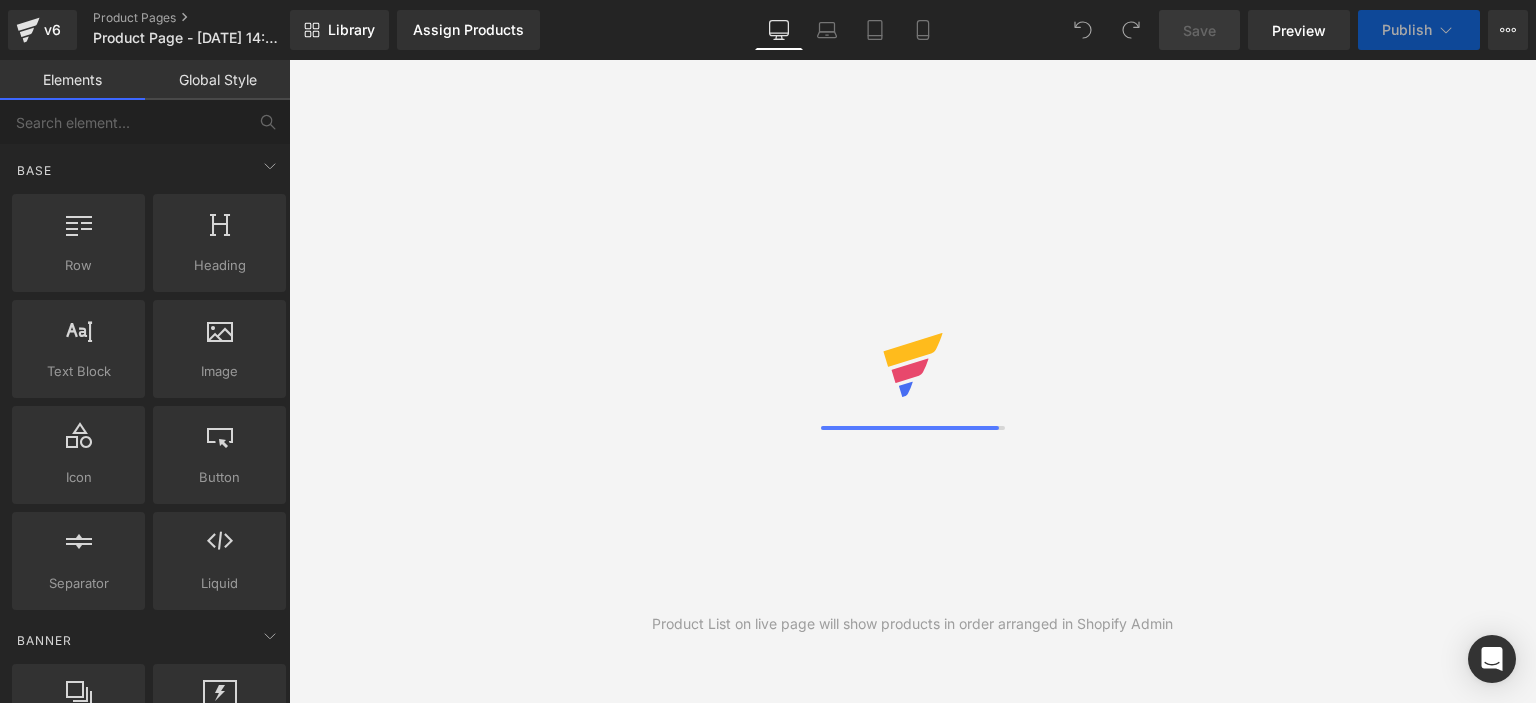 scroll, scrollTop: 0, scrollLeft: 0, axis: both 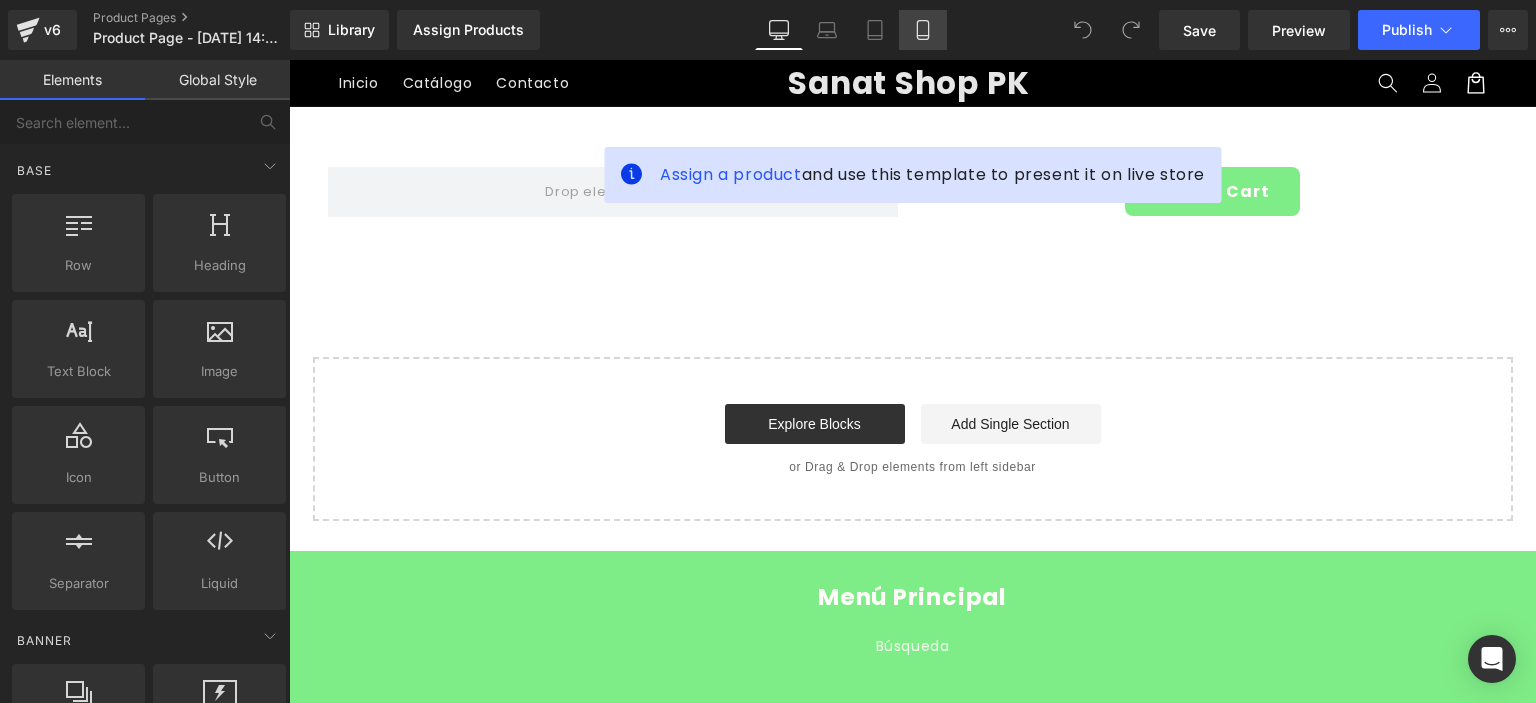 click 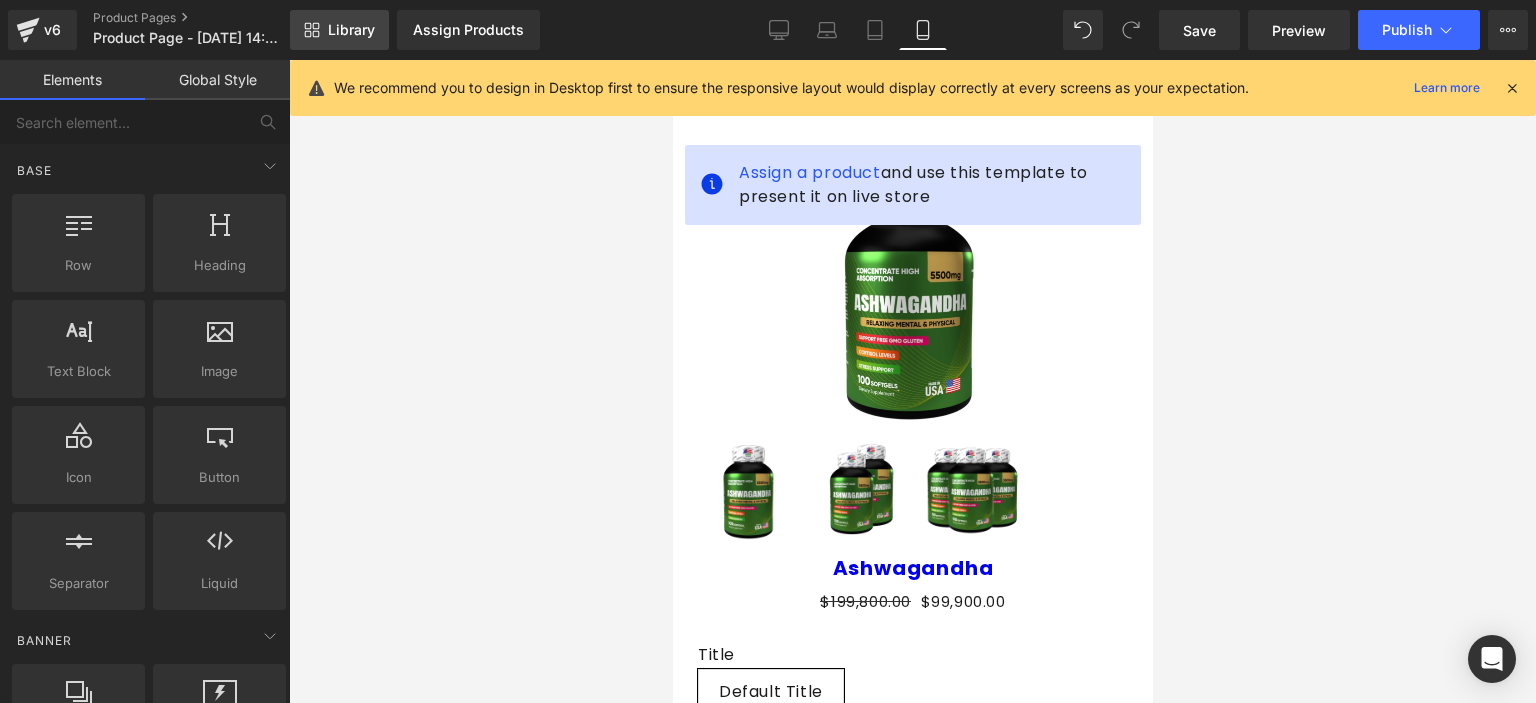 click on "Library" at bounding box center (339, 30) 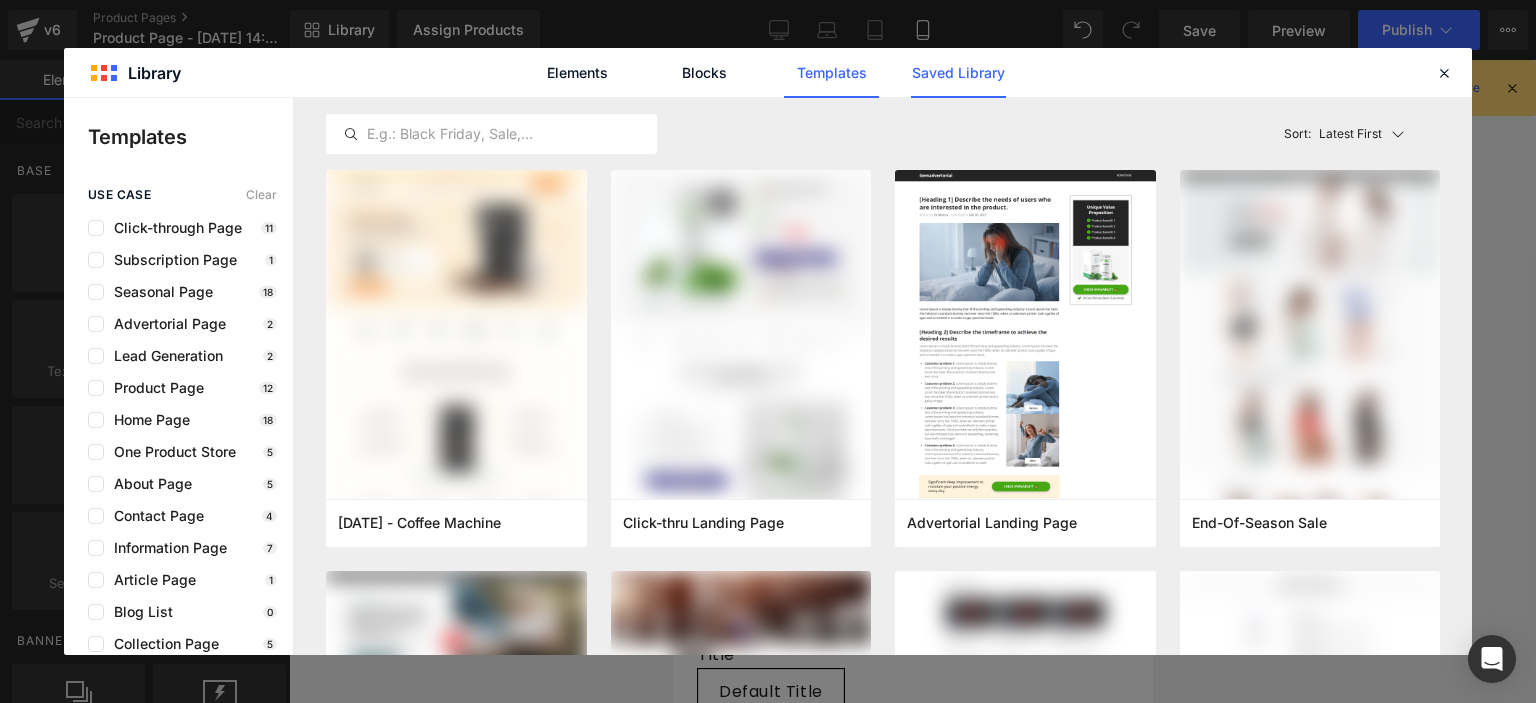 click on "Saved Library" 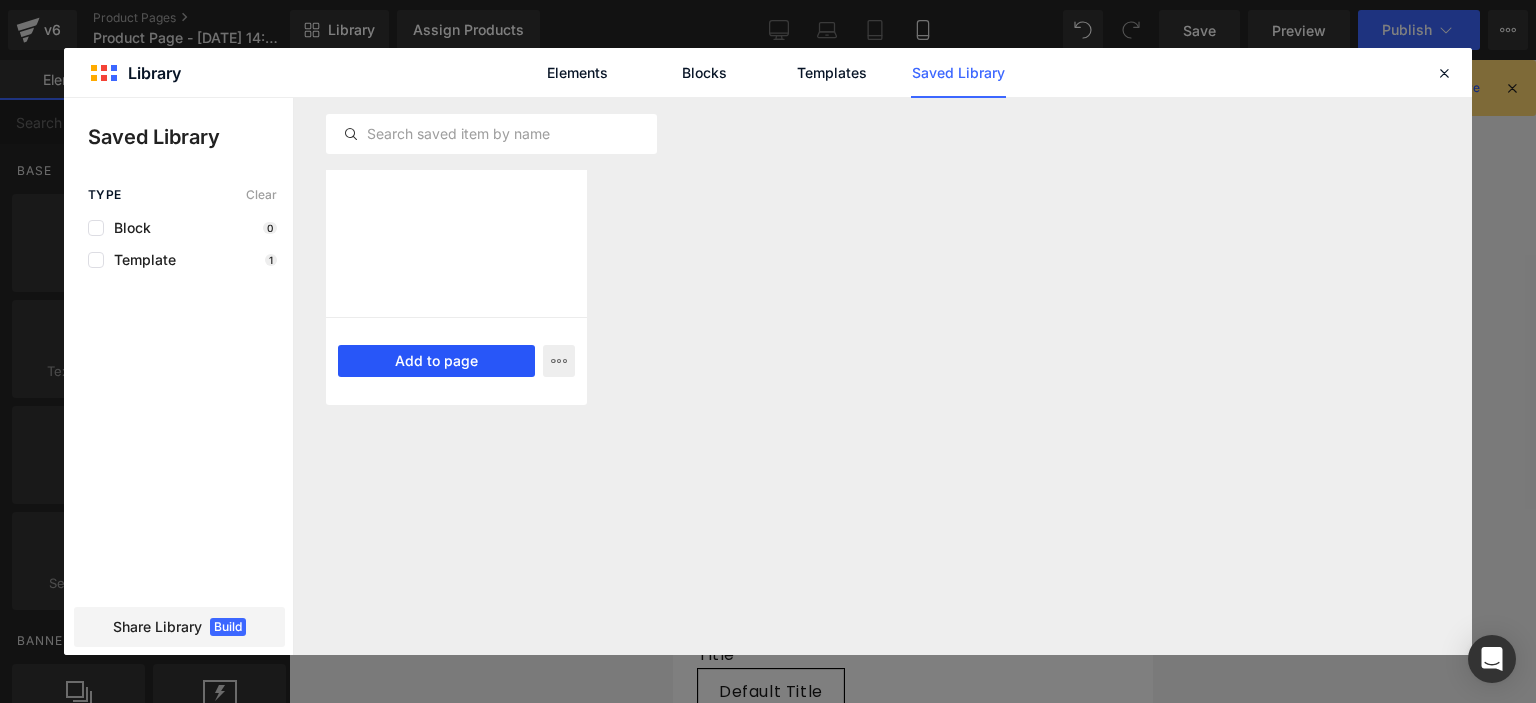 click on "Add to page" at bounding box center (436, 361) 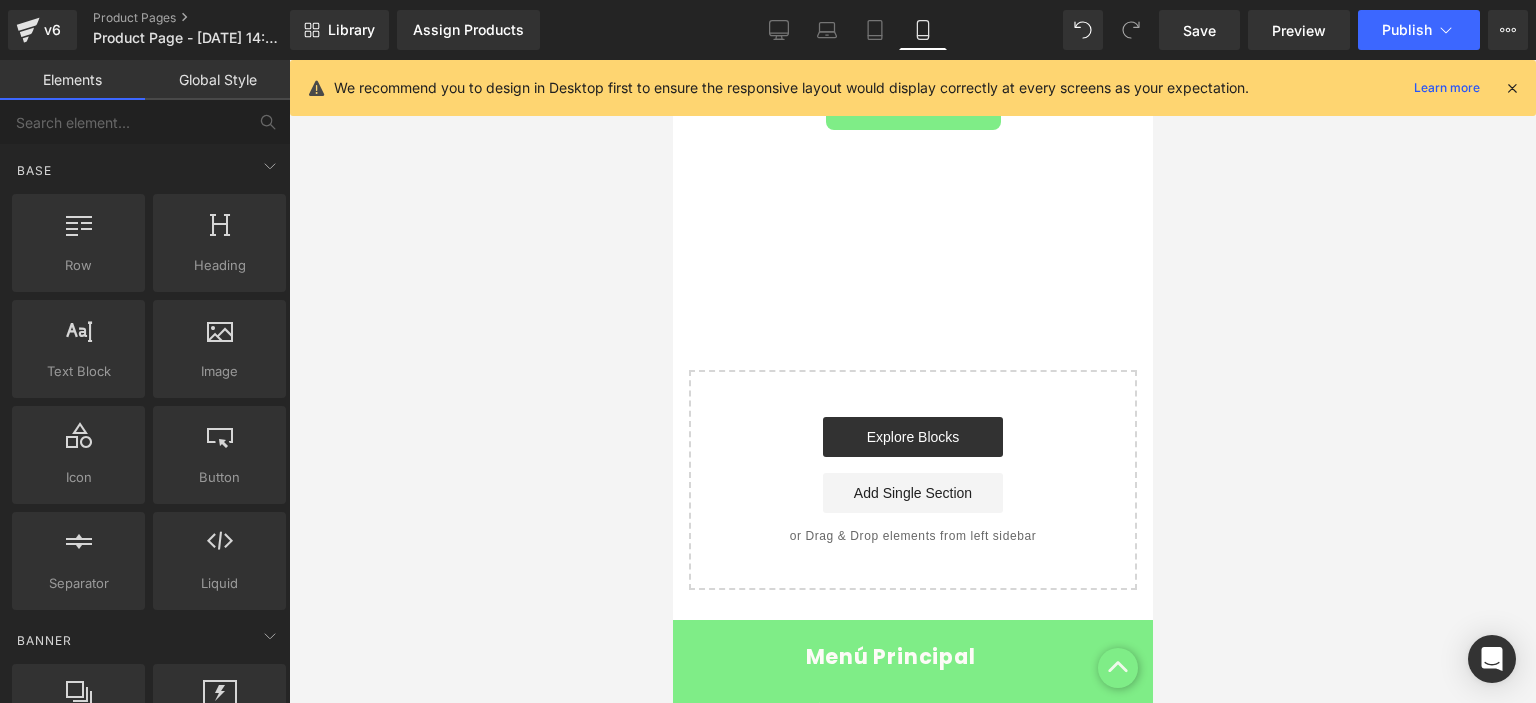 scroll, scrollTop: 720, scrollLeft: 0, axis: vertical 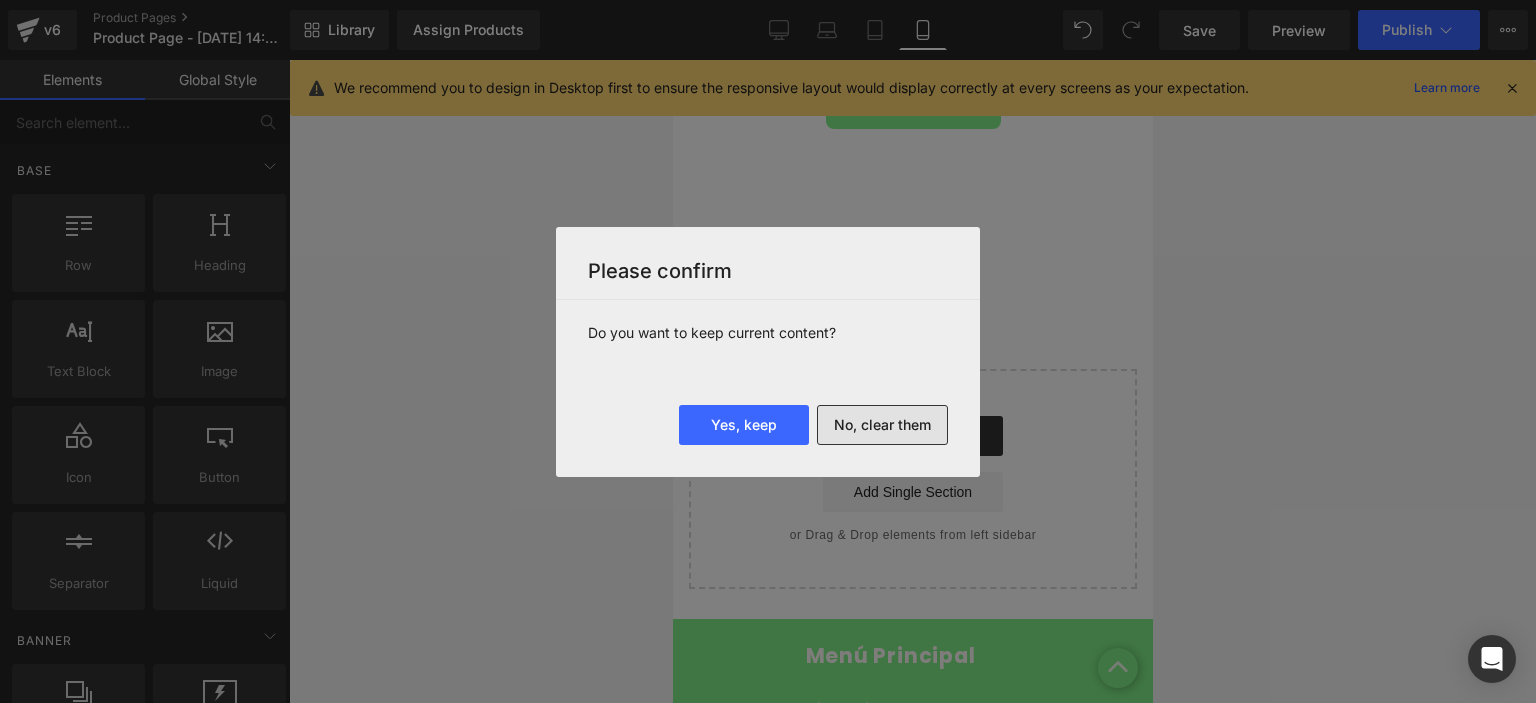 click on "No, clear them" at bounding box center (882, 425) 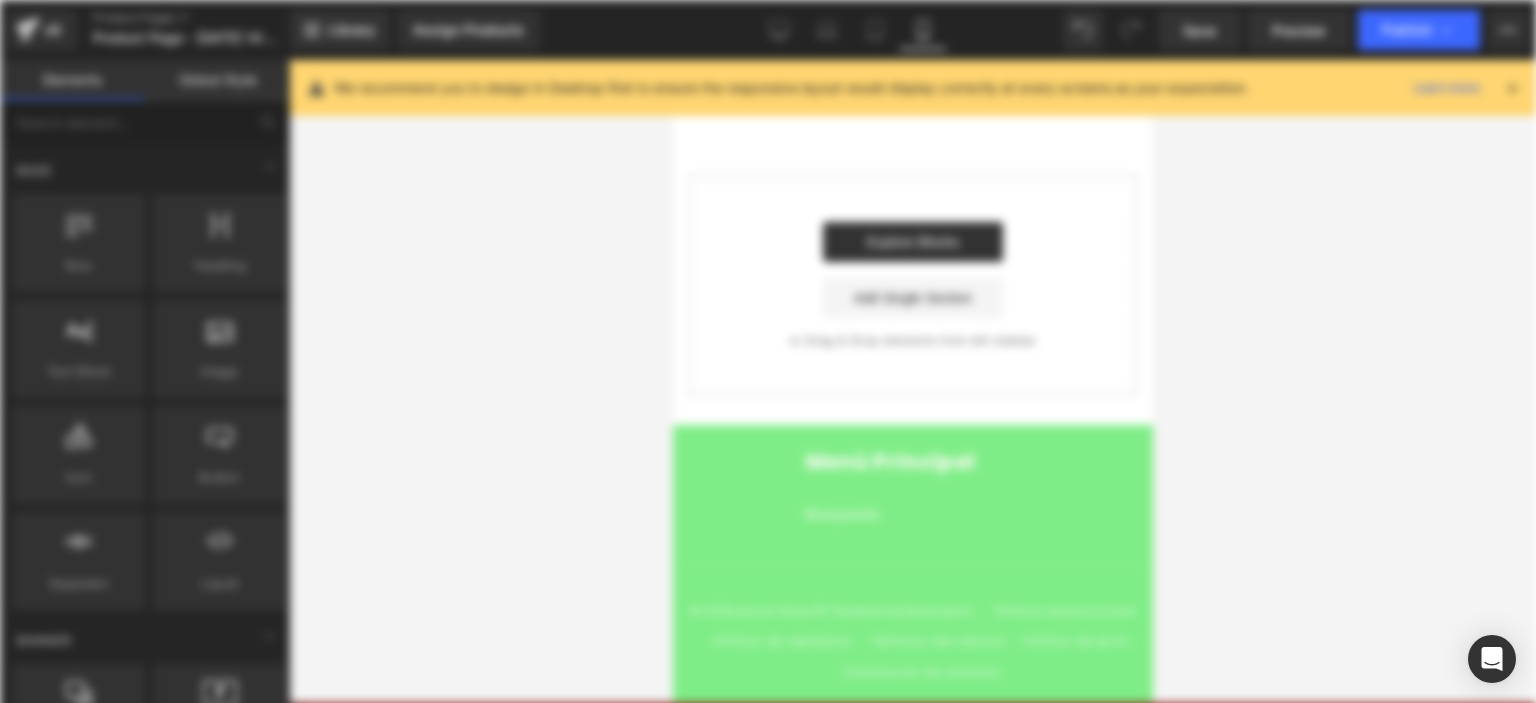 scroll, scrollTop: 0, scrollLeft: 0, axis: both 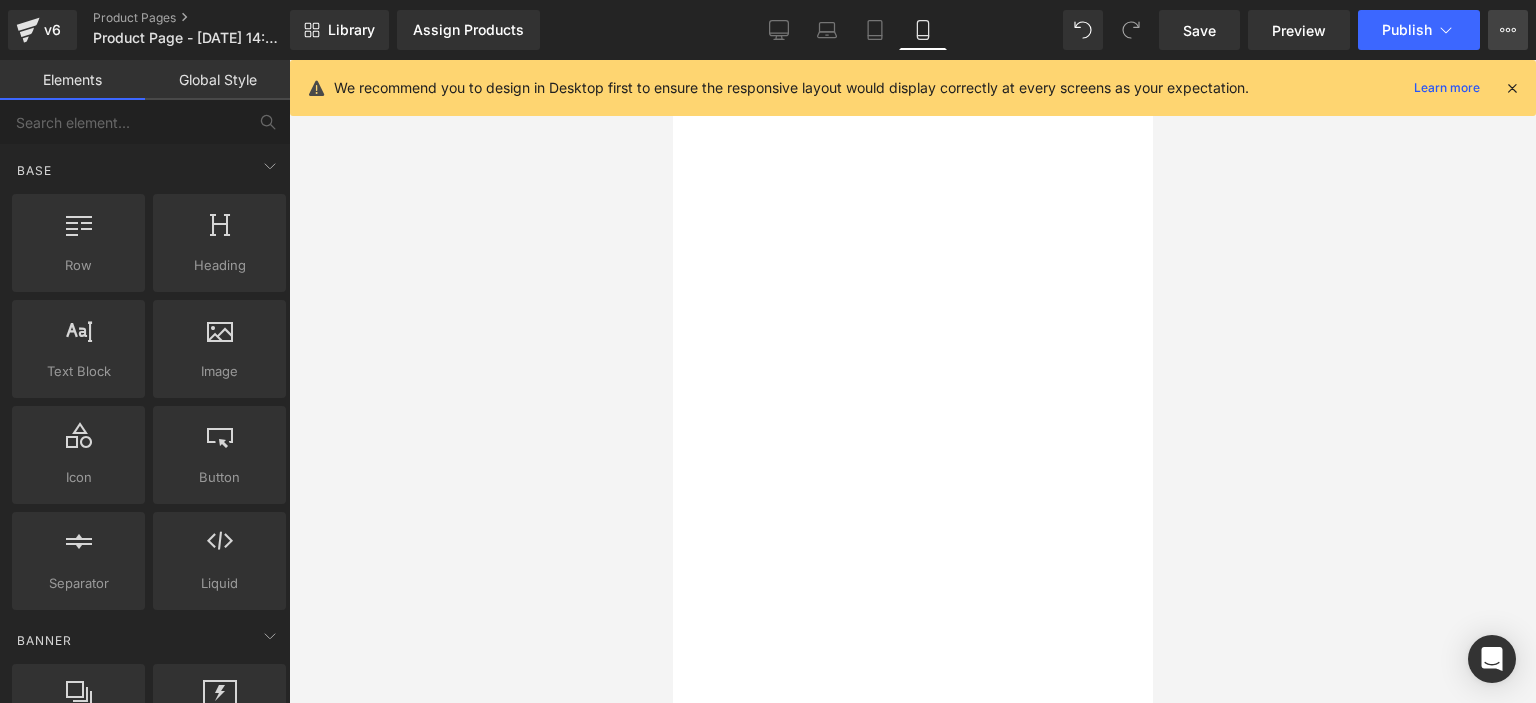 click 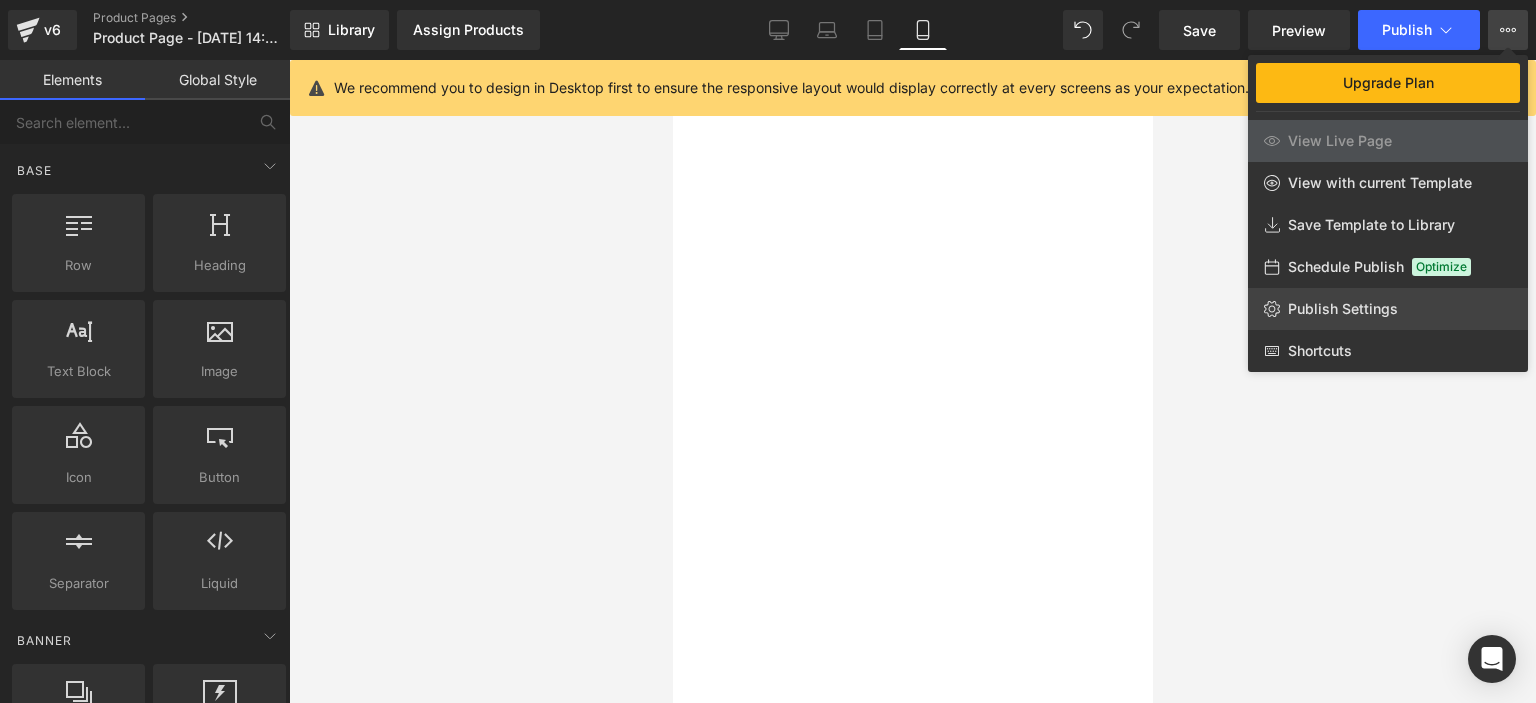 click on "Publish Settings" at bounding box center [1343, 309] 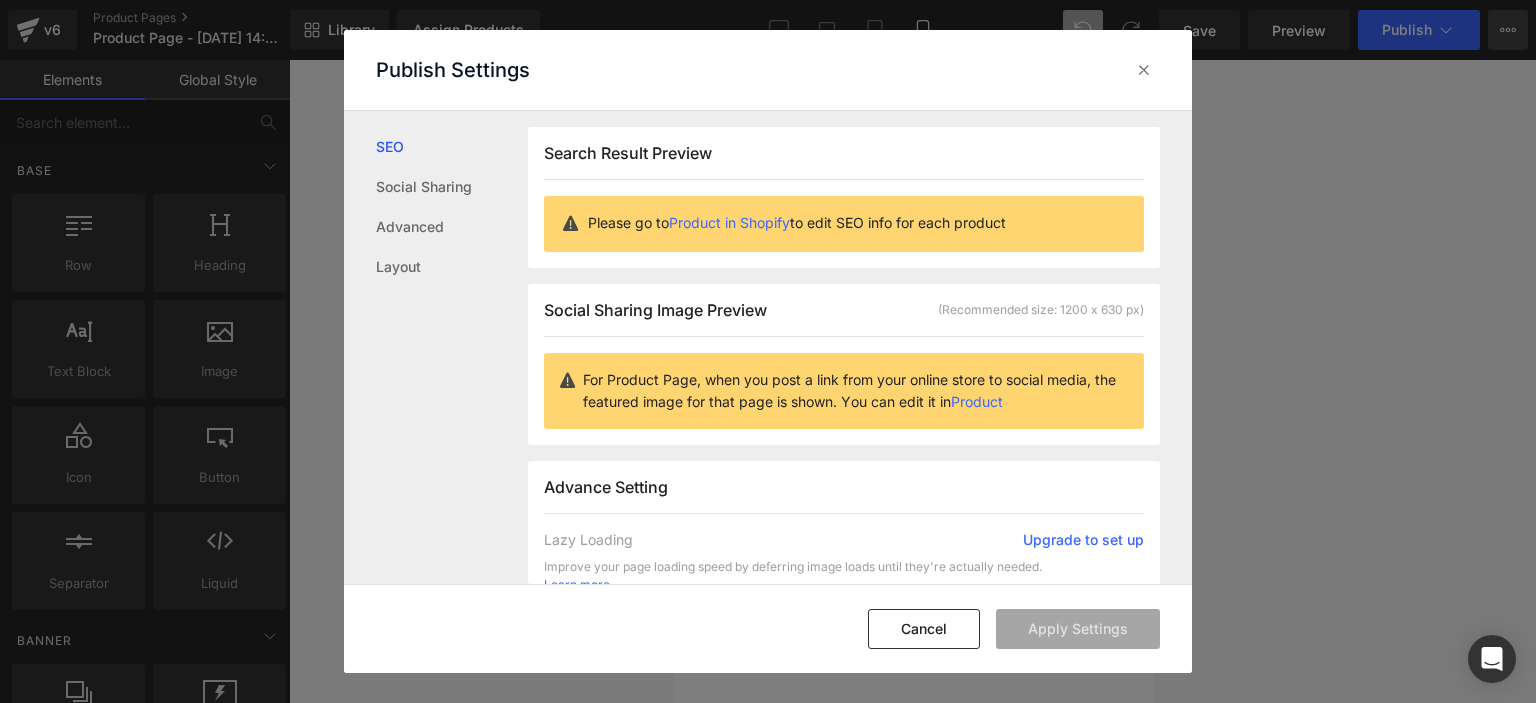 scroll, scrollTop: 0, scrollLeft: 0, axis: both 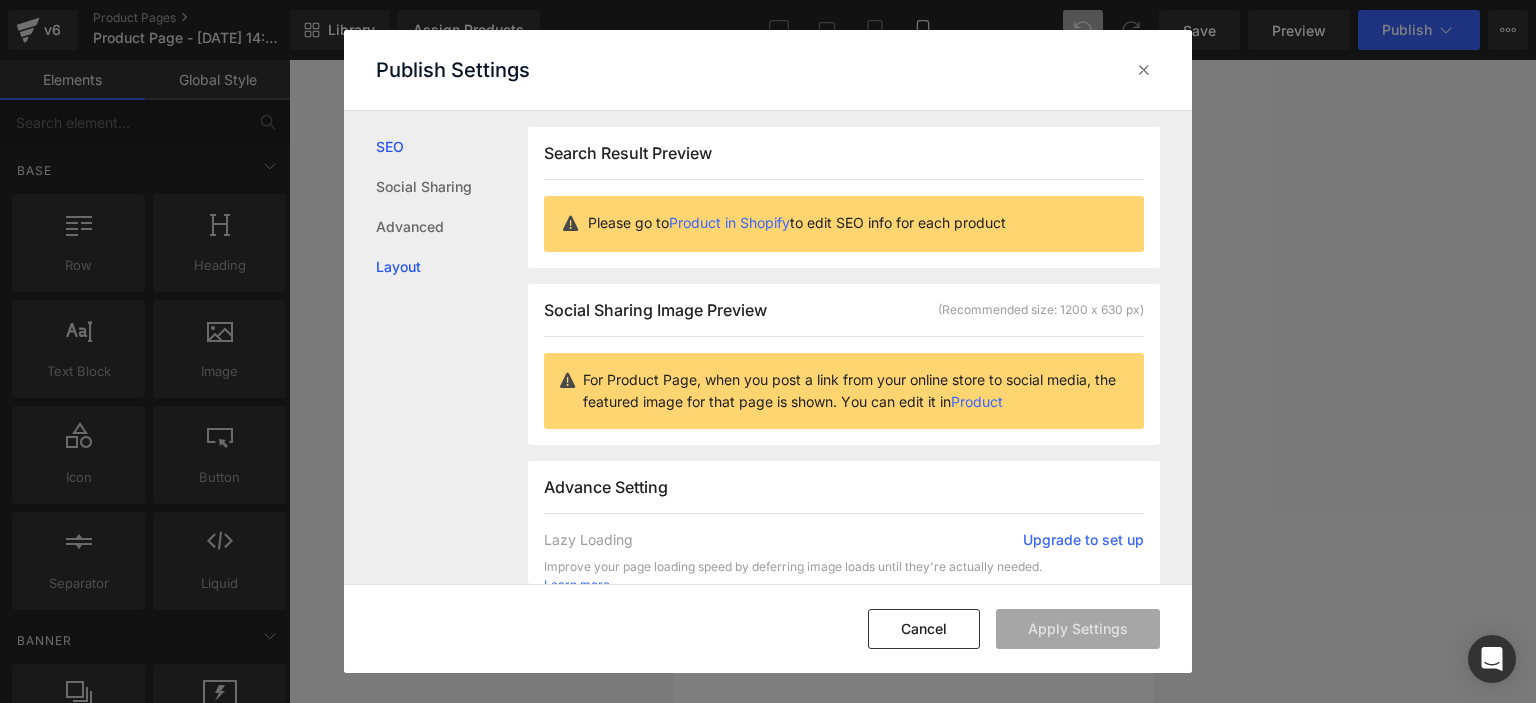 click on "Layout" at bounding box center [452, 267] 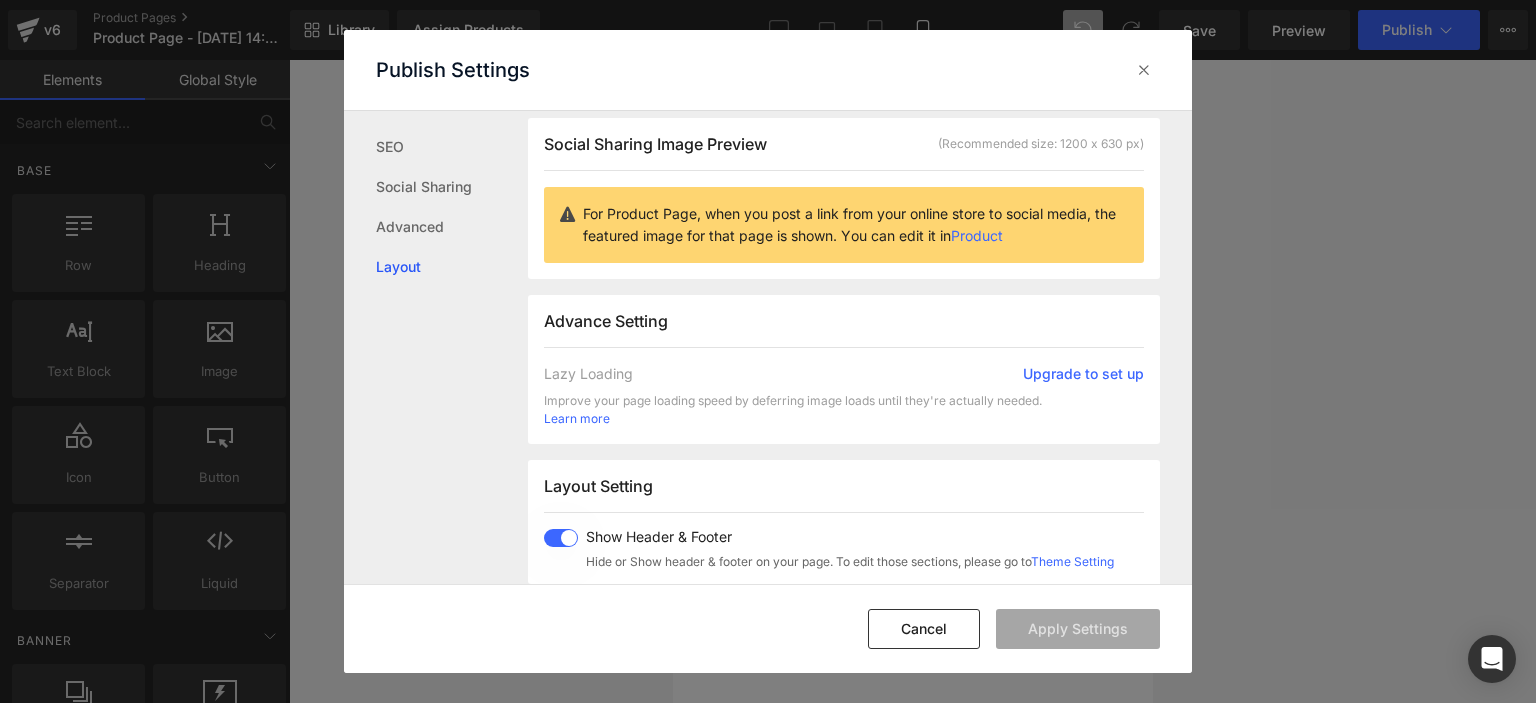 scroll, scrollTop: 497, scrollLeft: 0, axis: vertical 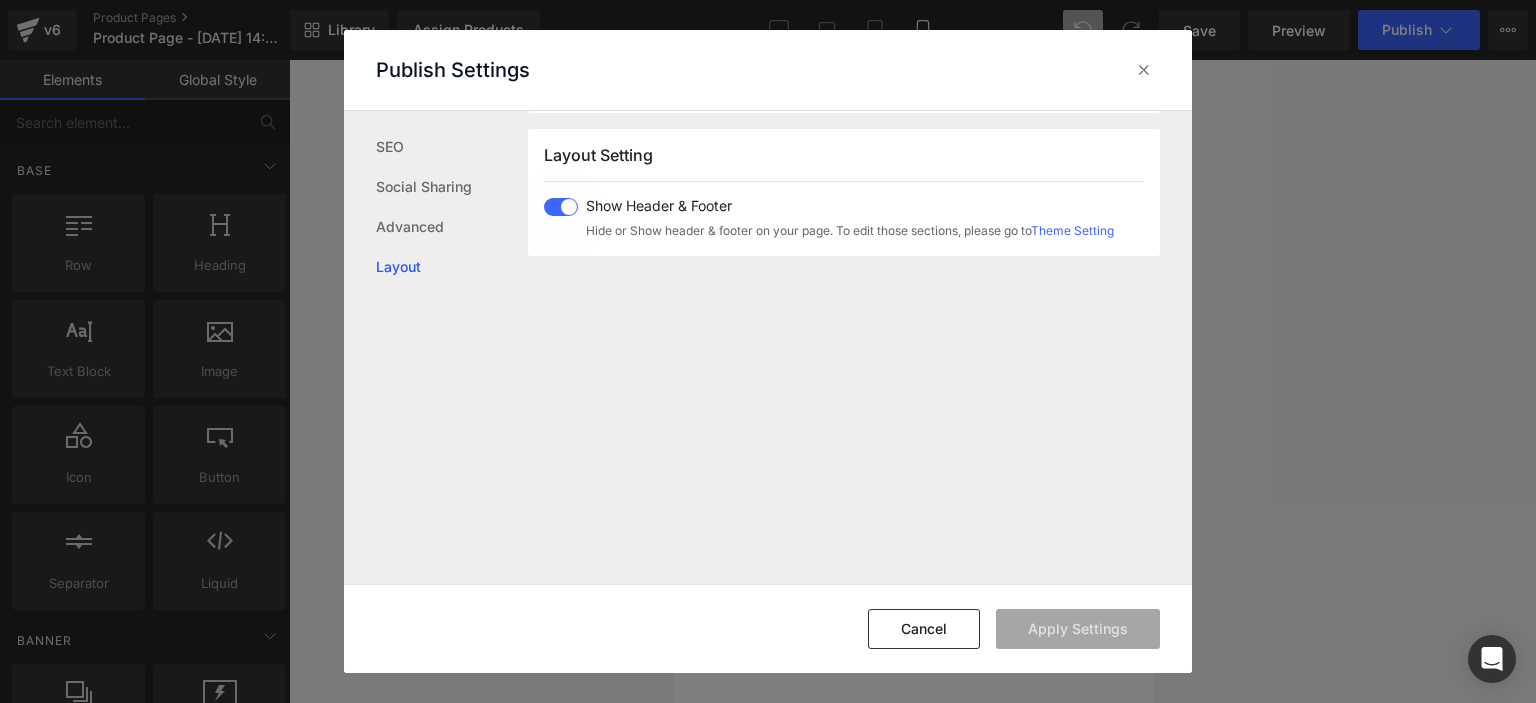 click at bounding box center (561, 207) 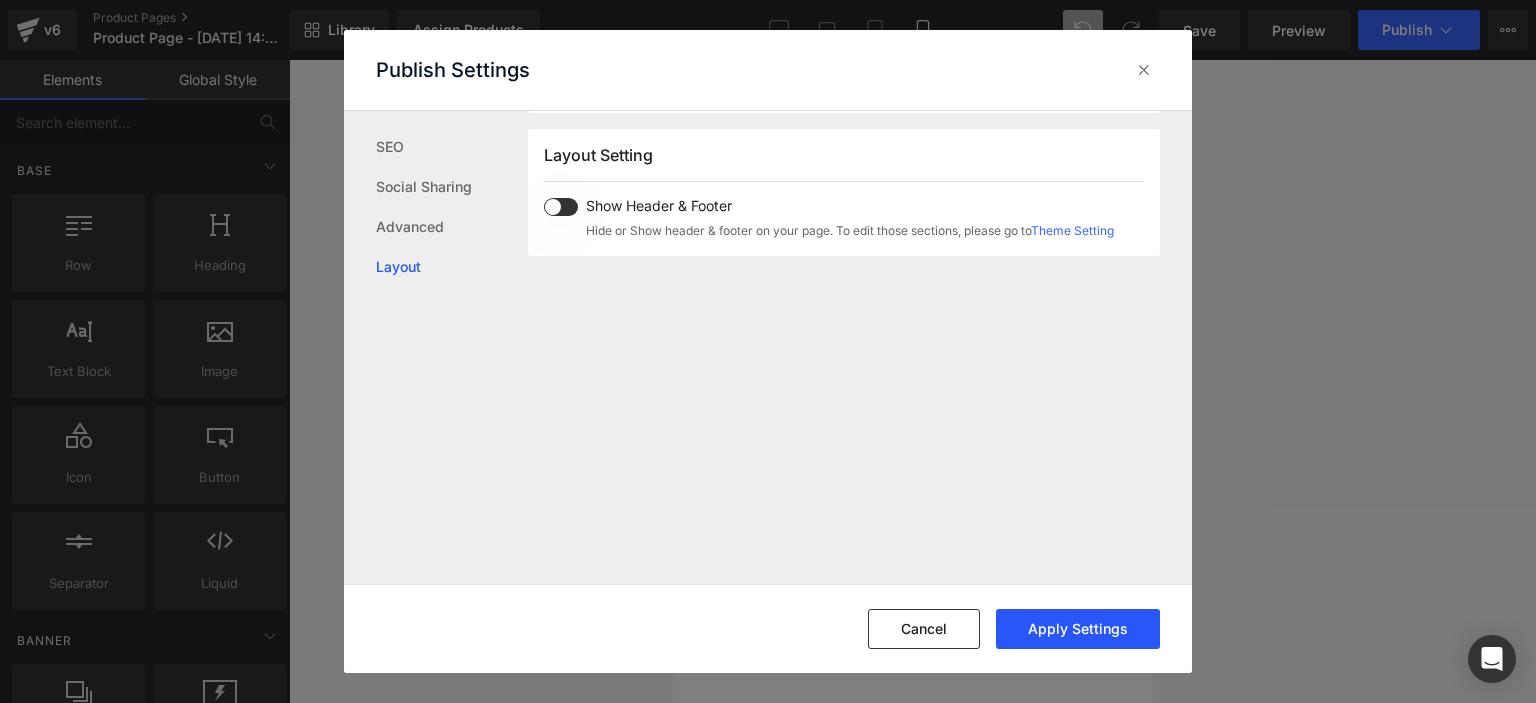 click on "Apply Settings" at bounding box center (1078, 629) 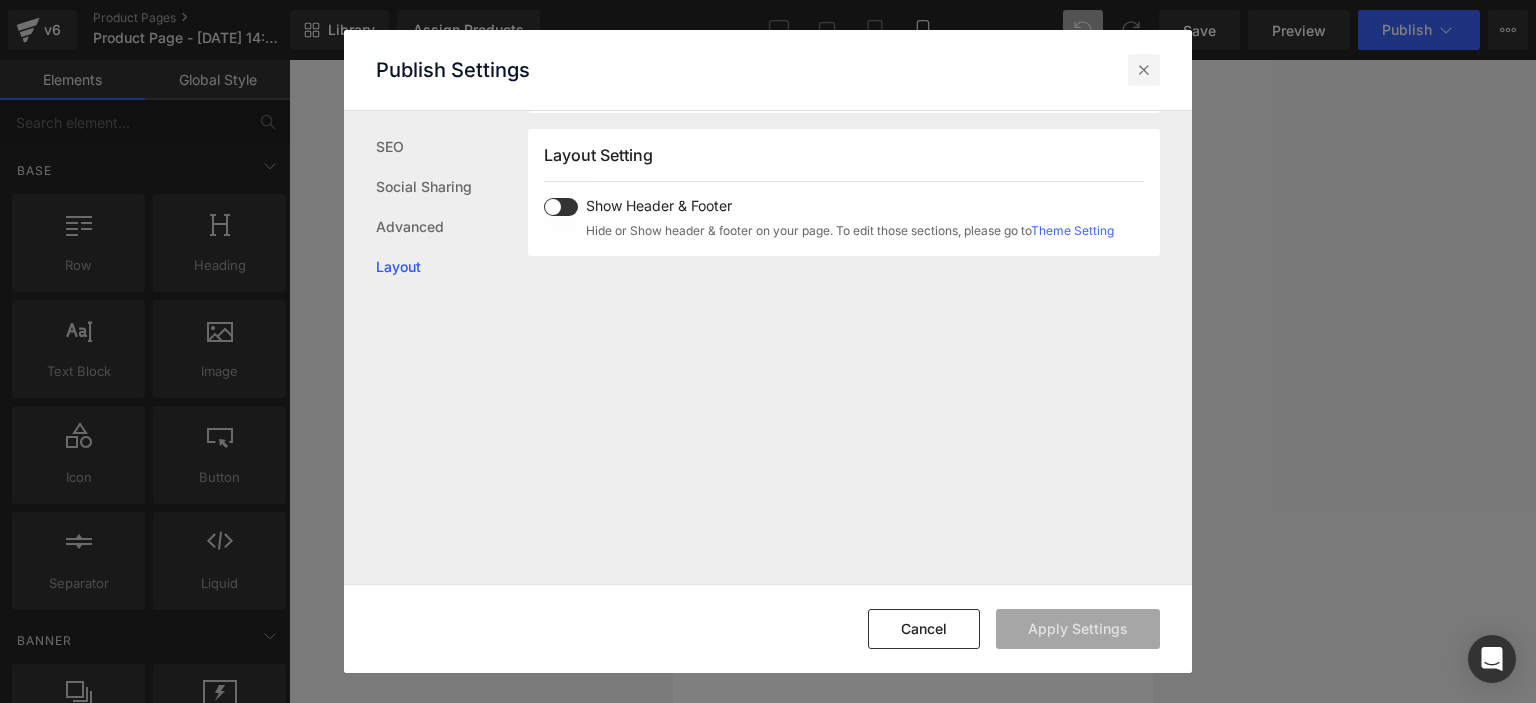 click at bounding box center [1144, 70] 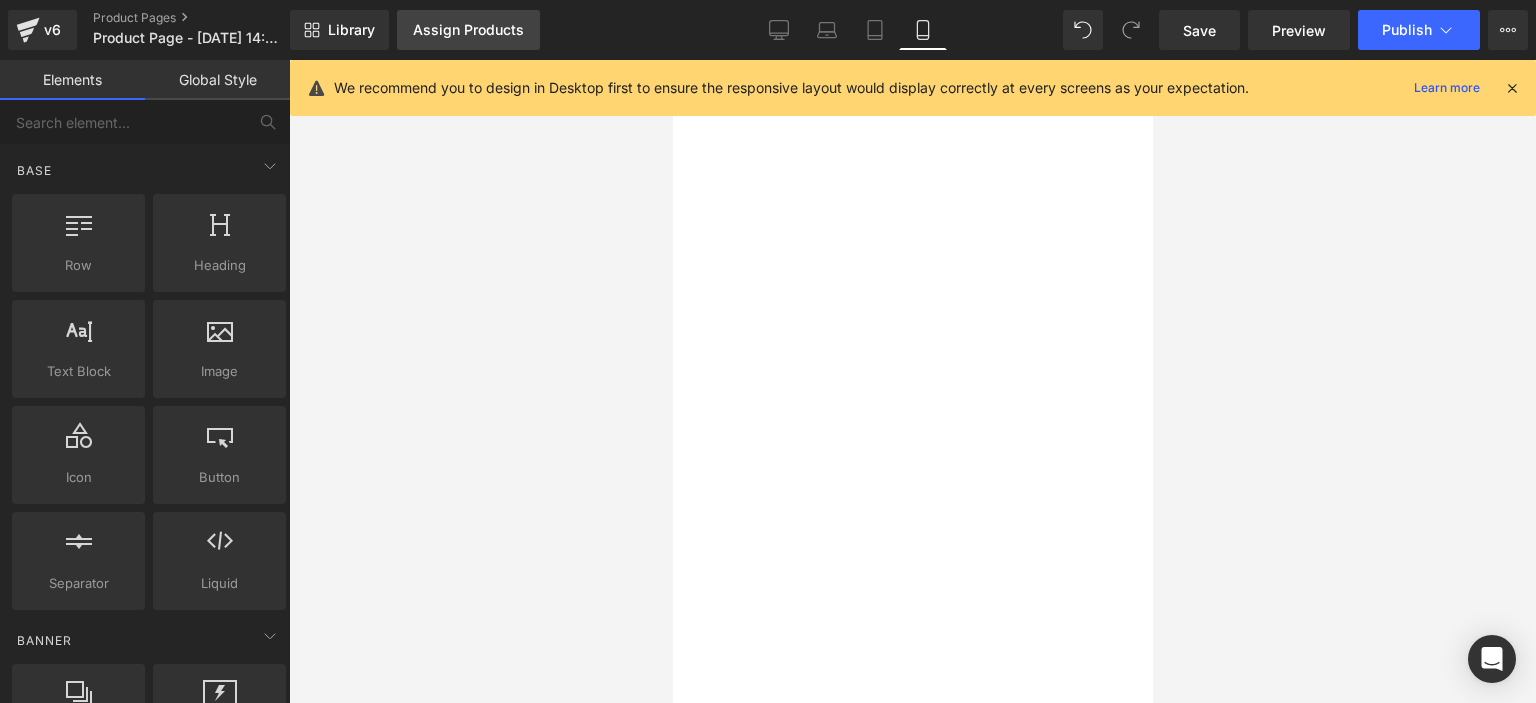 click on "Assign Products" at bounding box center [468, 30] 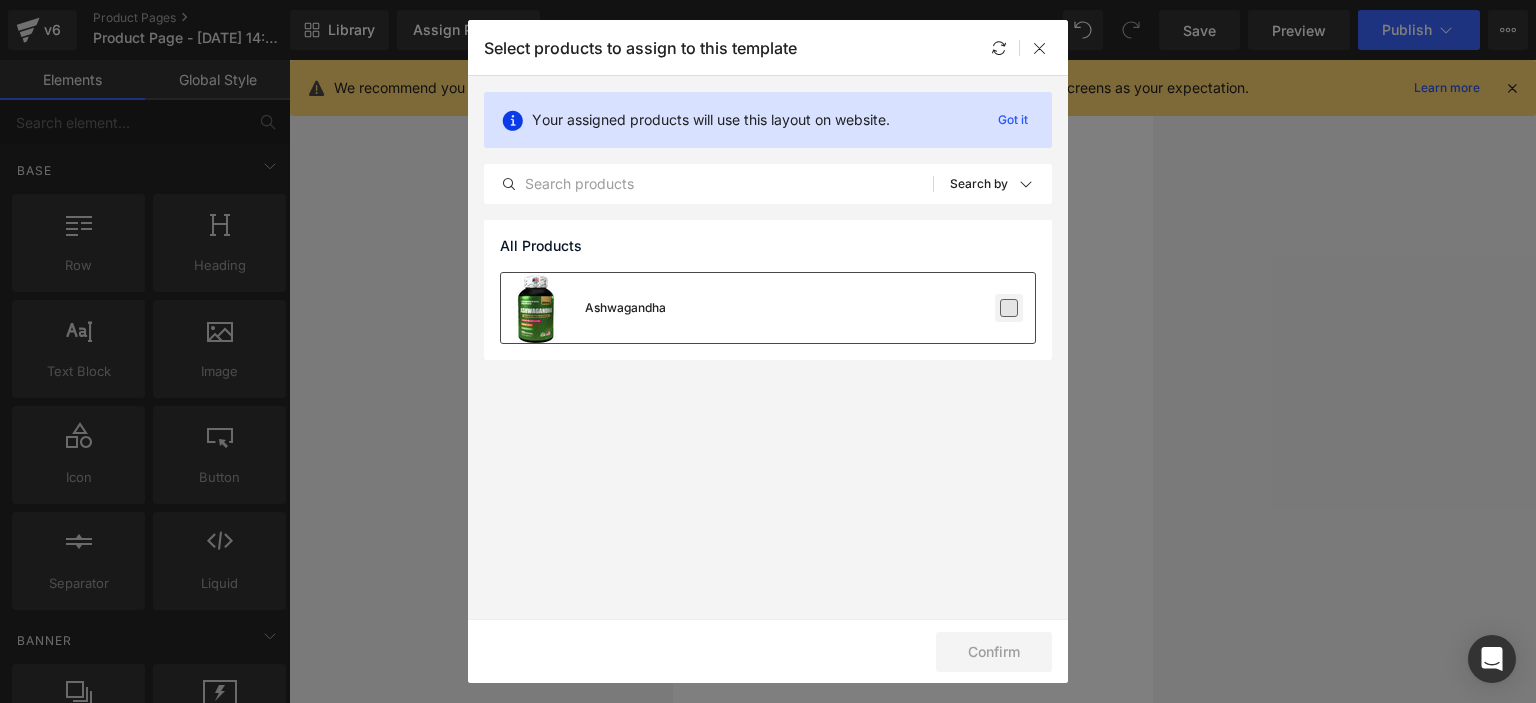 click at bounding box center (1009, 308) 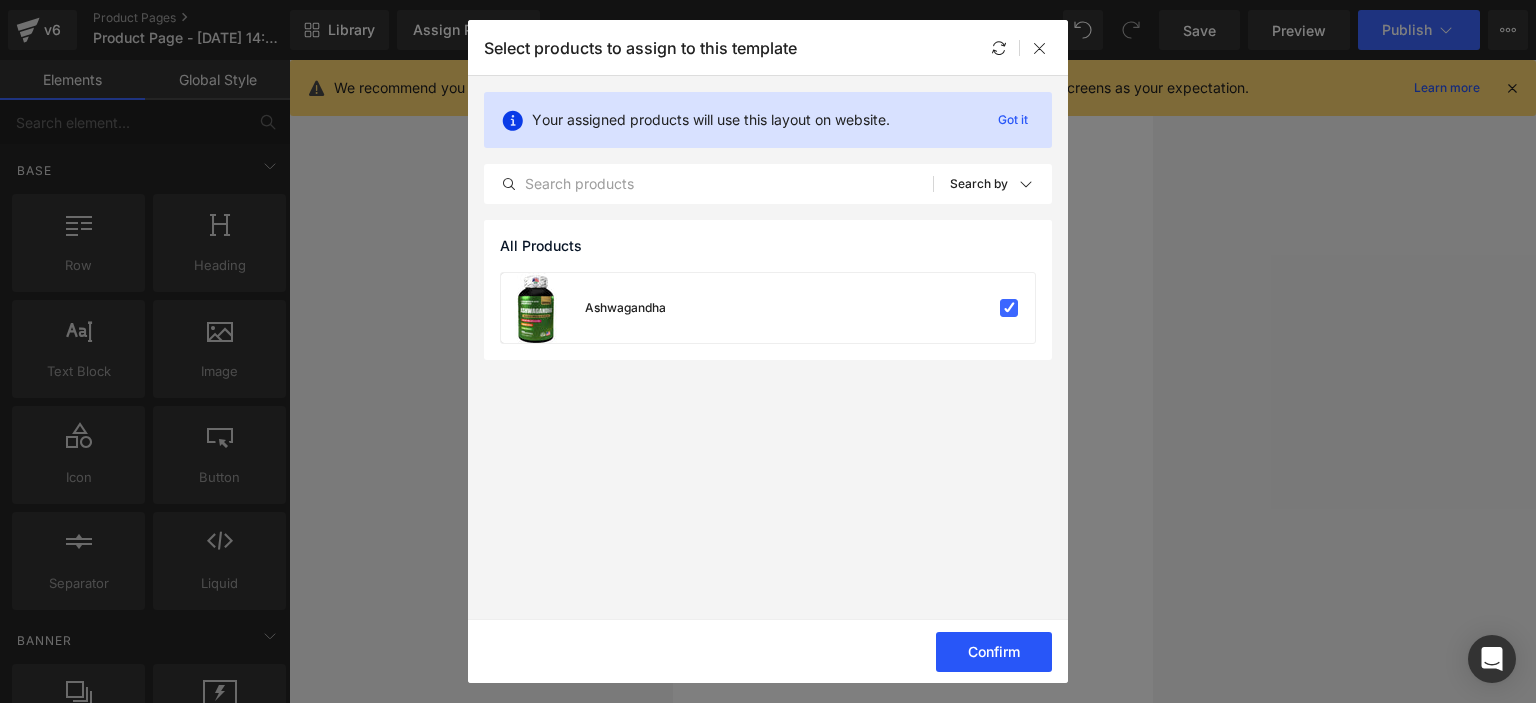 click on "Confirm" at bounding box center [994, 652] 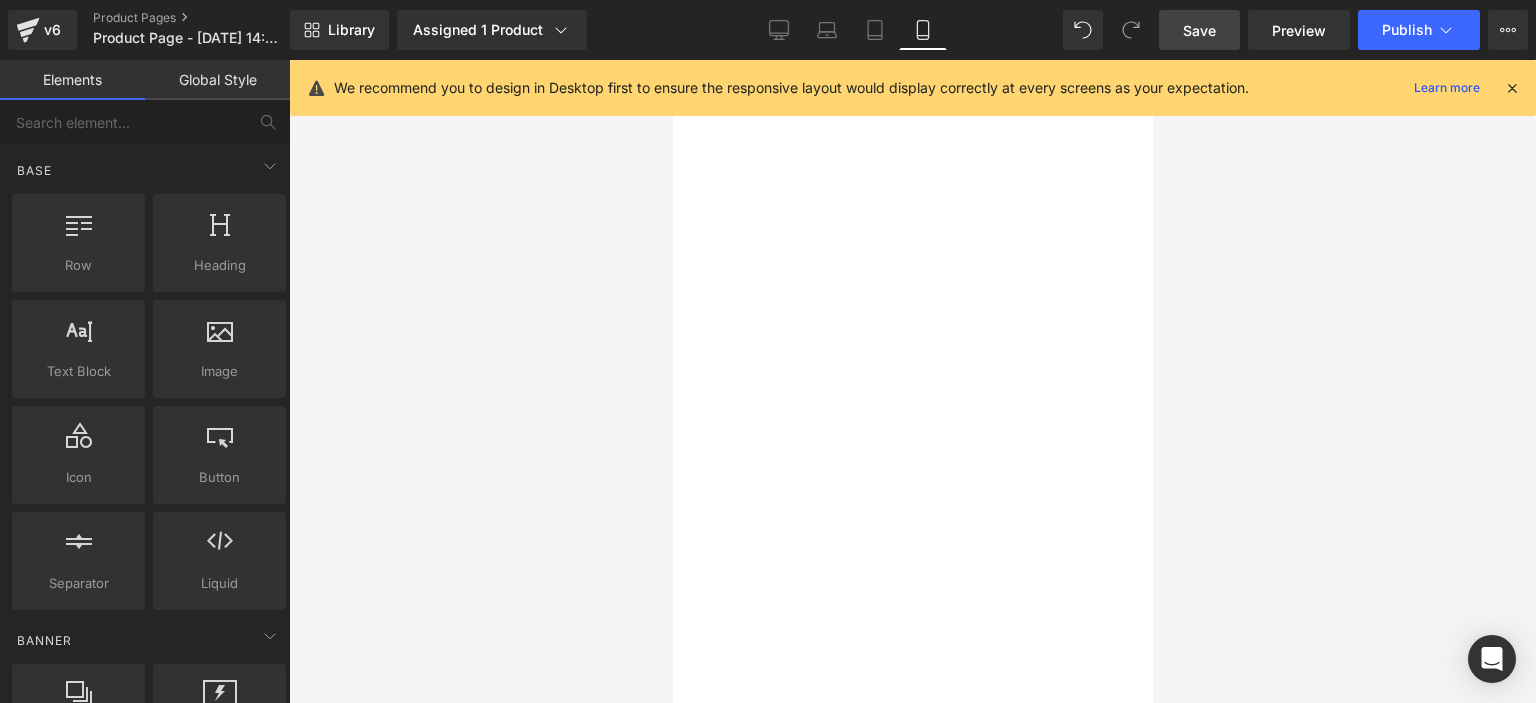 click on "Save" at bounding box center [1199, 30] 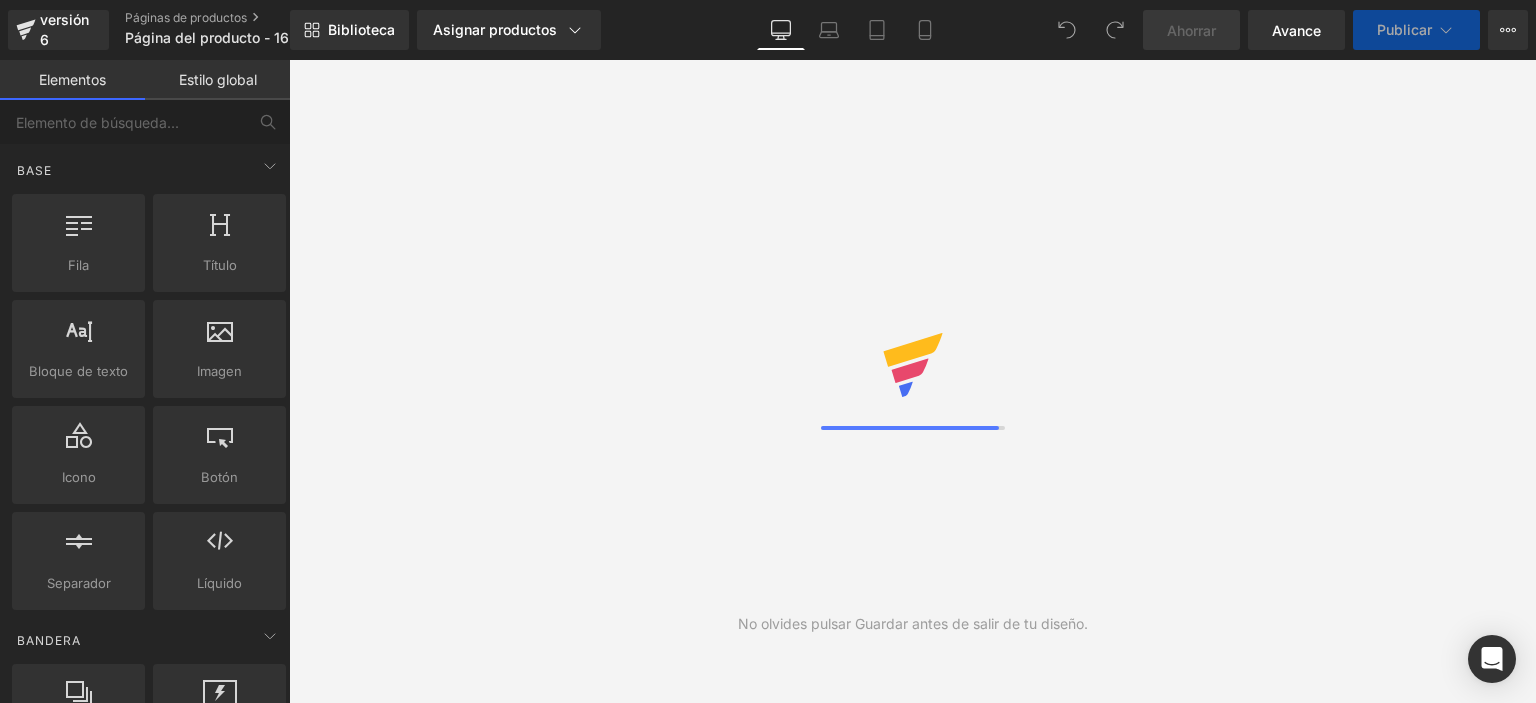 scroll, scrollTop: 0, scrollLeft: 0, axis: both 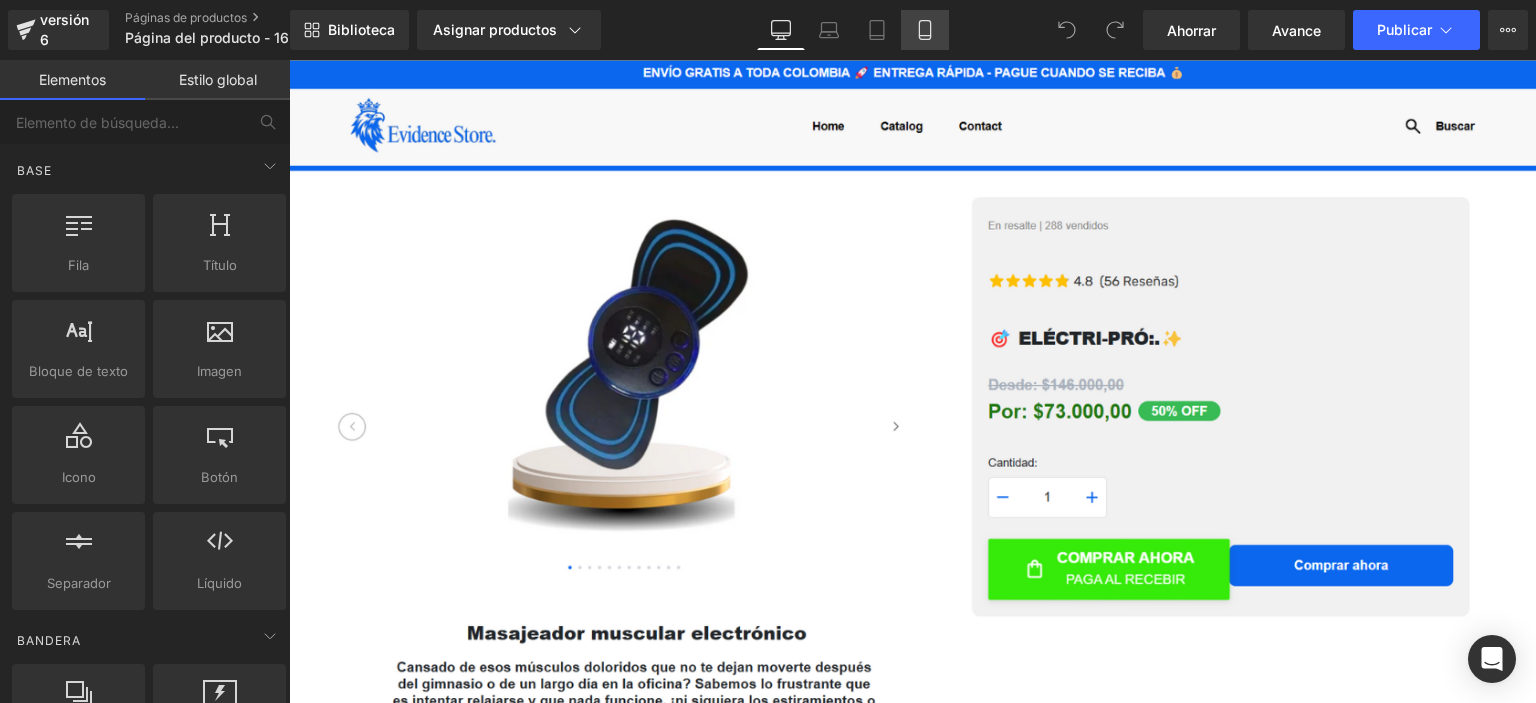 click 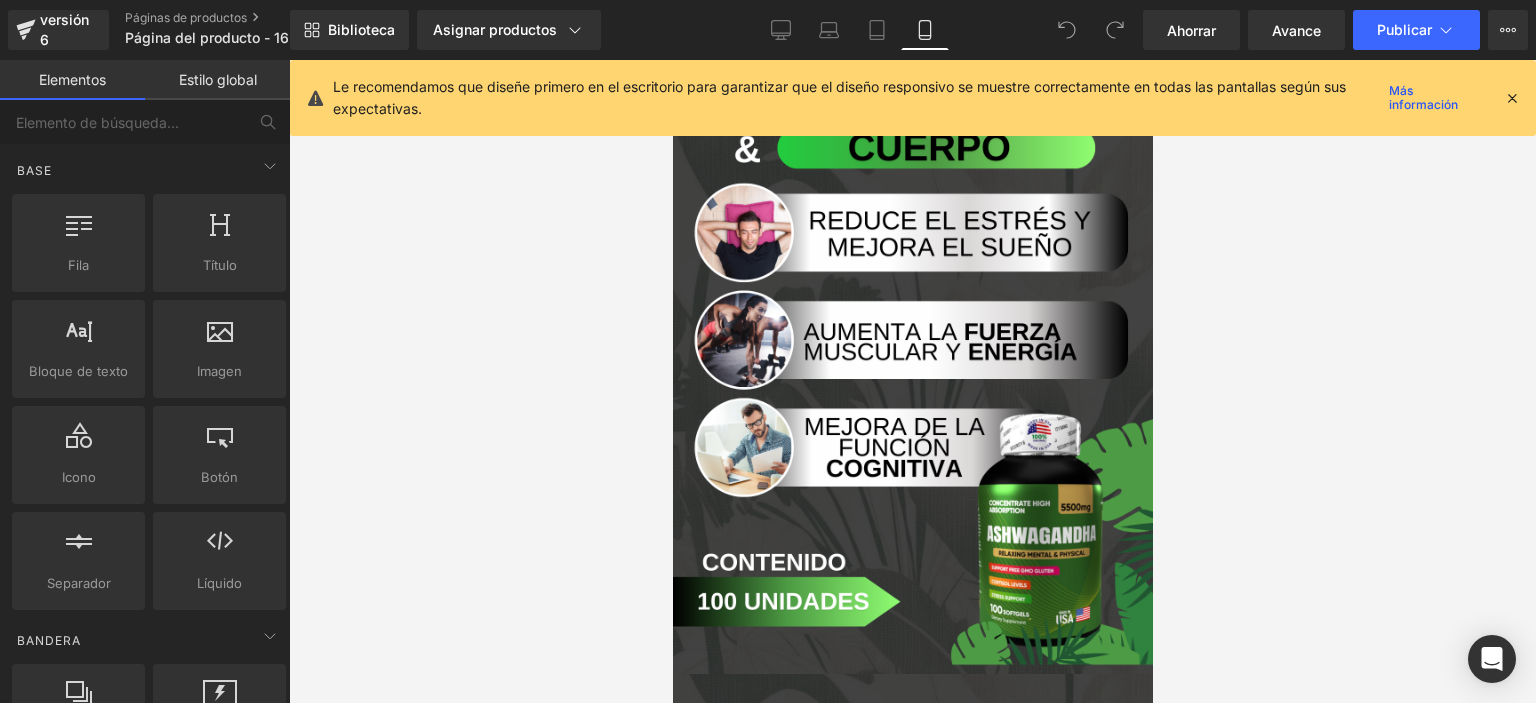 click at bounding box center (1512, 98) 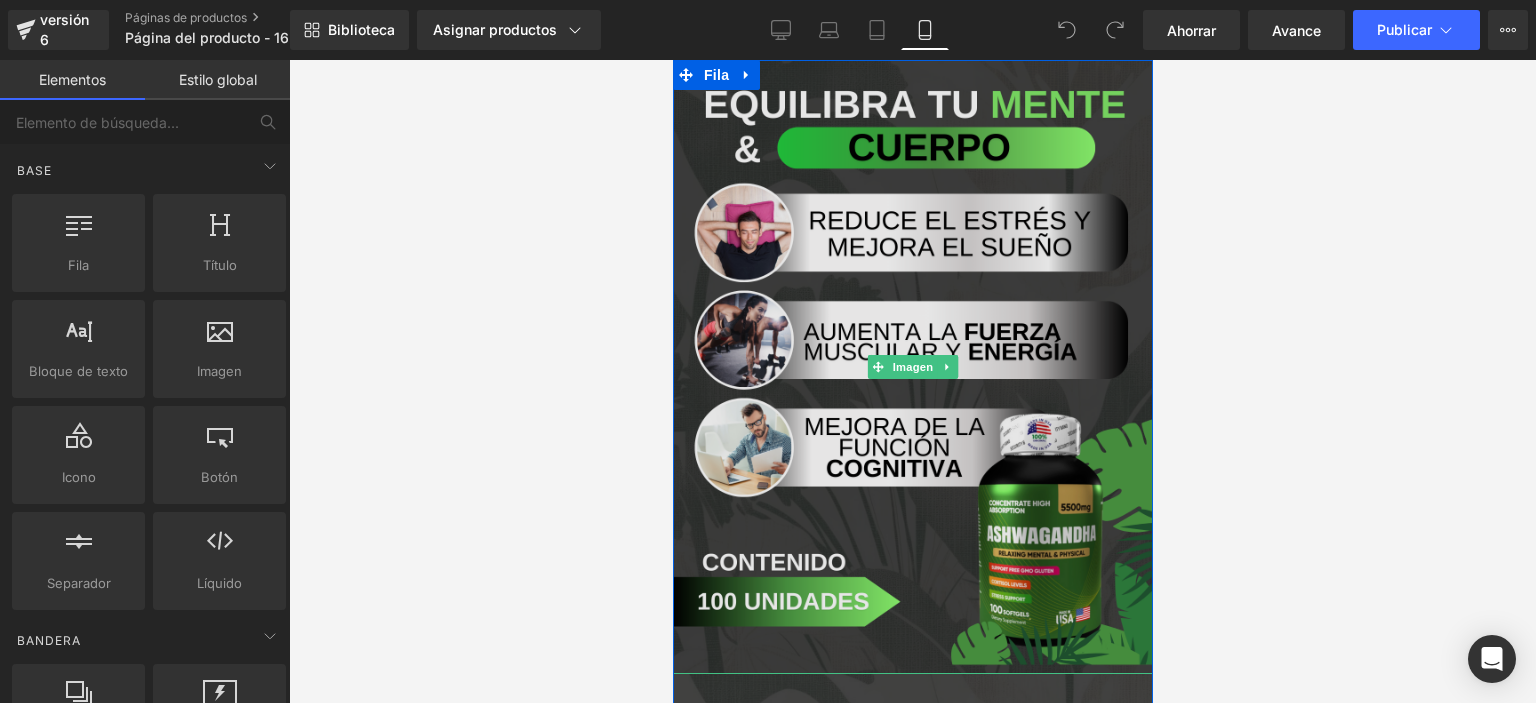 click at bounding box center (912, 367) 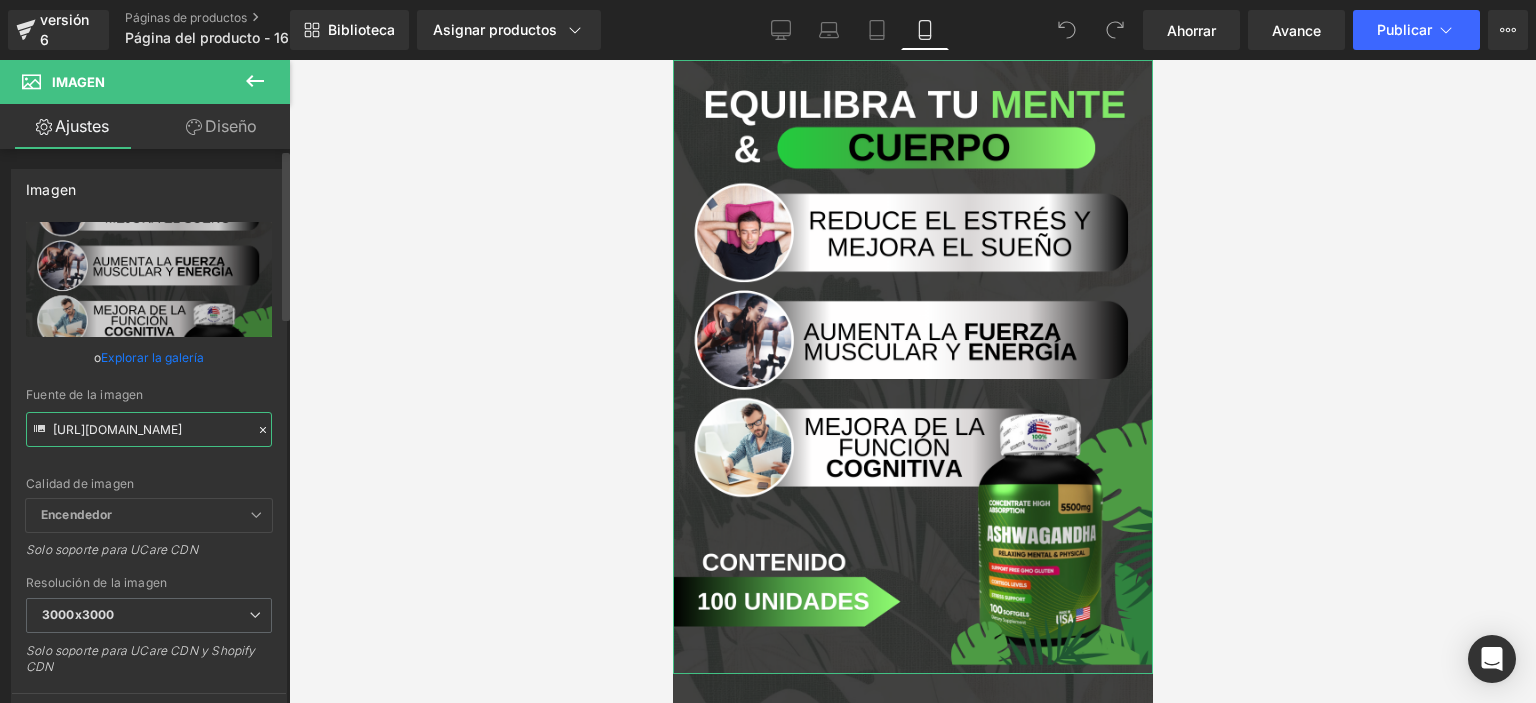 scroll, scrollTop: 0, scrollLeft: 33, axis: horizontal 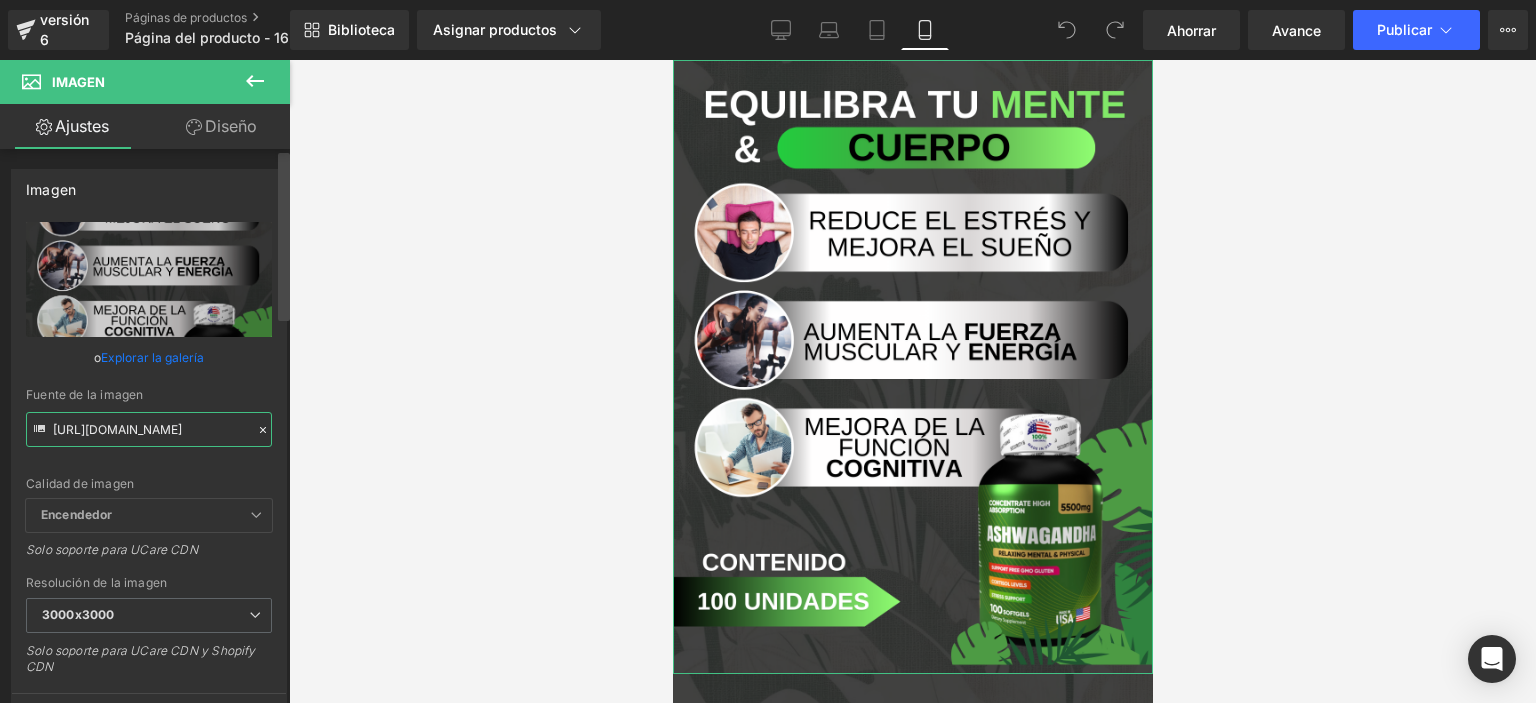drag, startPoint x: 55, startPoint y: 427, endPoint x: 284, endPoint y: 472, distance: 233.37952 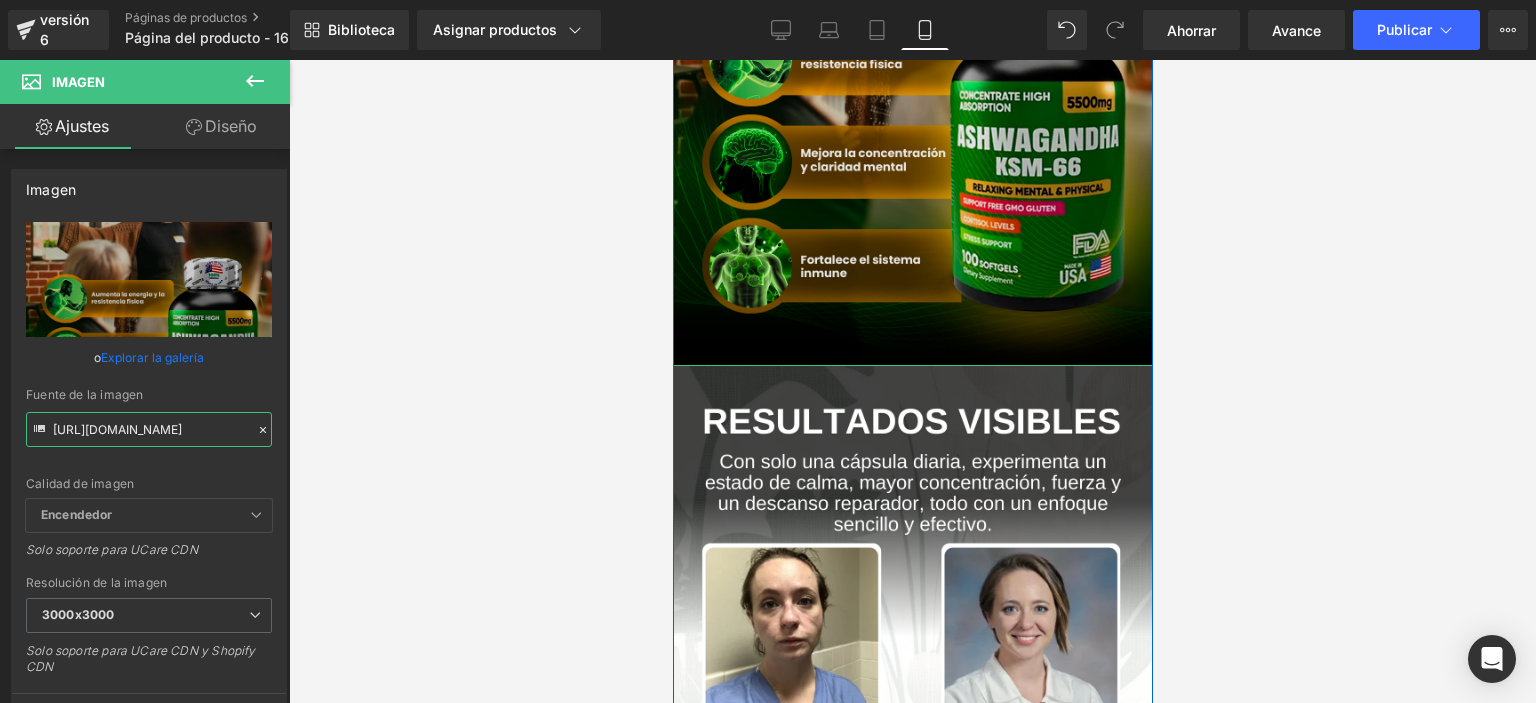 scroll, scrollTop: 500, scrollLeft: 0, axis: vertical 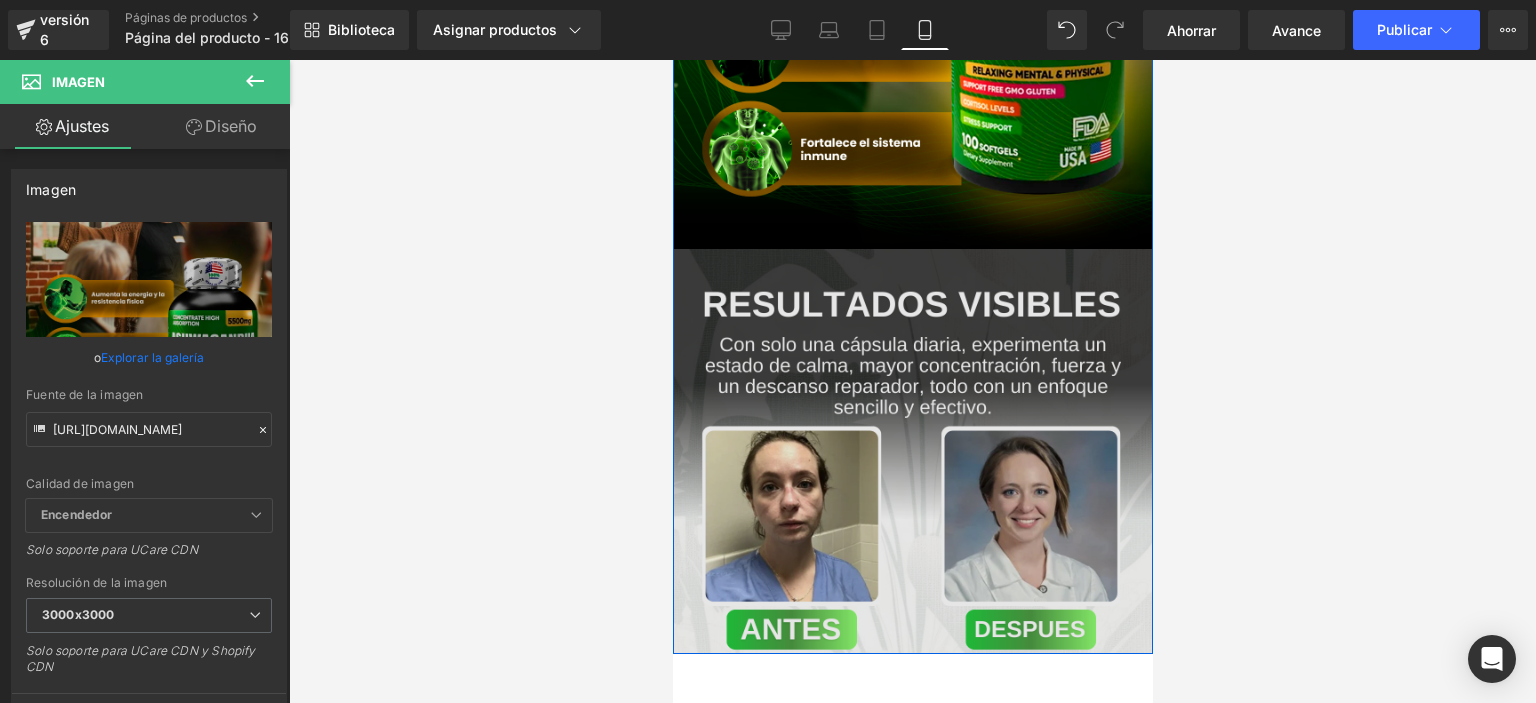 click at bounding box center (912, 451) 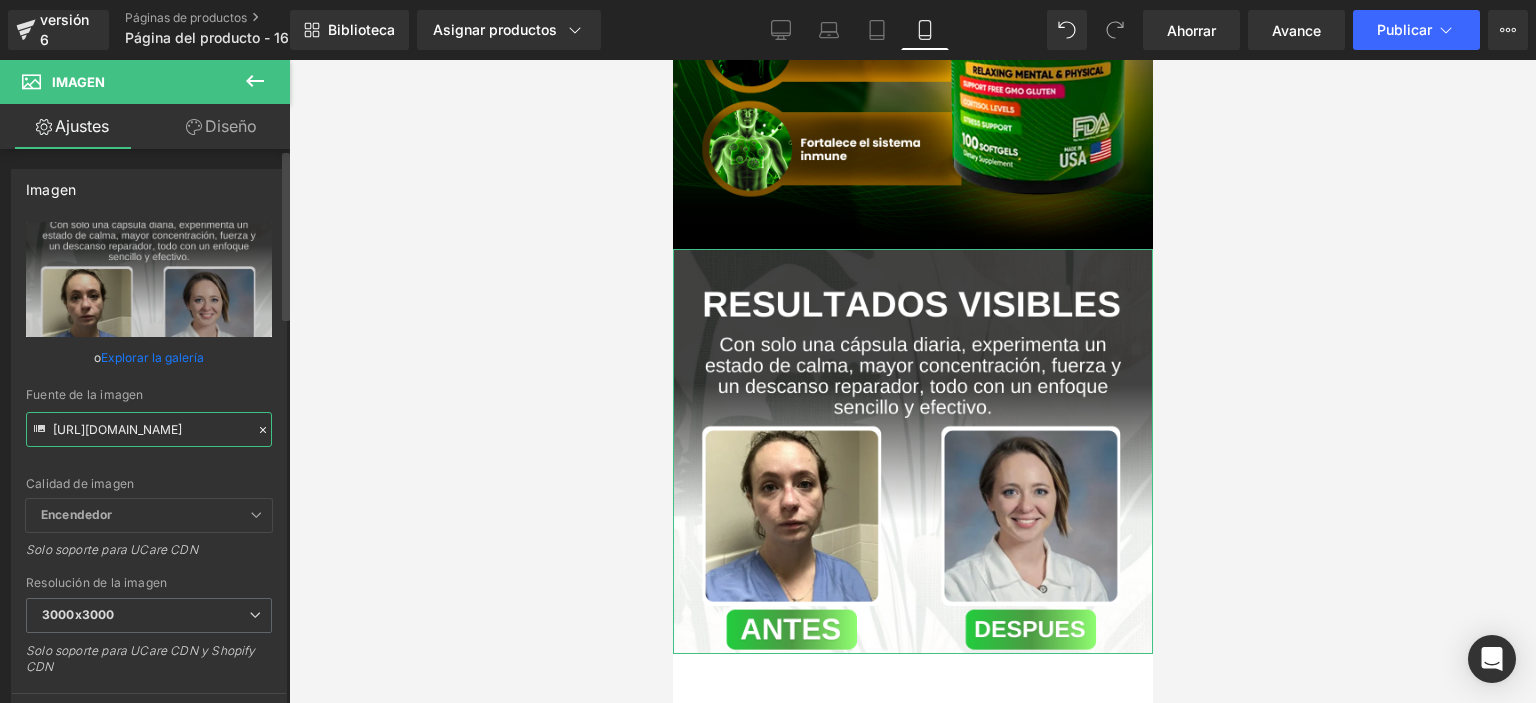 scroll, scrollTop: 0, scrollLeft: 39, axis: horizontal 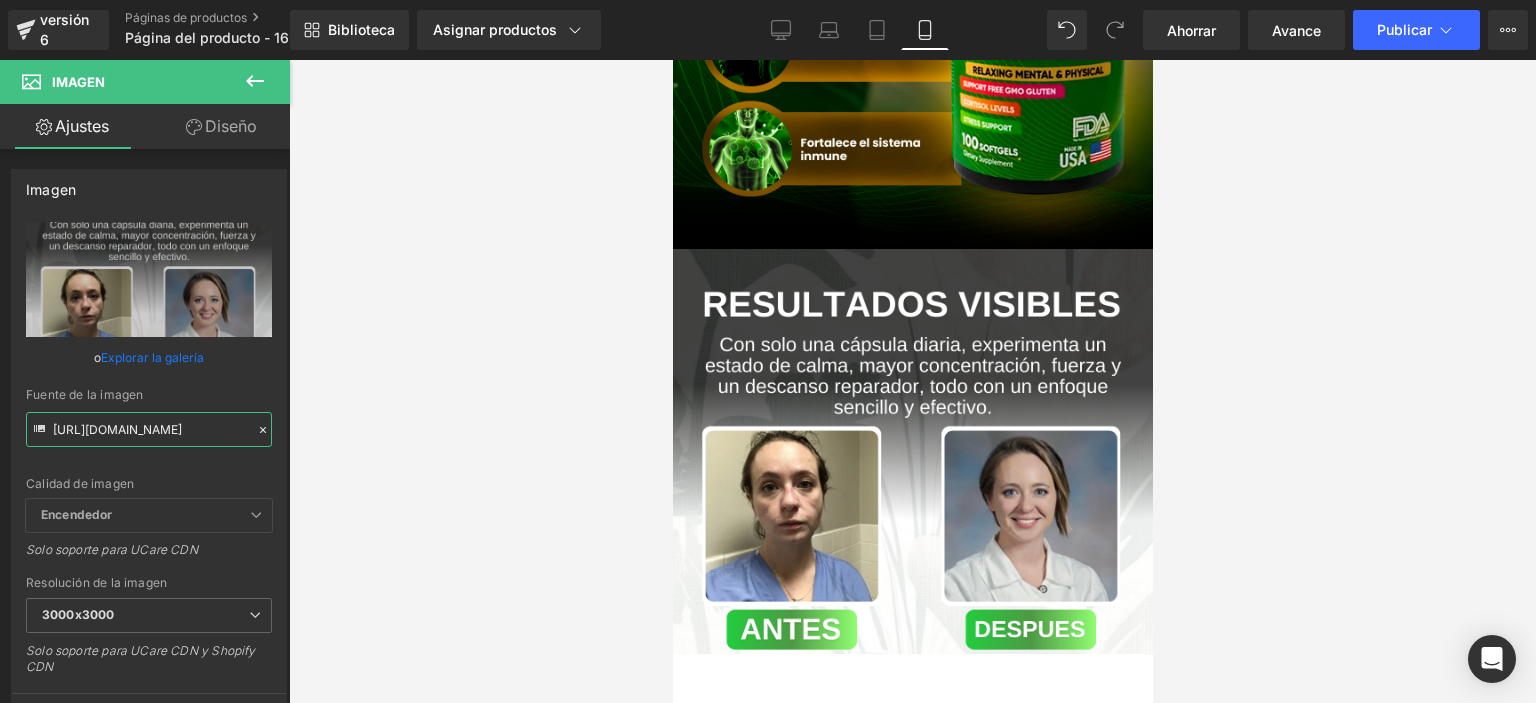 drag, startPoint x: 53, startPoint y: 423, endPoint x: 291, endPoint y: 441, distance: 238.6797 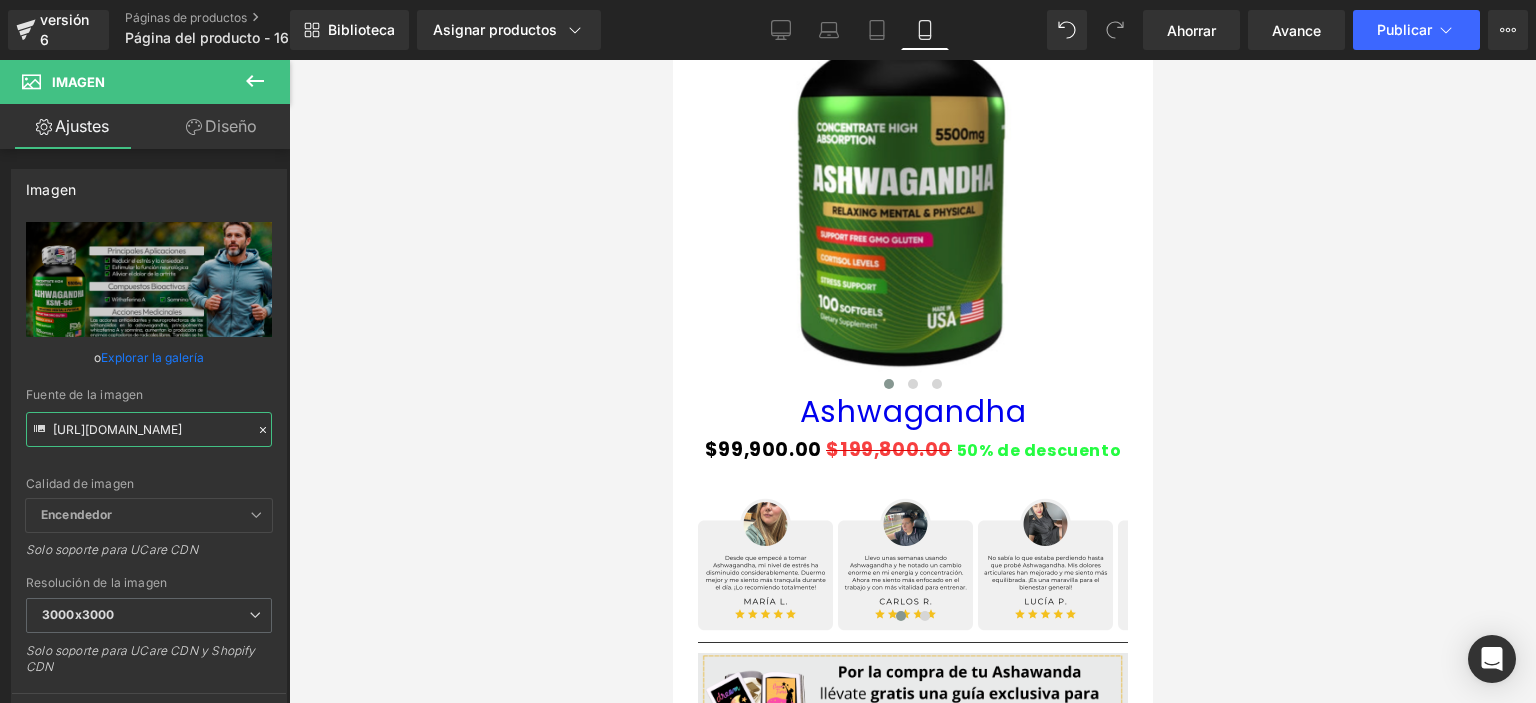 scroll, scrollTop: 1200, scrollLeft: 0, axis: vertical 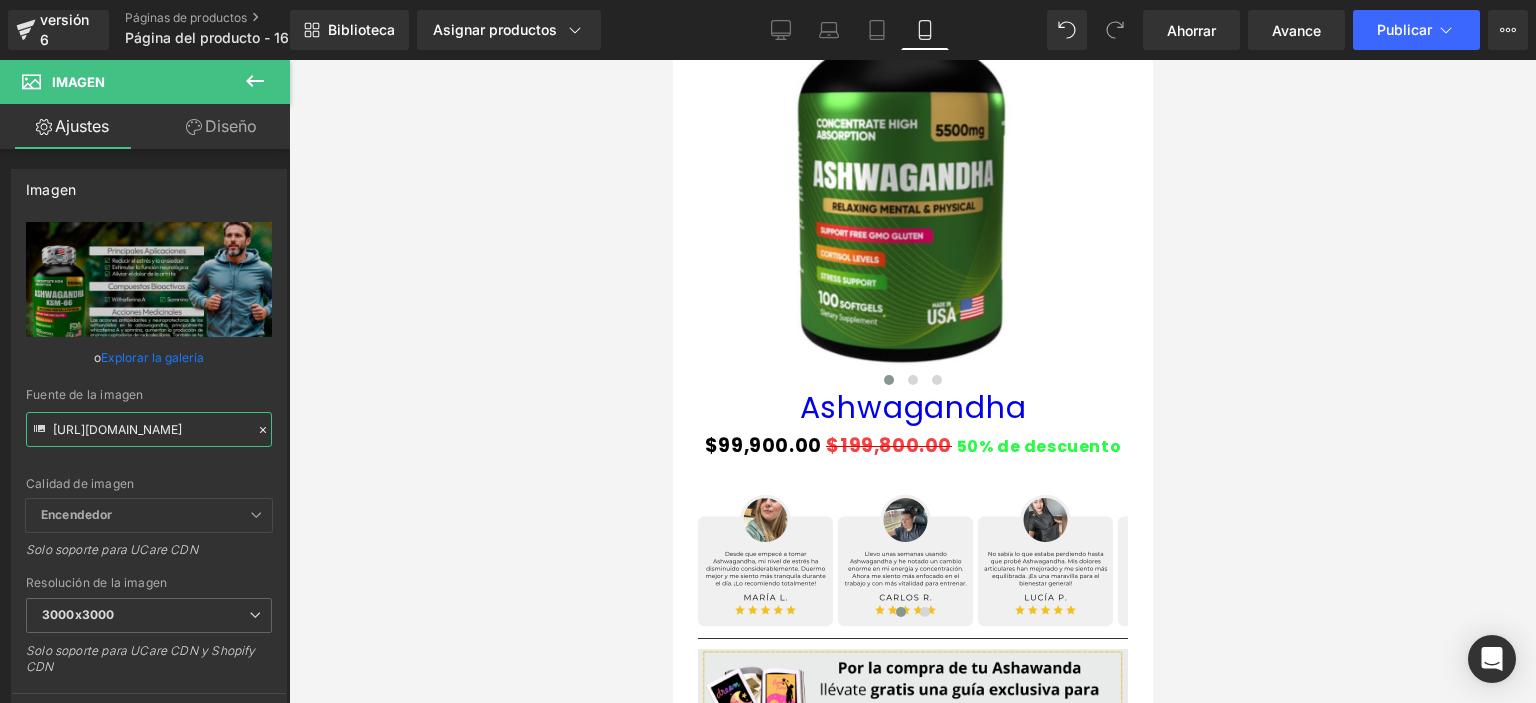 type on "[URL][DOMAIN_NAME]" 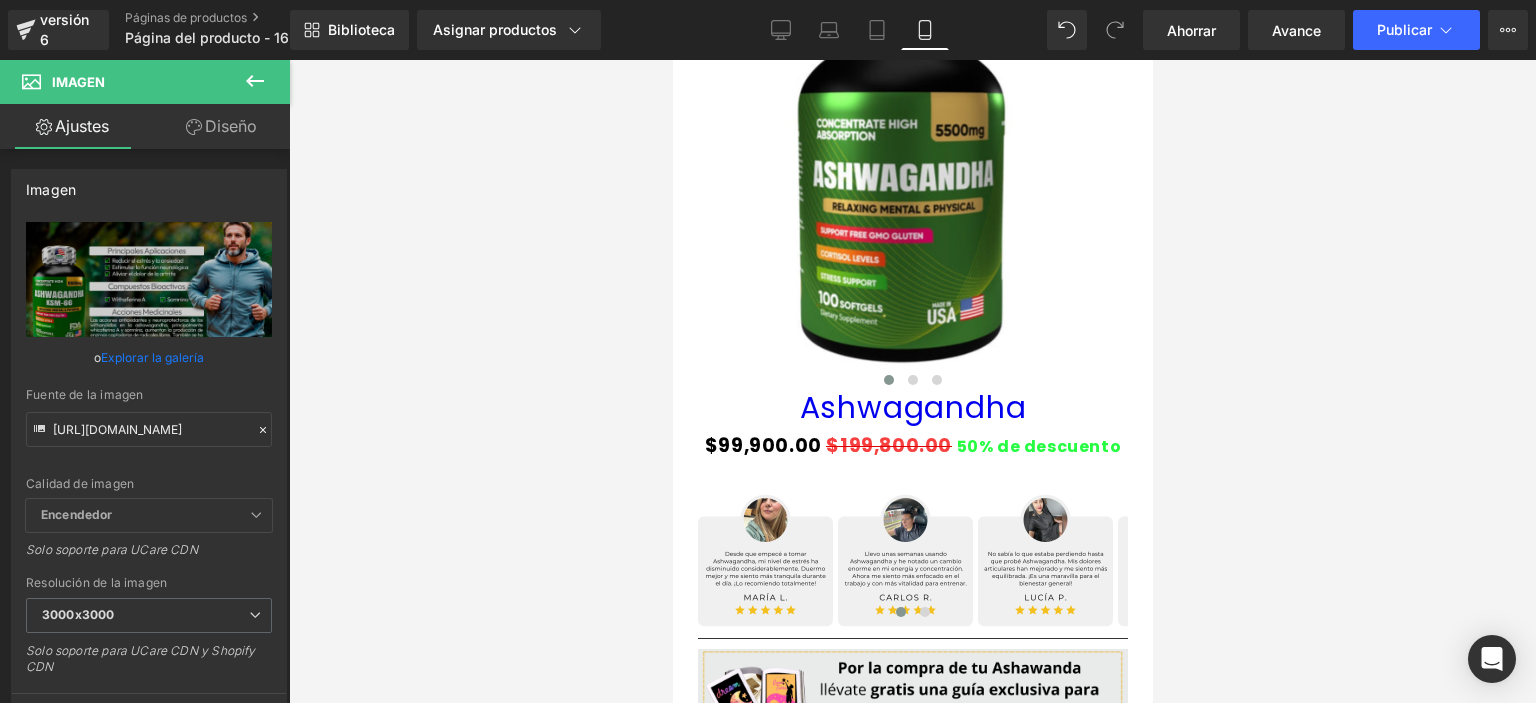 scroll, scrollTop: 0, scrollLeft: 0, axis: both 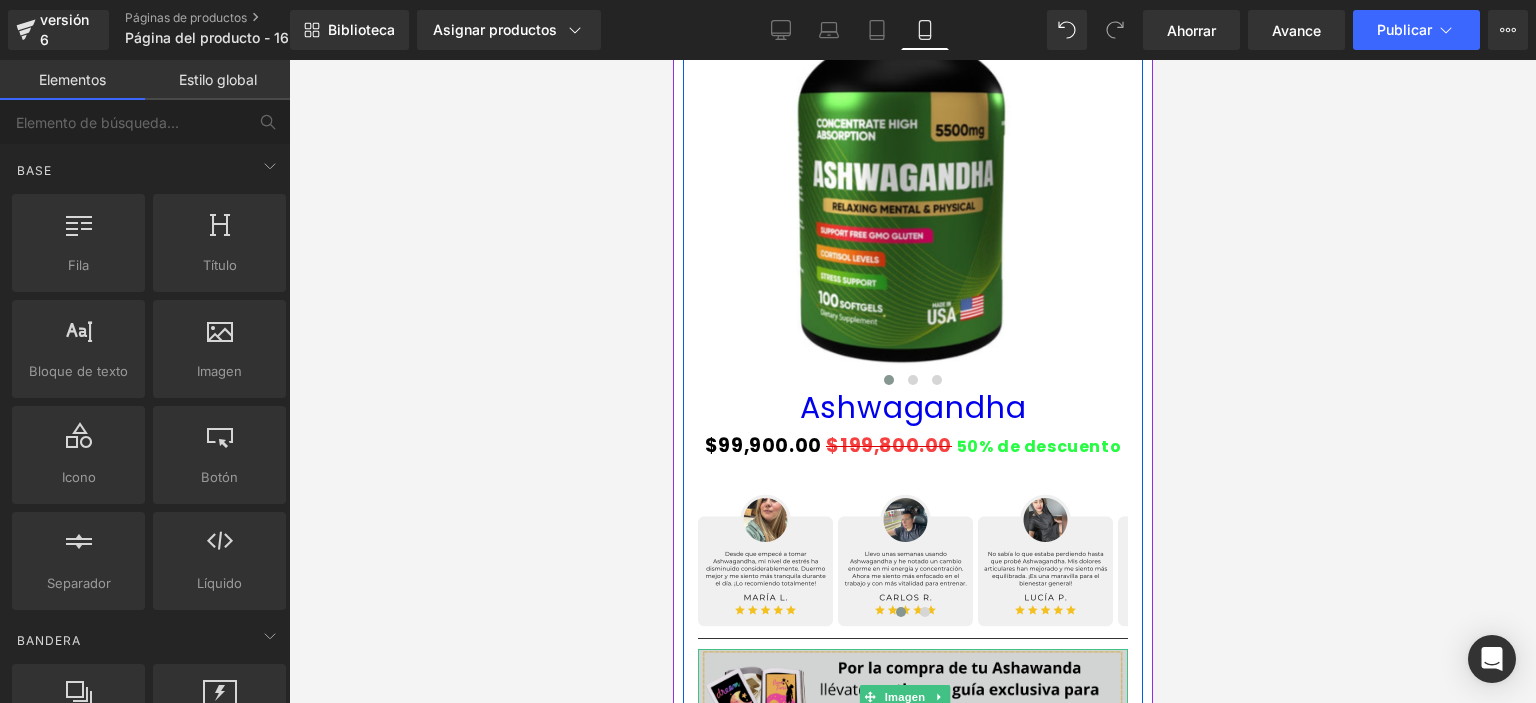 click at bounding box center [912, 697] 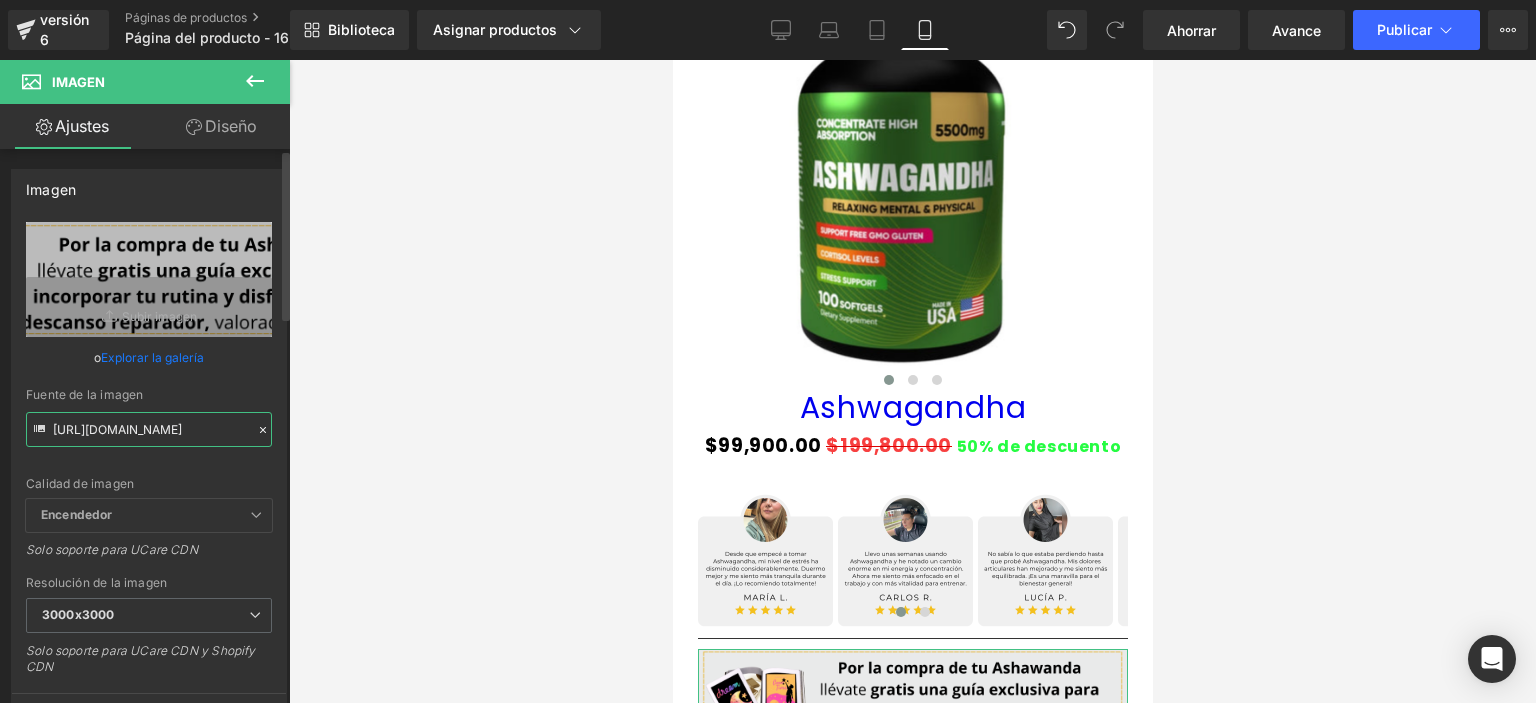 scroll, scrollTop: 0, scrollLeft: 28, axis: horizontal 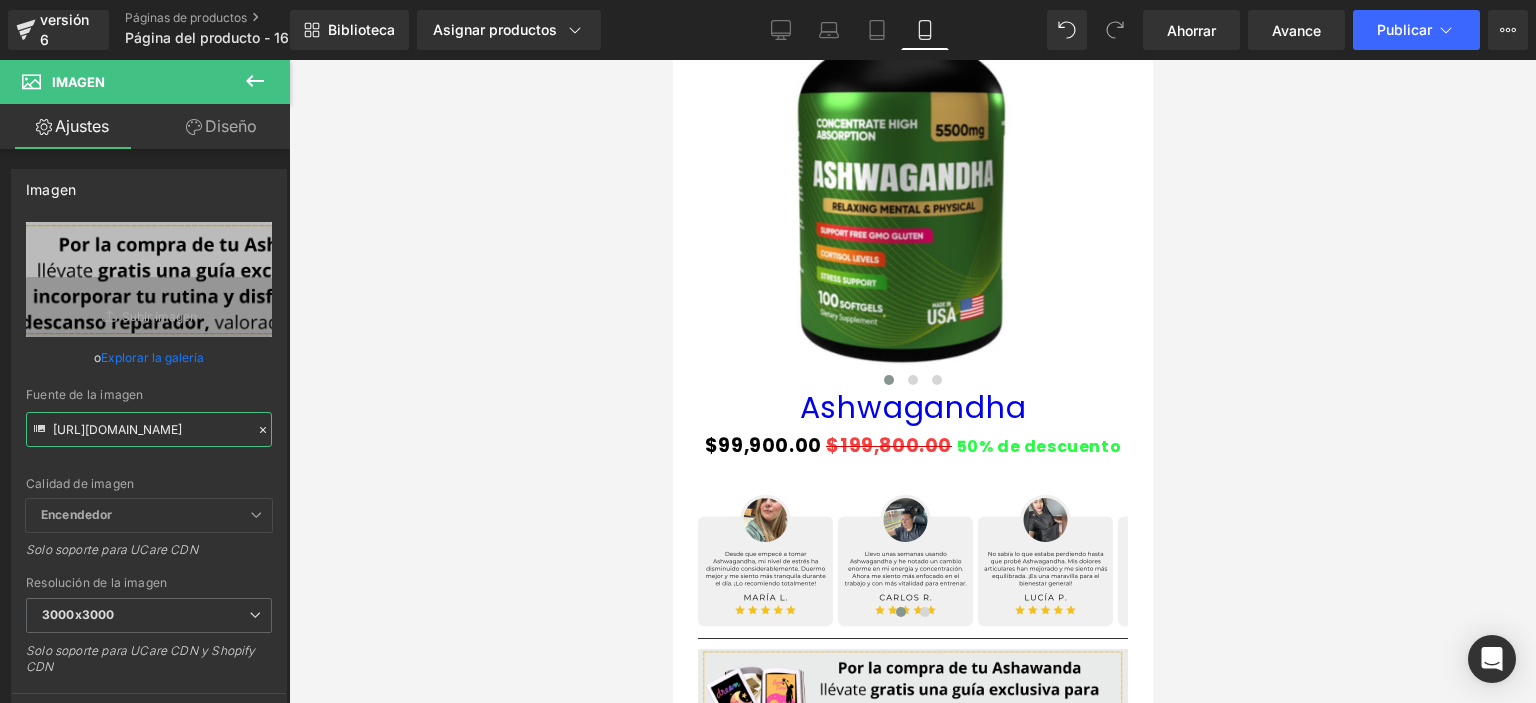 drag, startPoint x: 52, startPoint y: 425, endPoint x: 308, endPoint y: 443, distance: 256.63202 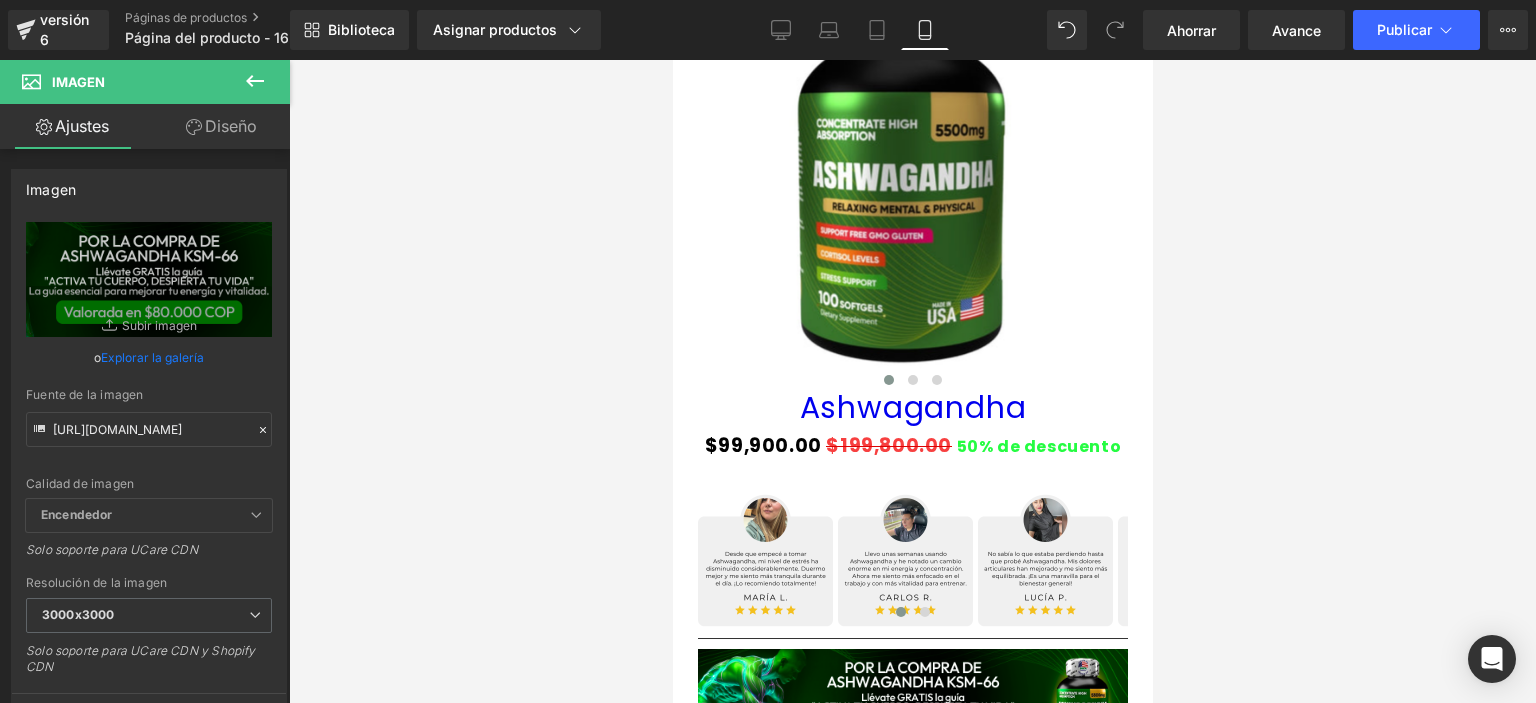 click at bounding box center [912, 381] 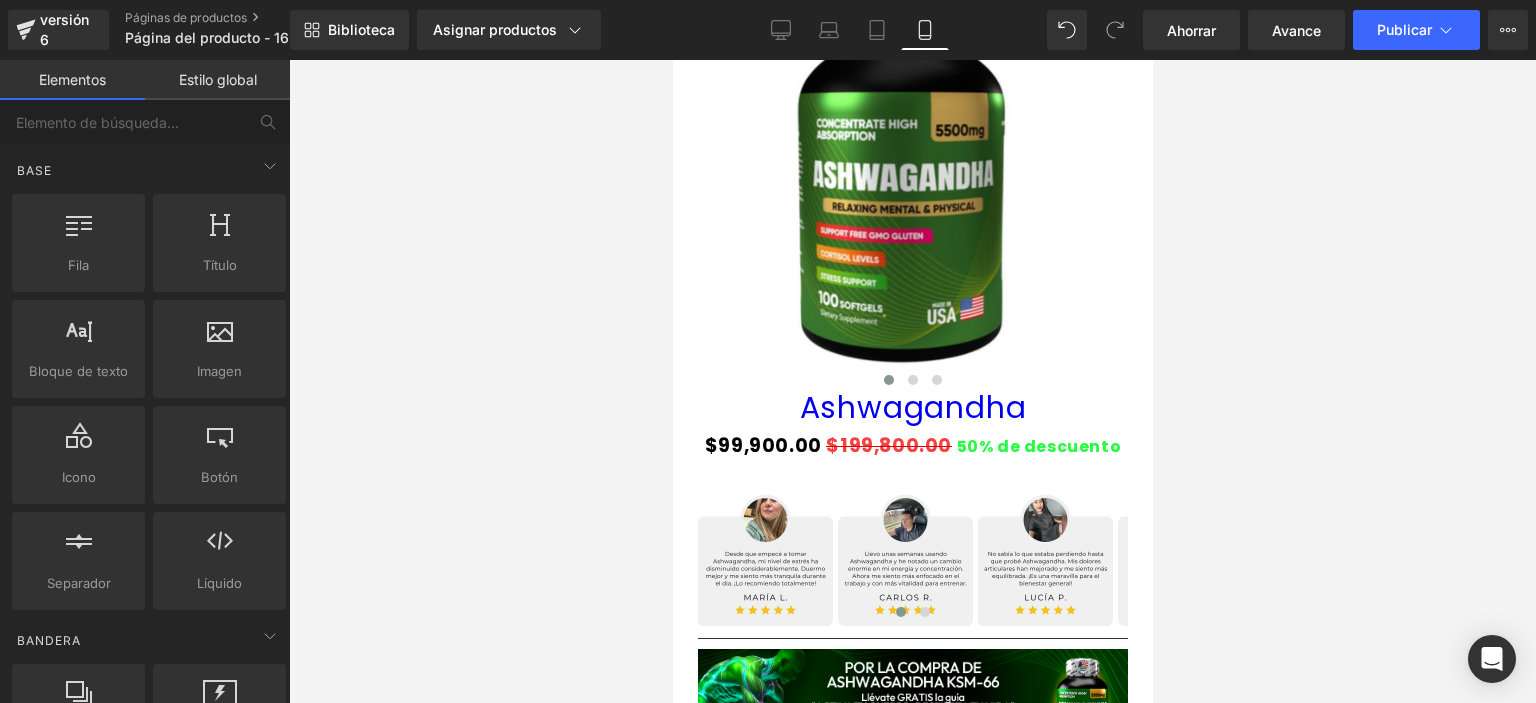 scroll, scrollTop: 0, scrollLeft: 0, axis: both 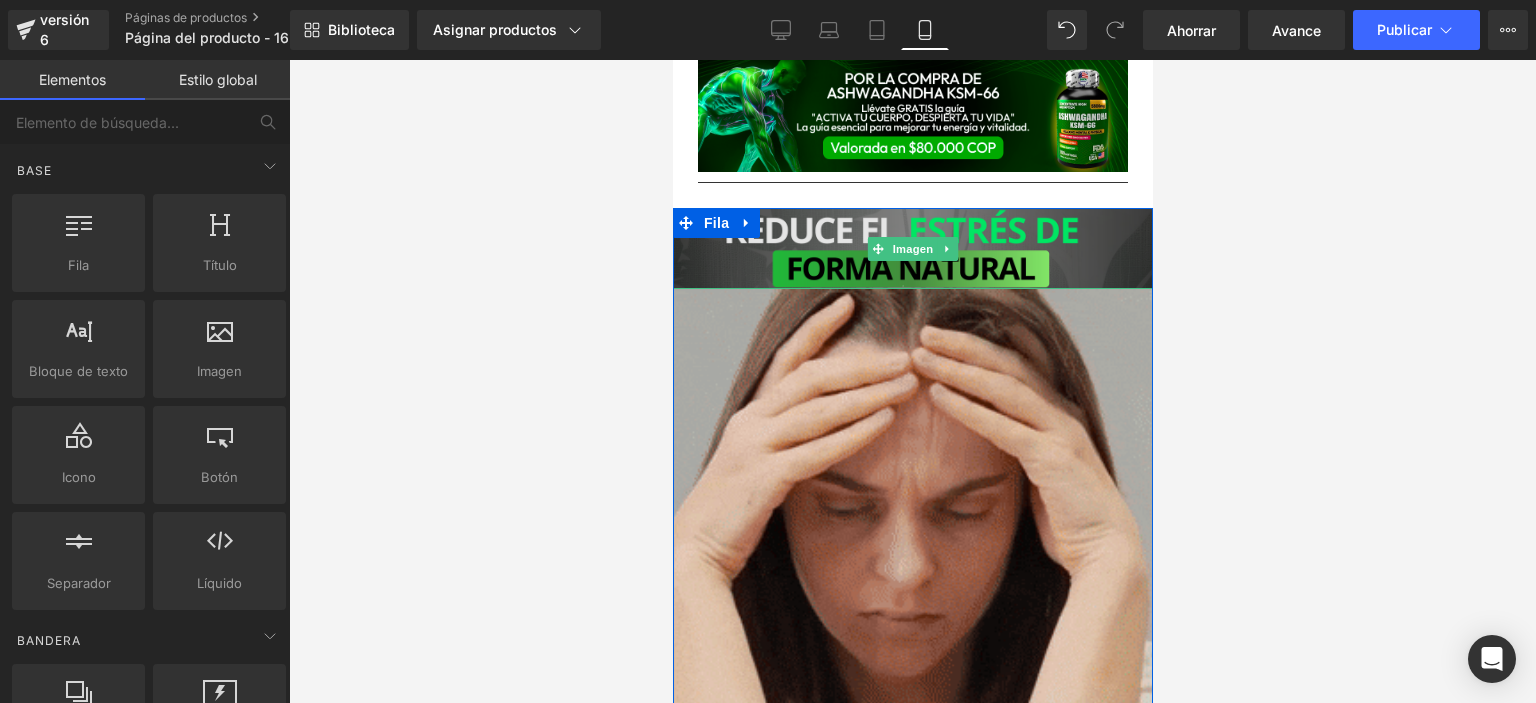 click at bounding box center (912, 249) 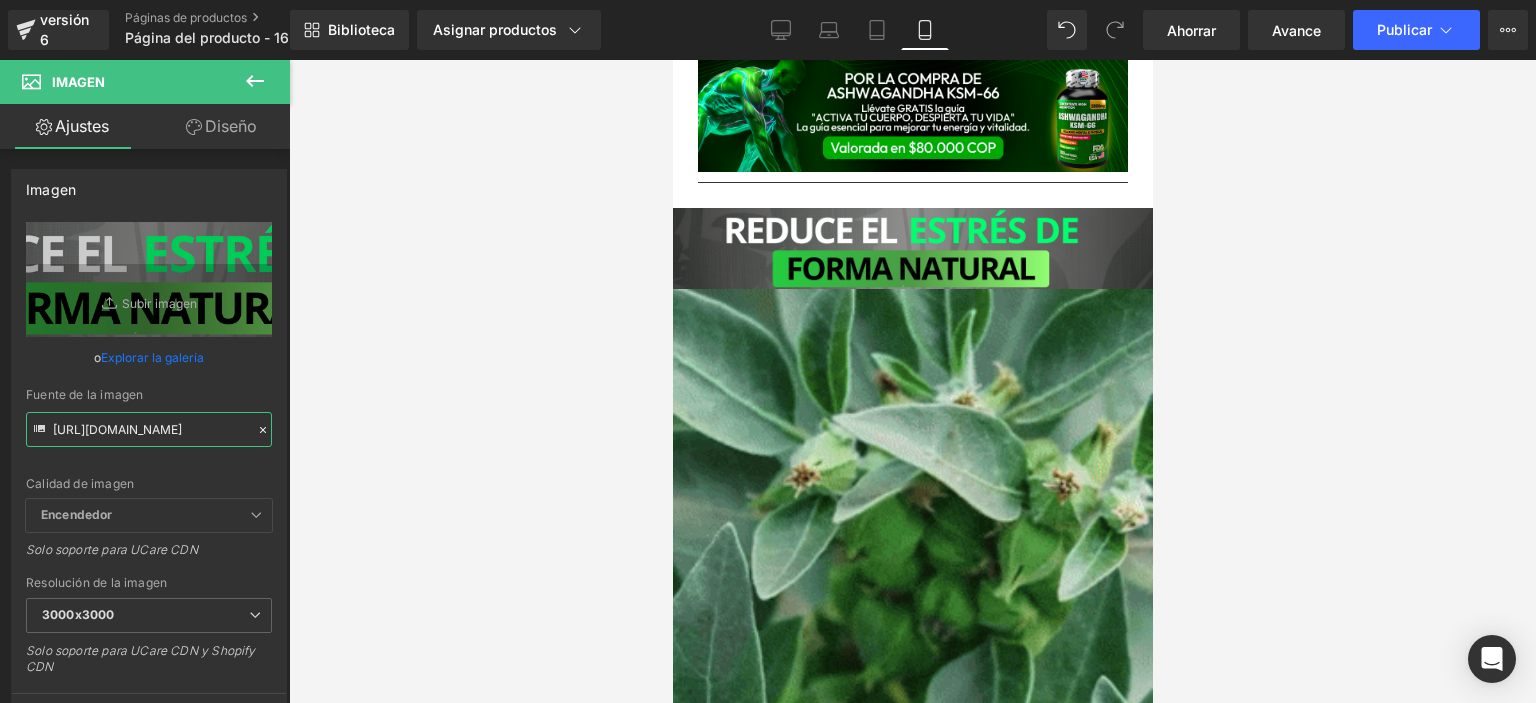 scroll, scrollTop: 0, scrollLeft: 37, axis: horizontal 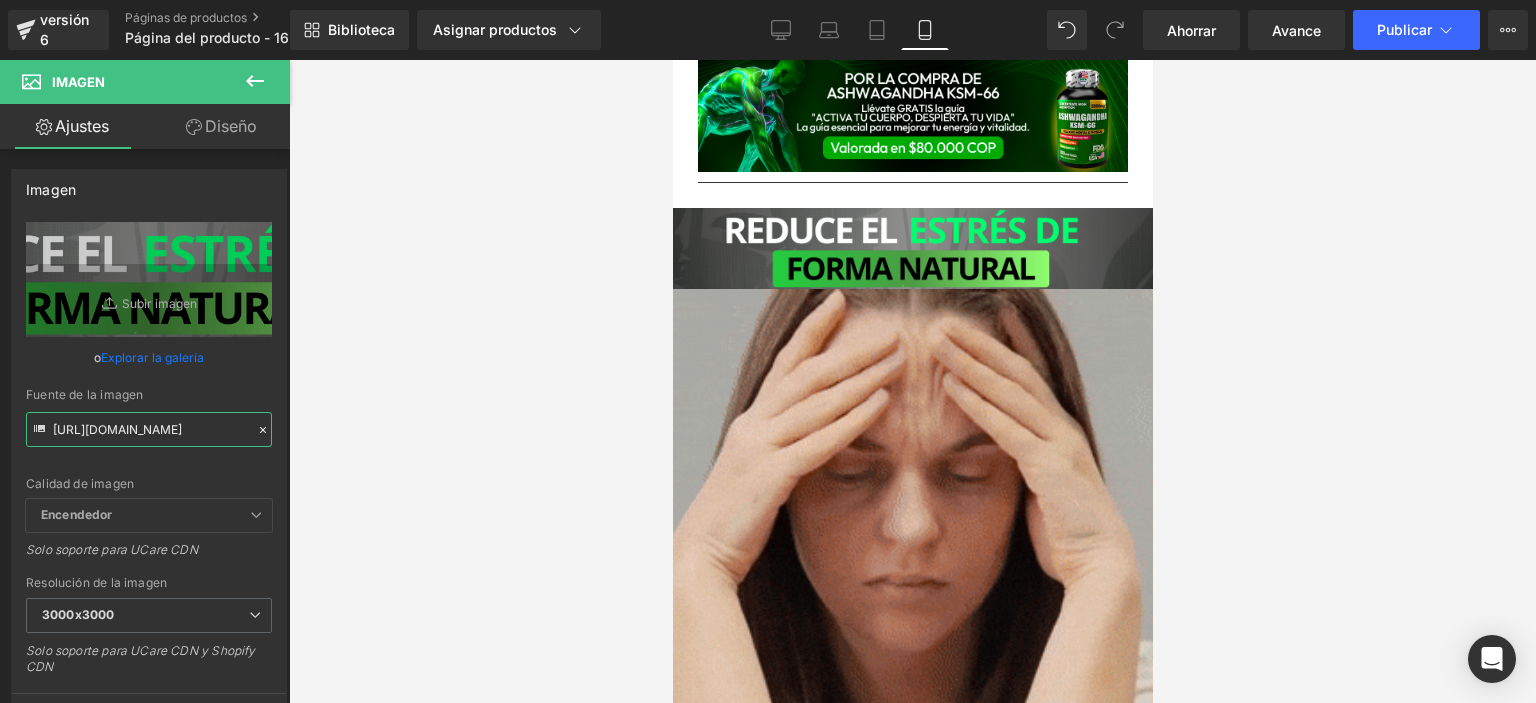 drag, startPoint x: 52, startPoint y: 427, endPoint x: 352, endPoint y: 430, distance: 300.015 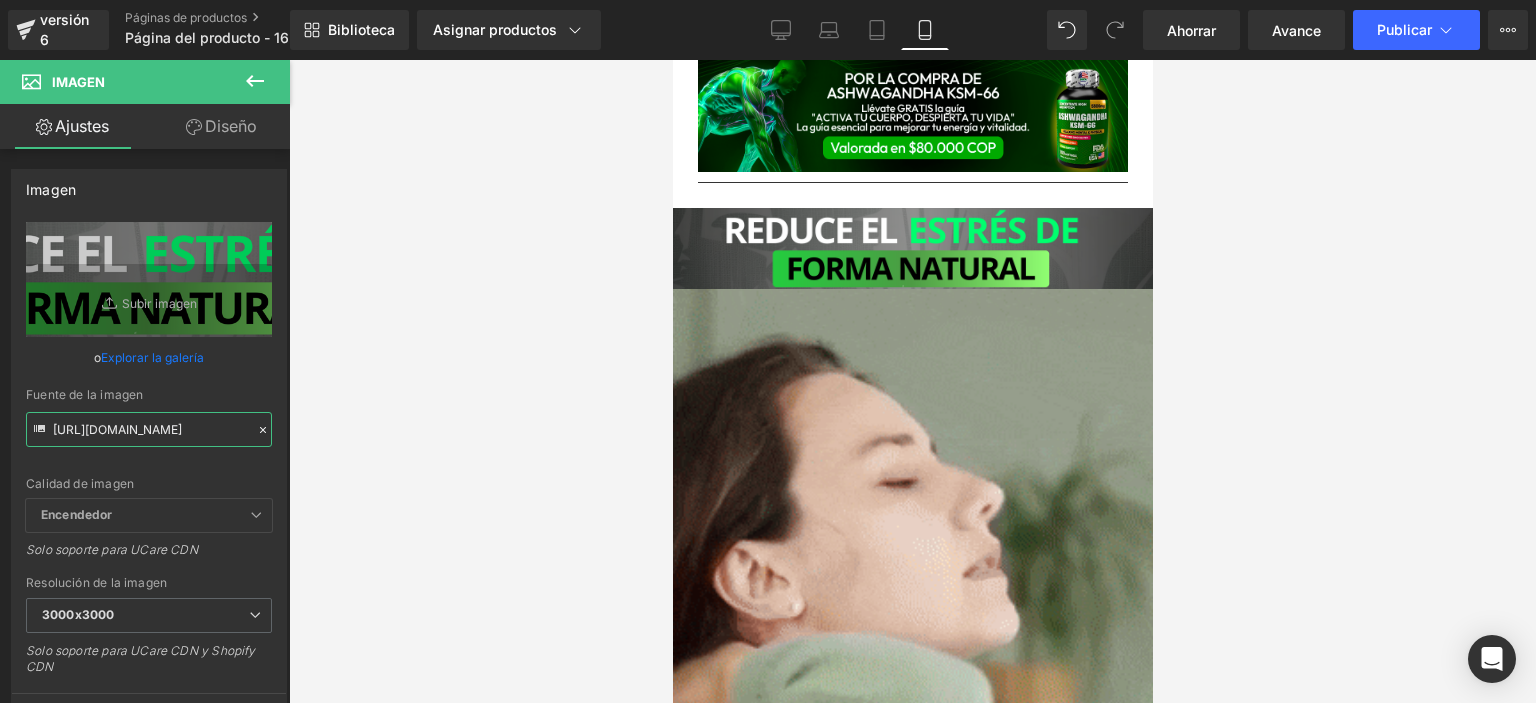 click on "Estás previsualizando cómo funciona el Reestilizará tu página. No puedes editar elementos en el modo de vista previa preestablecida. versión 6 Páginas de productos Página del producto - 16 de [PERSON_NAME], 14:08:21 Biblioteca Asignar productos Vista previa del producto
Ashwagandha Administrar productos asignados Móvil De oficina Computadora portátil Tableta Móvil Ahorrar Avance Publicar Programado Plan de actualización Ver página en vivo Ver con plantilla actual Guardar plantilla en la biblioteca Programar publicación Optimizar Configuración de publicación Atajos Tu página no se puede publicar Has alcanzado el número máximo de páginas publicadas en tu plan  (1/1).  Necesitas mejorar tu plan o cancelar la publicación de todas tus páginas para obtener un espacio de publicación. Anular la publicación de páginas Plan de actualización Elementos Estilo global Base Fila [PERSON_NAME], columnas, diseños, div Título encabezados, títulos, h1,h2,h3,h4,h5,h6 Bloque de texto Imagen Icono Botón Pila" at bounding box center (768, 368) 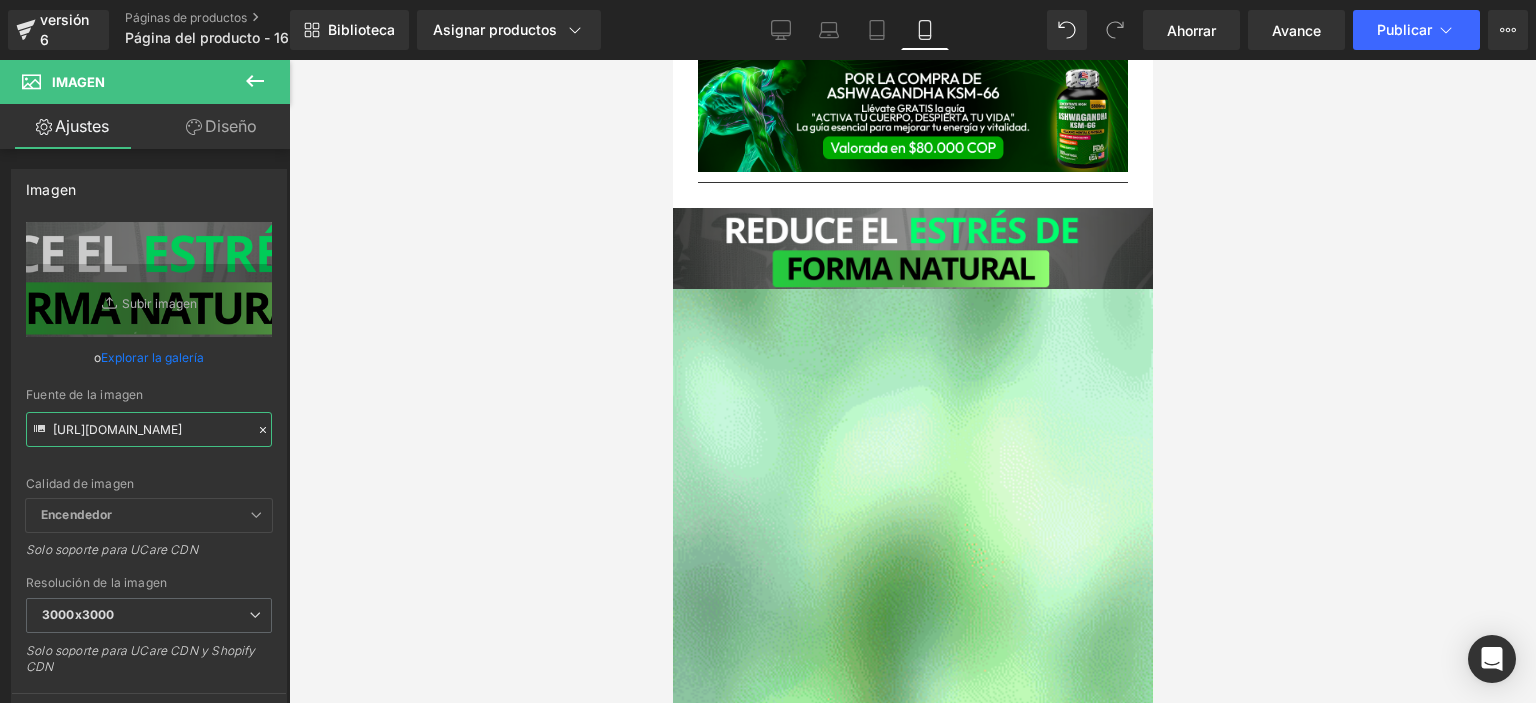 paste on "R4DHwHrK/POTS-04-05" 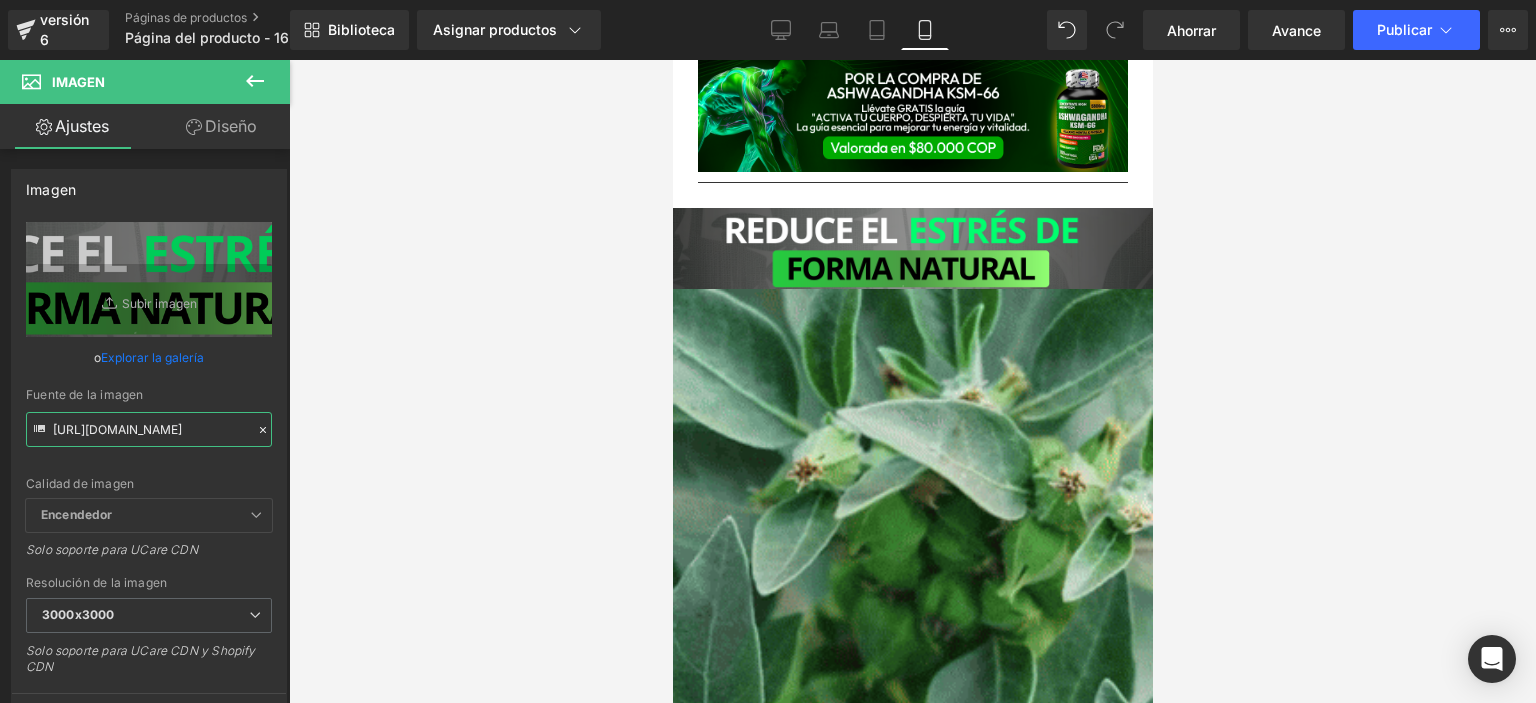 type on "[URL][DOMAIN_NAME]" 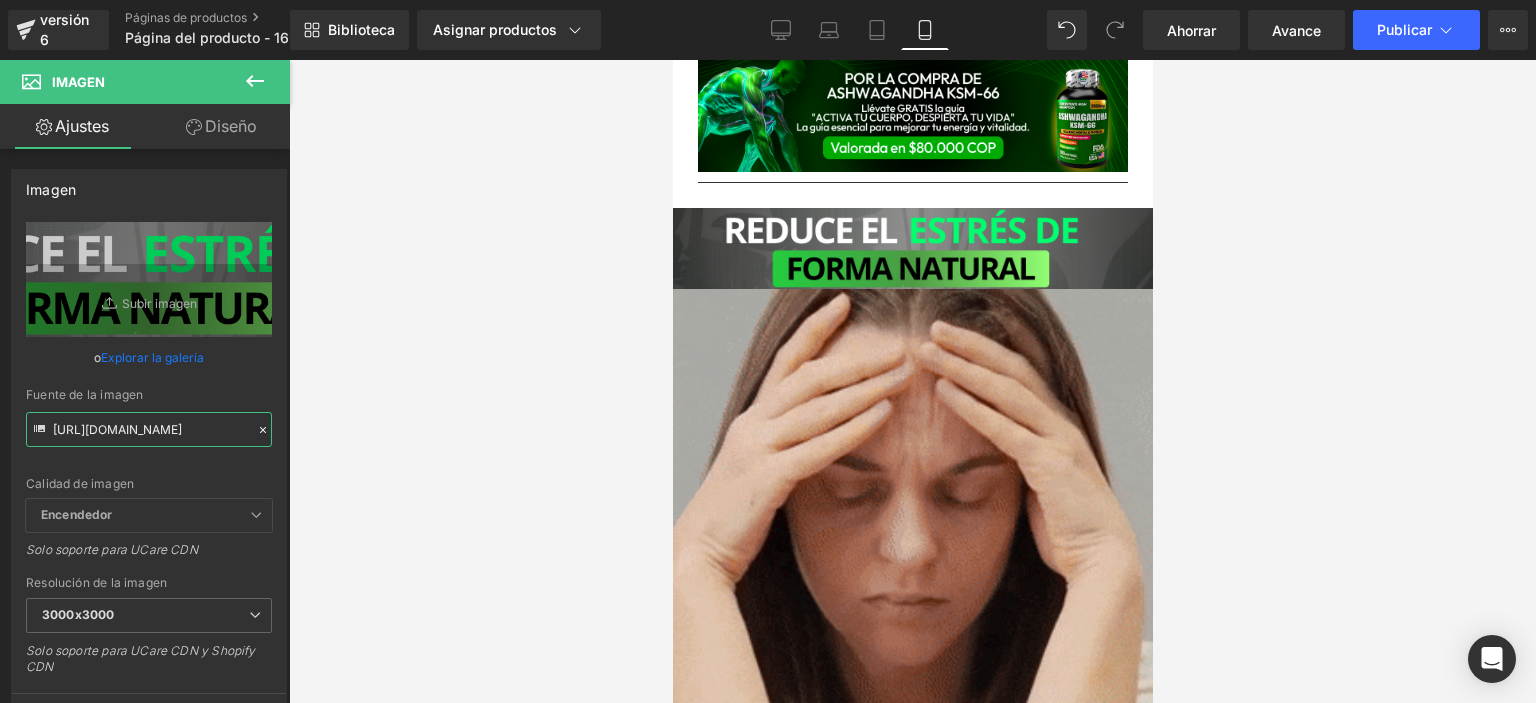 scroll, scrollTop: 0, scrollLeft: 68, axis: horizontal 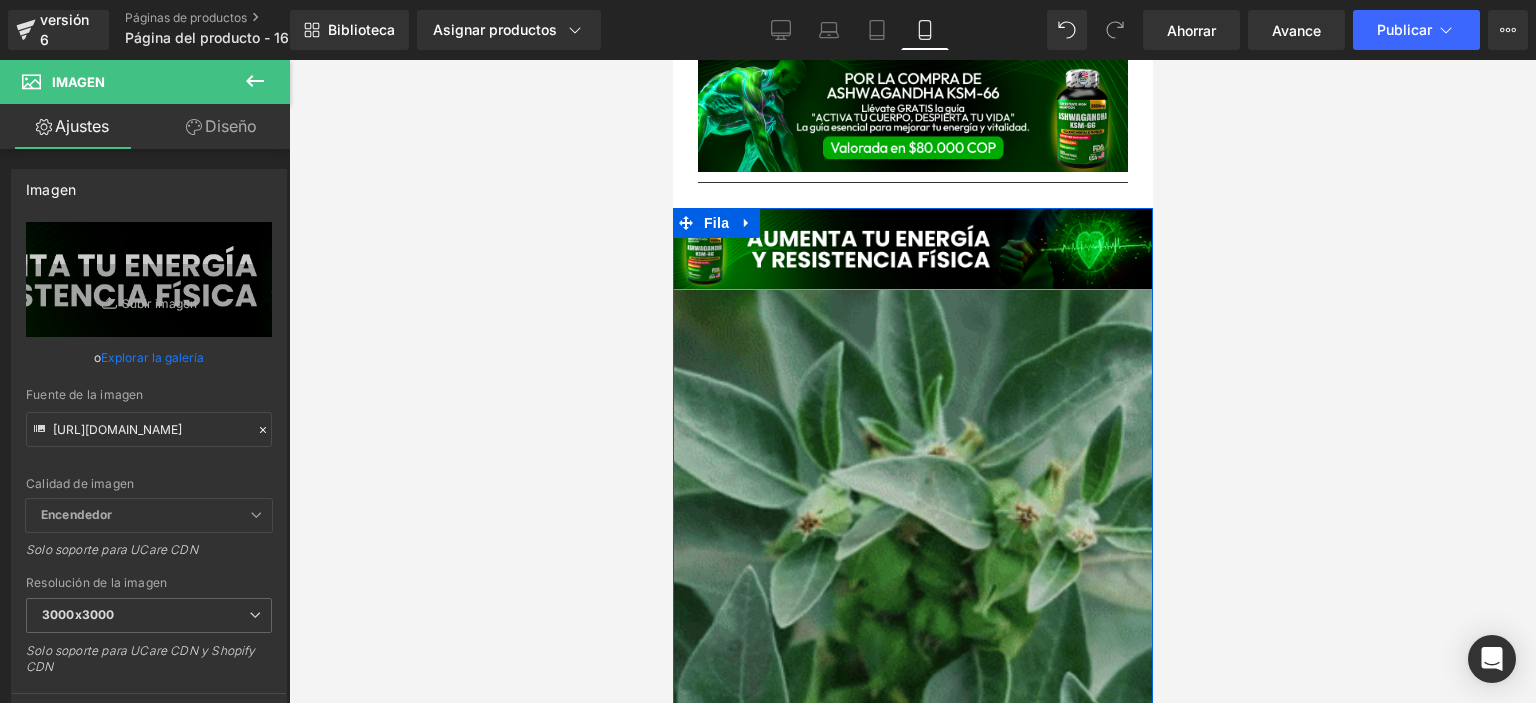 click at bounding box center (912, 715) 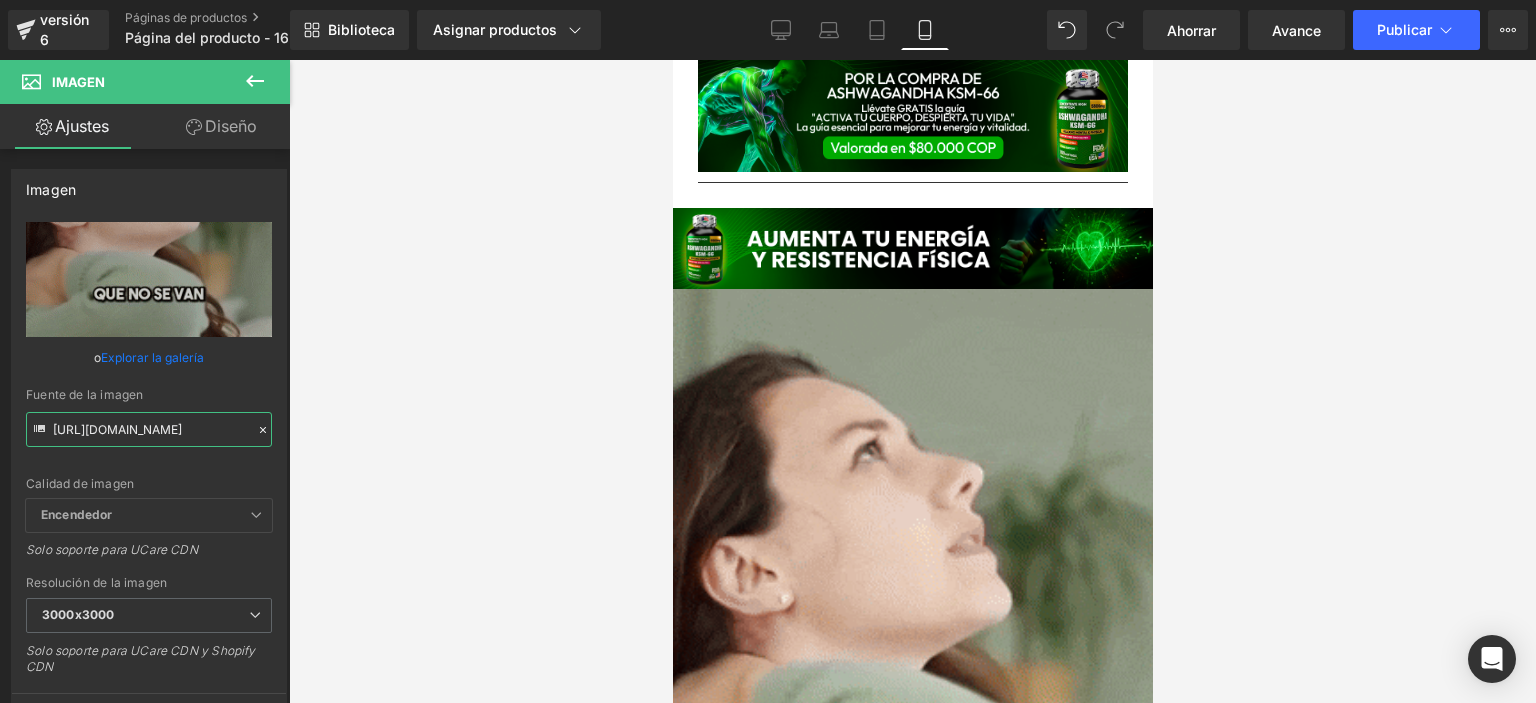 scroll, scrollTop: 0, scrollLeft: 188, axis: horizontal 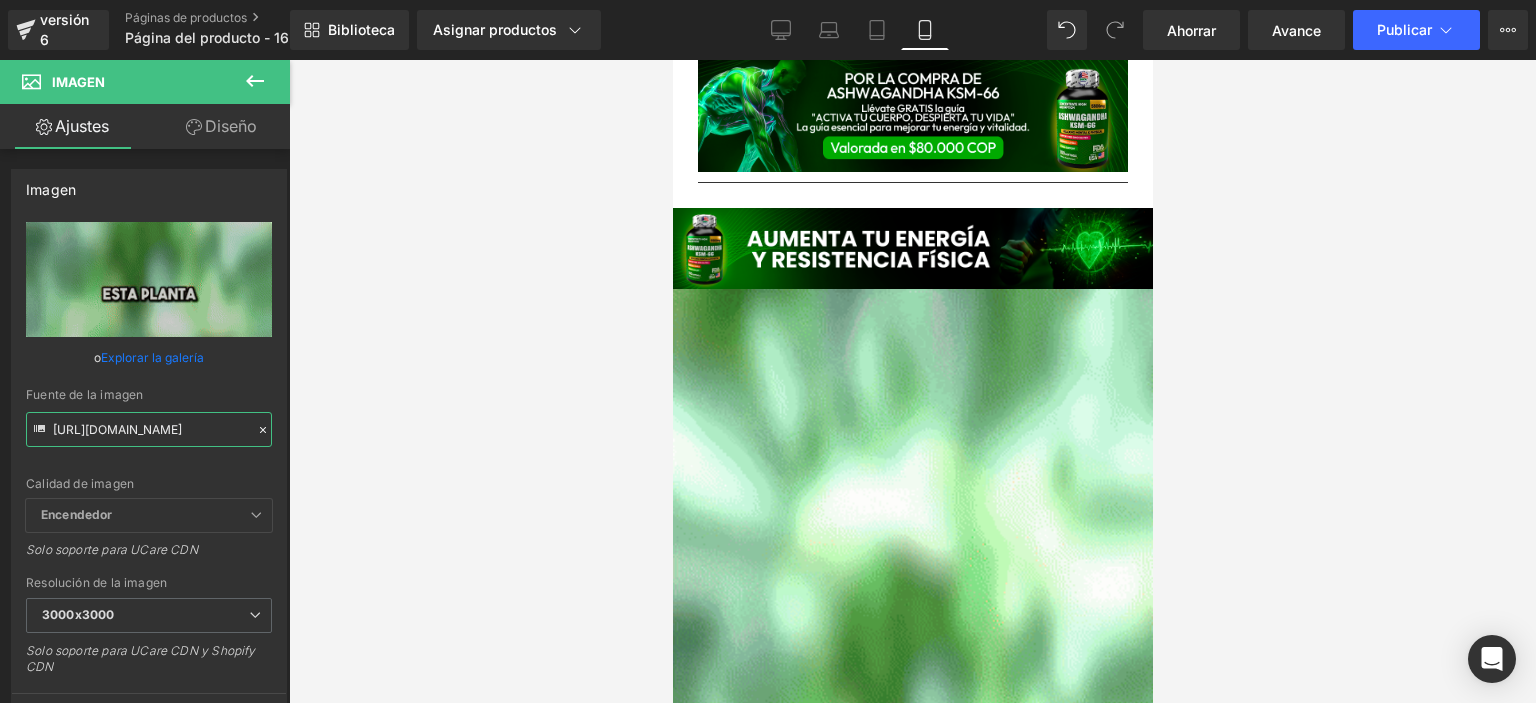 drag, startPoint x: 53, startPoint y: 429, endPoint x: 368, endPoint y: 467, distance: 317.28378 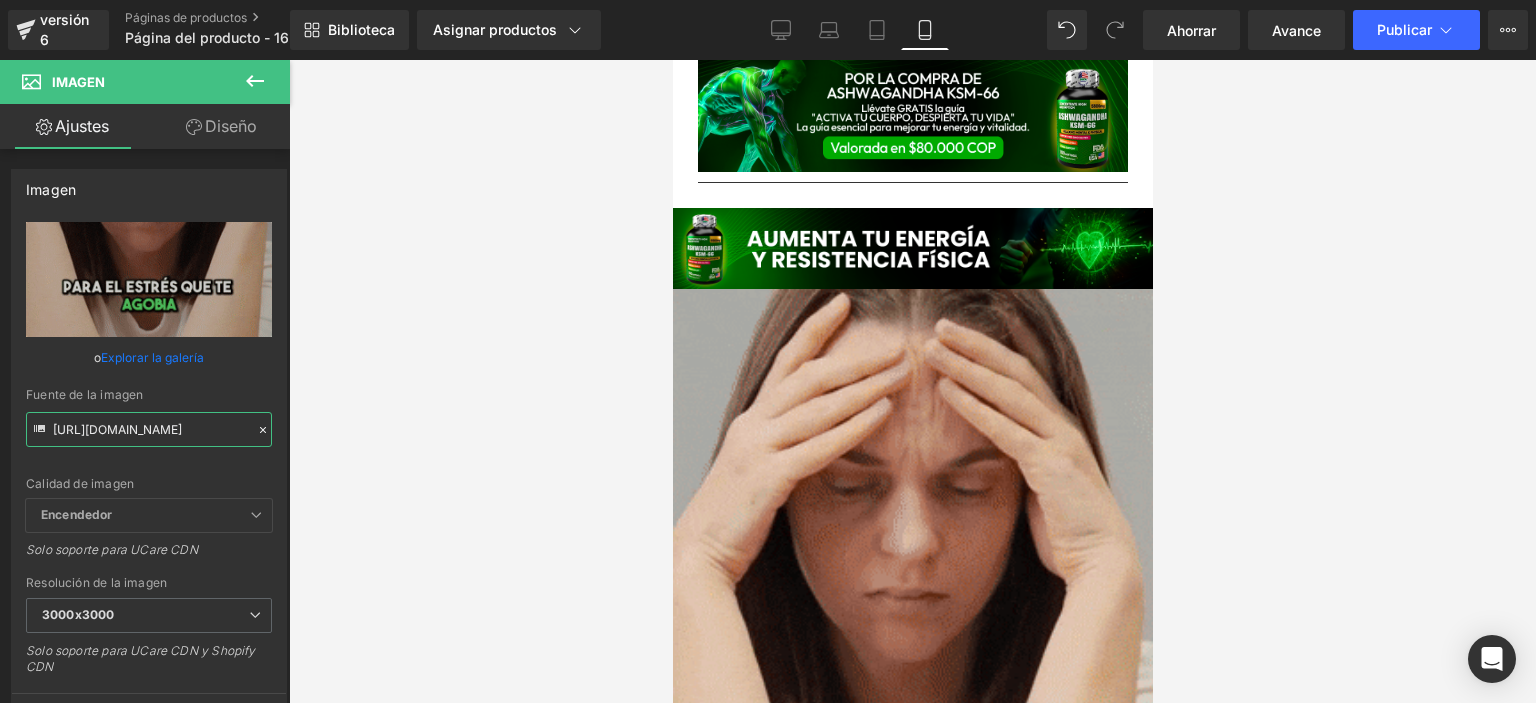 click on "Estás previsualizando cómo funciona el Reestilizará tu página. No puedes editar elementos en el modo de vista previa preestablecida. versión 6 Páginas de productos Página del producto - 16 de [PERSON_NAME], 14:08:21 Biblioteca Asignar productos Vista previa del producto
Ashwagandha Administrar productos asignados Móvil De oficina Computadora portátil Tableta Móvil Ahorrar Avance Publicar Programado Plan de actualización Ver página en vivo Ver con plantilla actual Guardar plantilla en la biblioteca Programar publicación Optimizar Configuración de publicación Atajos Tu página no se puede publicar Has alcanzado el número máximo de páginas publicadas en tu plan  (1/1).  Necesitas mejorar tu plan o cancelar la publicación de todas tus páginas para obtener un espacio de publicación. Anular la publicación de páginas Plan de actualización Elementos Estilo global Base Fila [PERSON_NAME], columnas, diseños, div Título encabezados, títulos, h1,h2,h3,h4,h5,h6 Bloque de texto Imagen Icono Botón Pila" at bounding box center (768, 368) 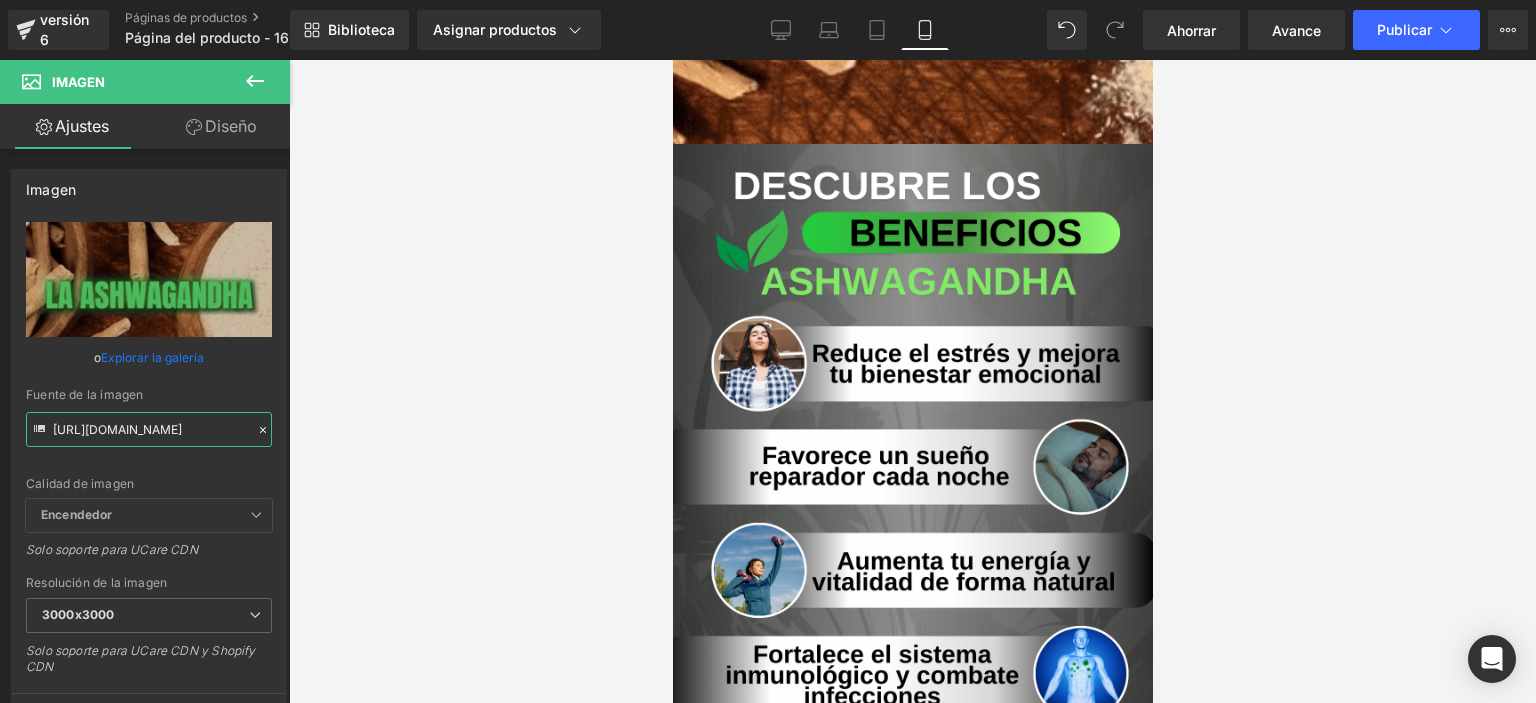 scroll, scrollTop: 2834, scrollLeft: 0, axis: vertical 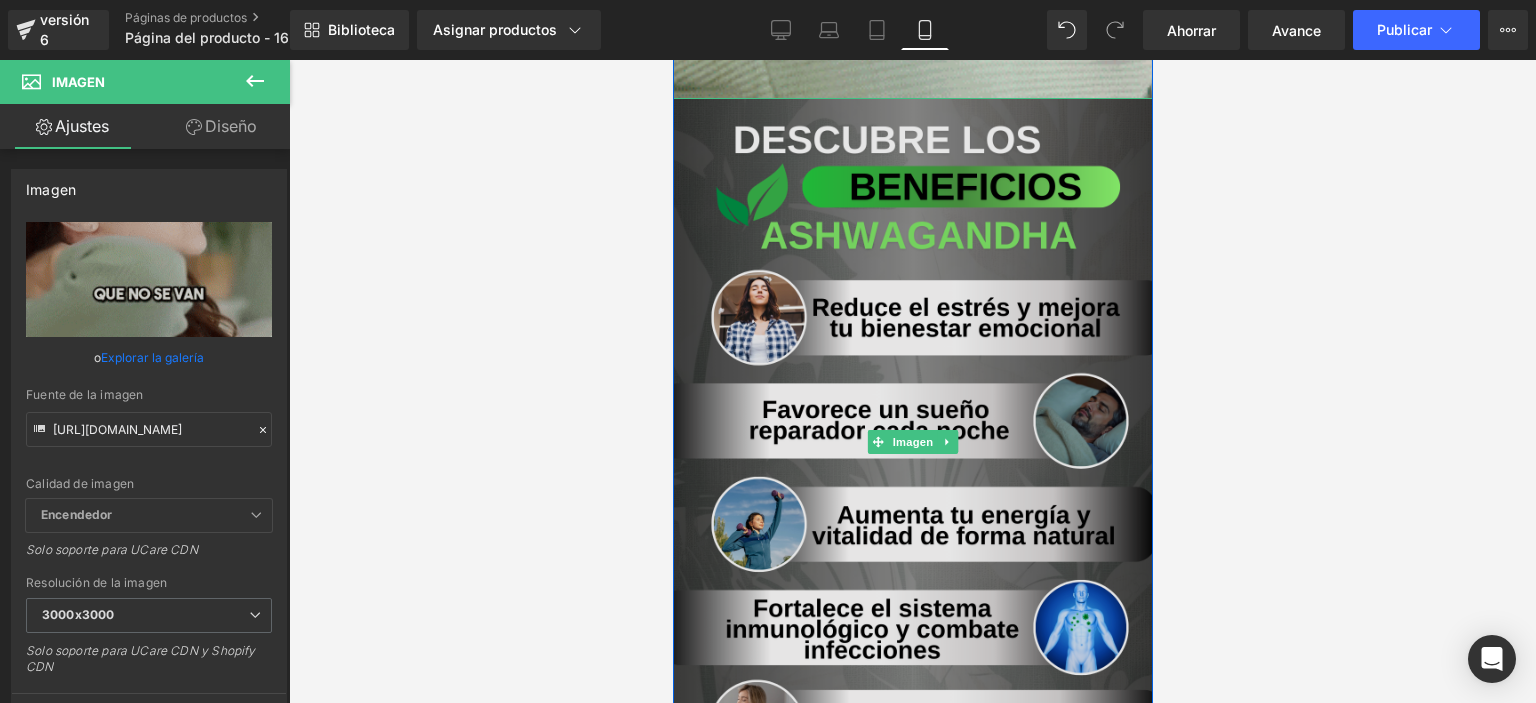 click at bounding box center [912, 442] 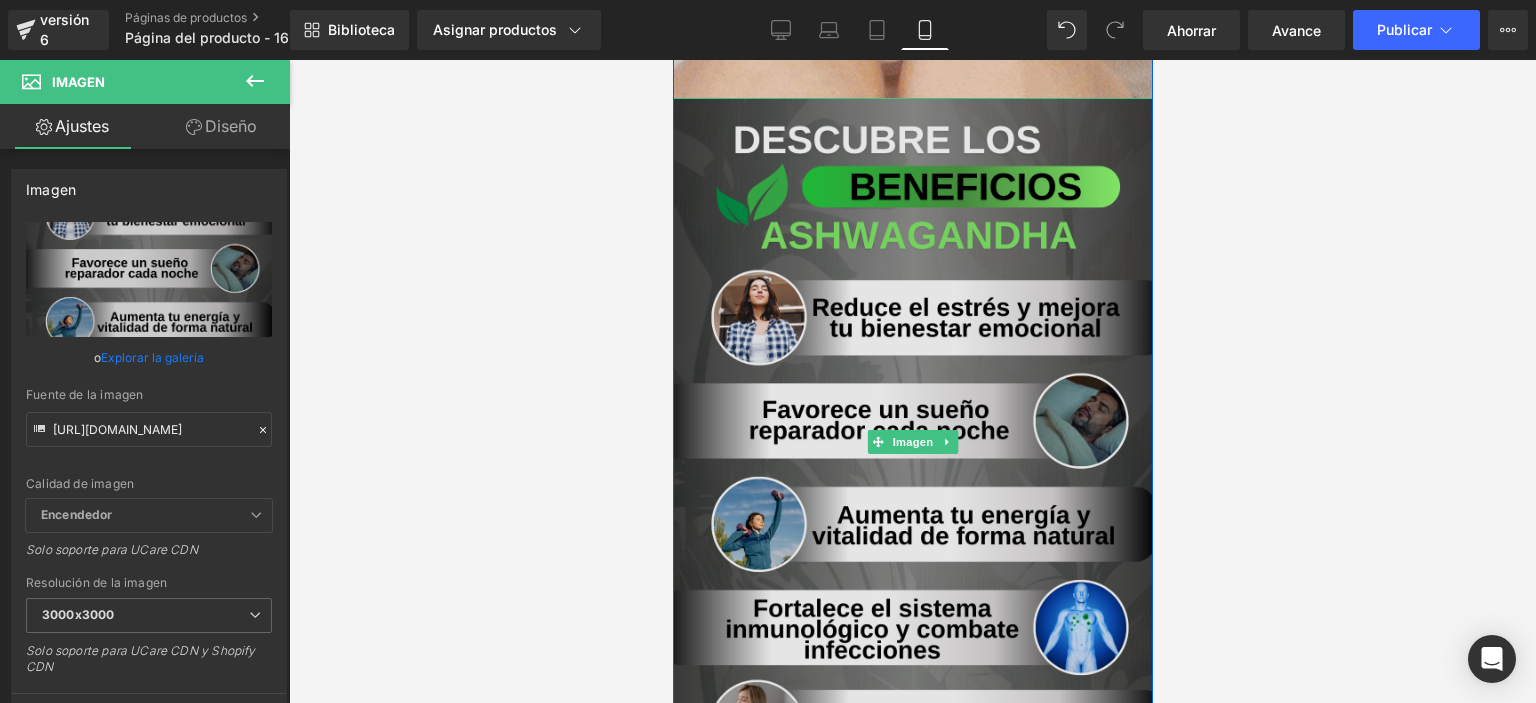 click at bounding box center (912, 442) 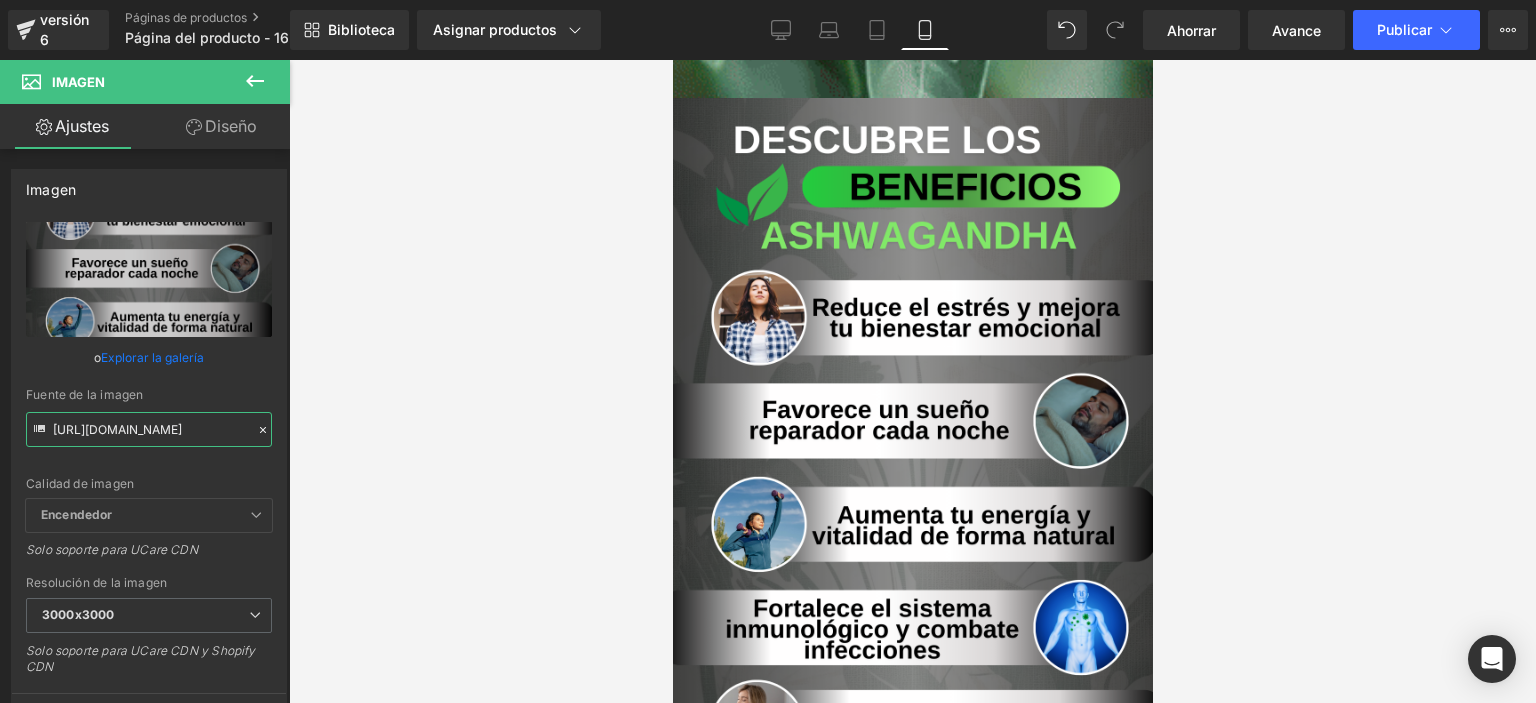 scroll, scrollTop: 0, scrollLeft: 35, axis: horizontal 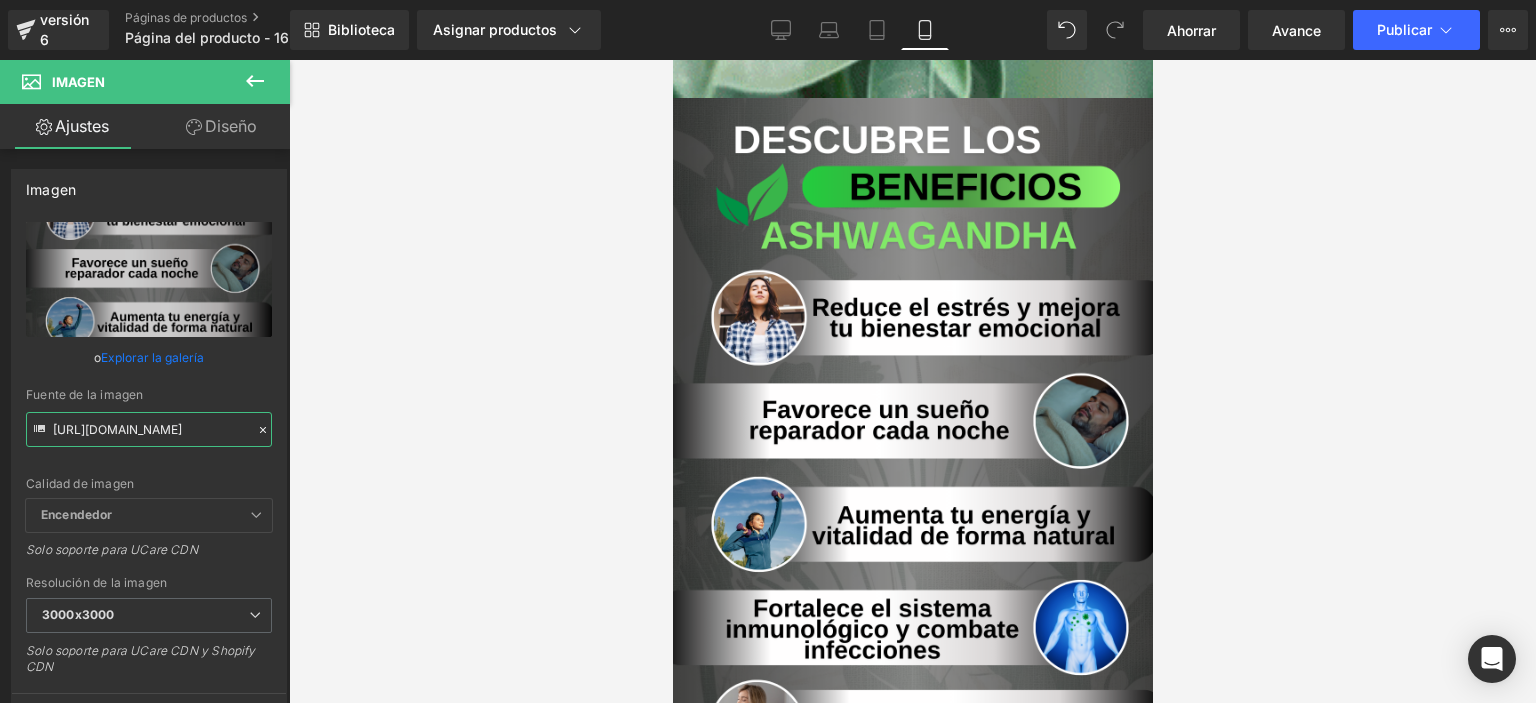 drag, startPoint x: 51, startPoint y: 424, endPoint x: 312, endPoint y: 429, distance: 261.04788 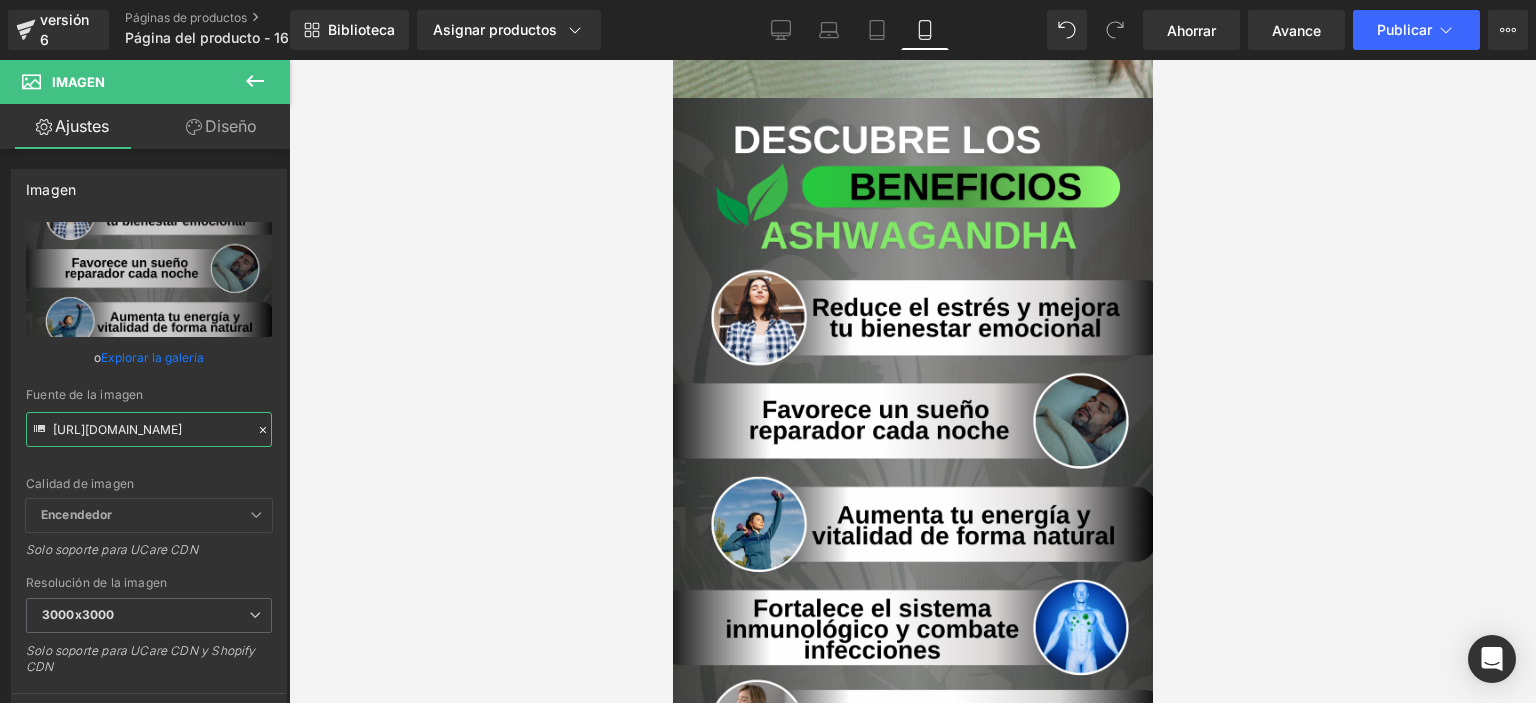 click on "Estás previsualizando cómo funciona el Reestilizará tu página. No puedes editar elementos en el modo de vista previa preestablecida. versión 6 Páginas de productos Página del producto - 16 de [PERSON_NAME], 14:08:21 Biblioteca Asignar productos Vista previa del producto
Ashwagandha Administrar productos asignados Móvil De oficina Computadora portátil Tableta Móvil Ahorrar Avance Publicar Programado Plan de actualización Ver página en vivo Ver con plantilla actual Guardar plantilla en la biblioteca Programar publicación Optimizar Configuración de publicación Atajos Tu página no se puede publicar Has alcanzado el número máximo de páginas publicadas en tu plan  (1/1).  Necesitas mejorar tu plan o cancelar la publicación de todas tus páginas para obtener un espacio de publicación. Anular la publicación de páginas Plan de actualización Elementos Estilo global Base Fila [PERSON_NAME], columnas, diseños, div Título encabezados, títulos, h1,h2,h3,h4,h5,h6 Bloque de texto Imagen Icono Botón Pila" at bounding box center (768, 368) 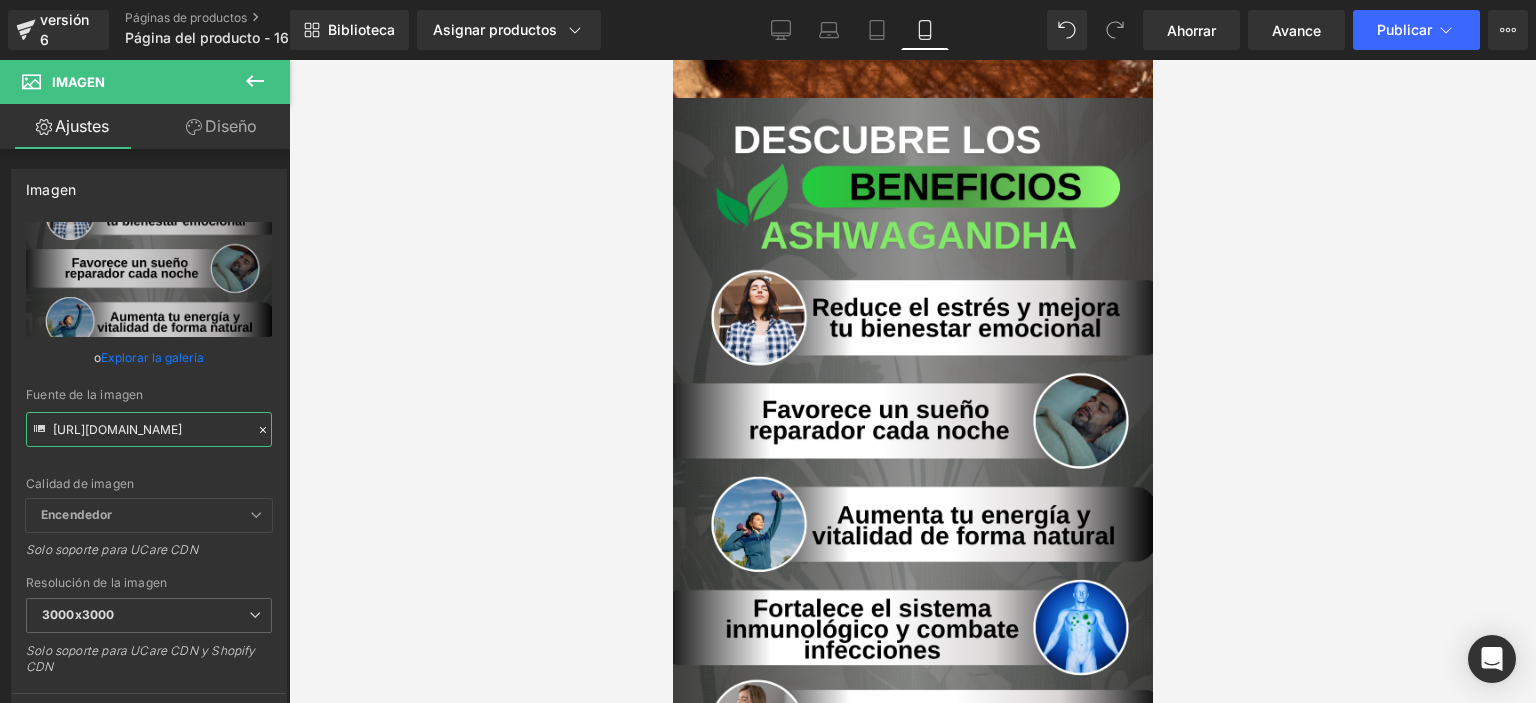 paste on "fzZ7gB4c/POTS-04" 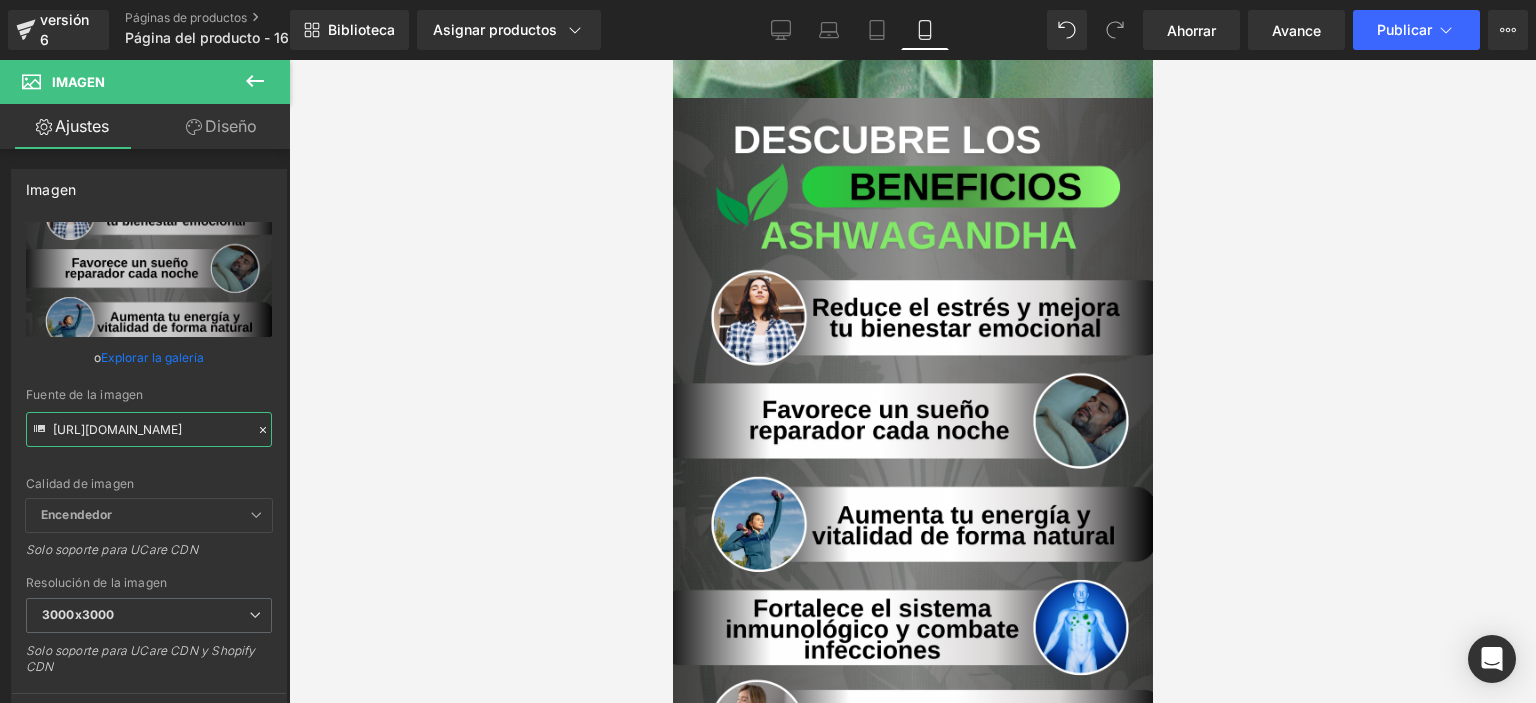 type on "[URL][DOMAIN_NAME]" 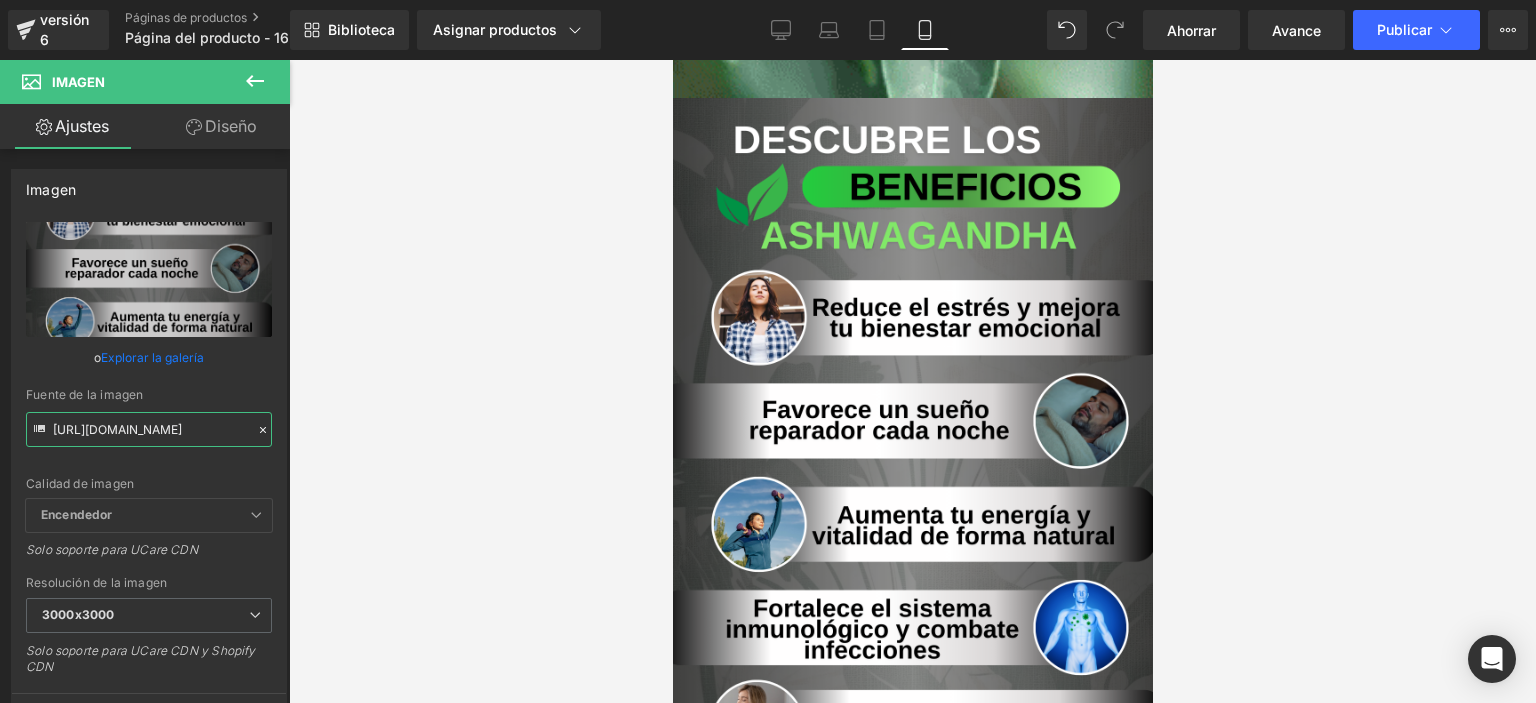 scroll, scrollTop: 0, scrollLeft: 38, axis: horizontal 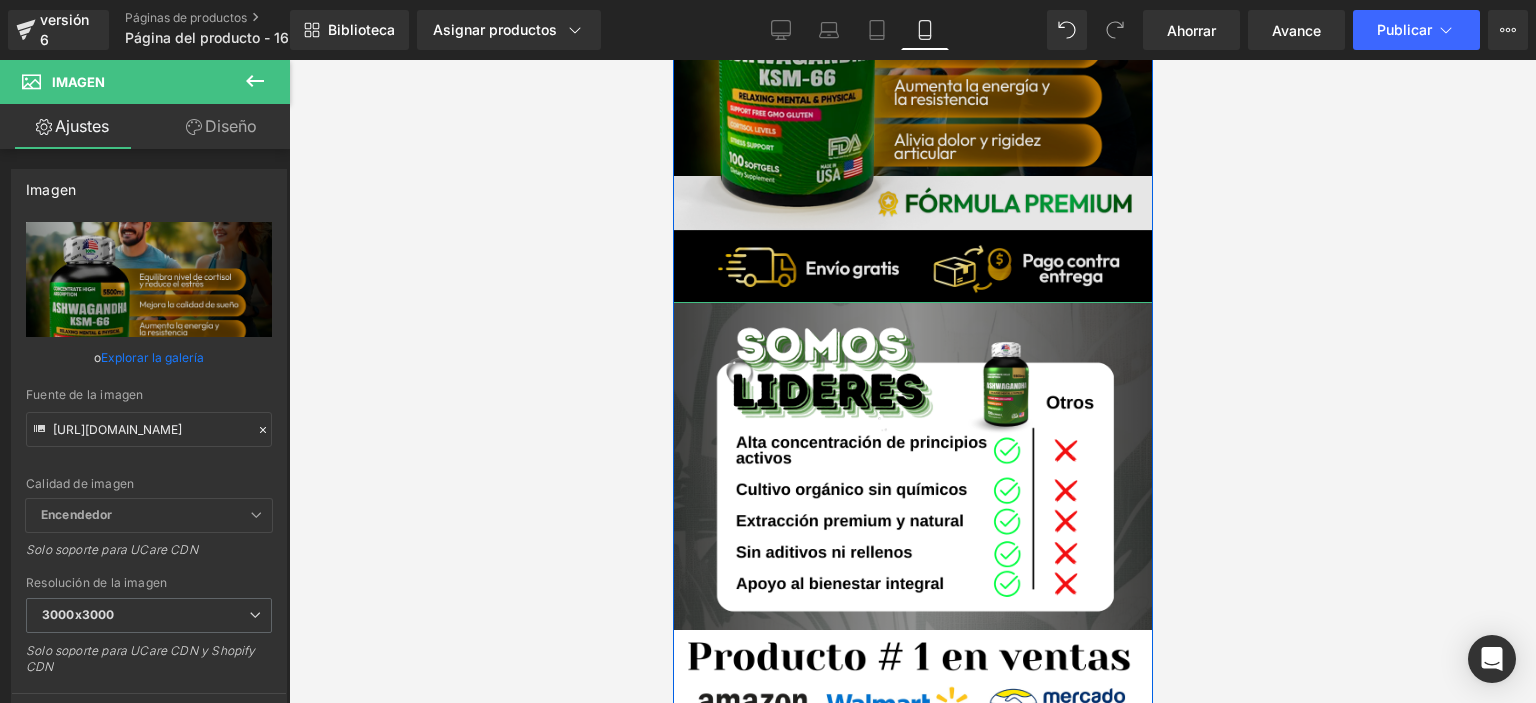 click at bounding box center [912, -4] 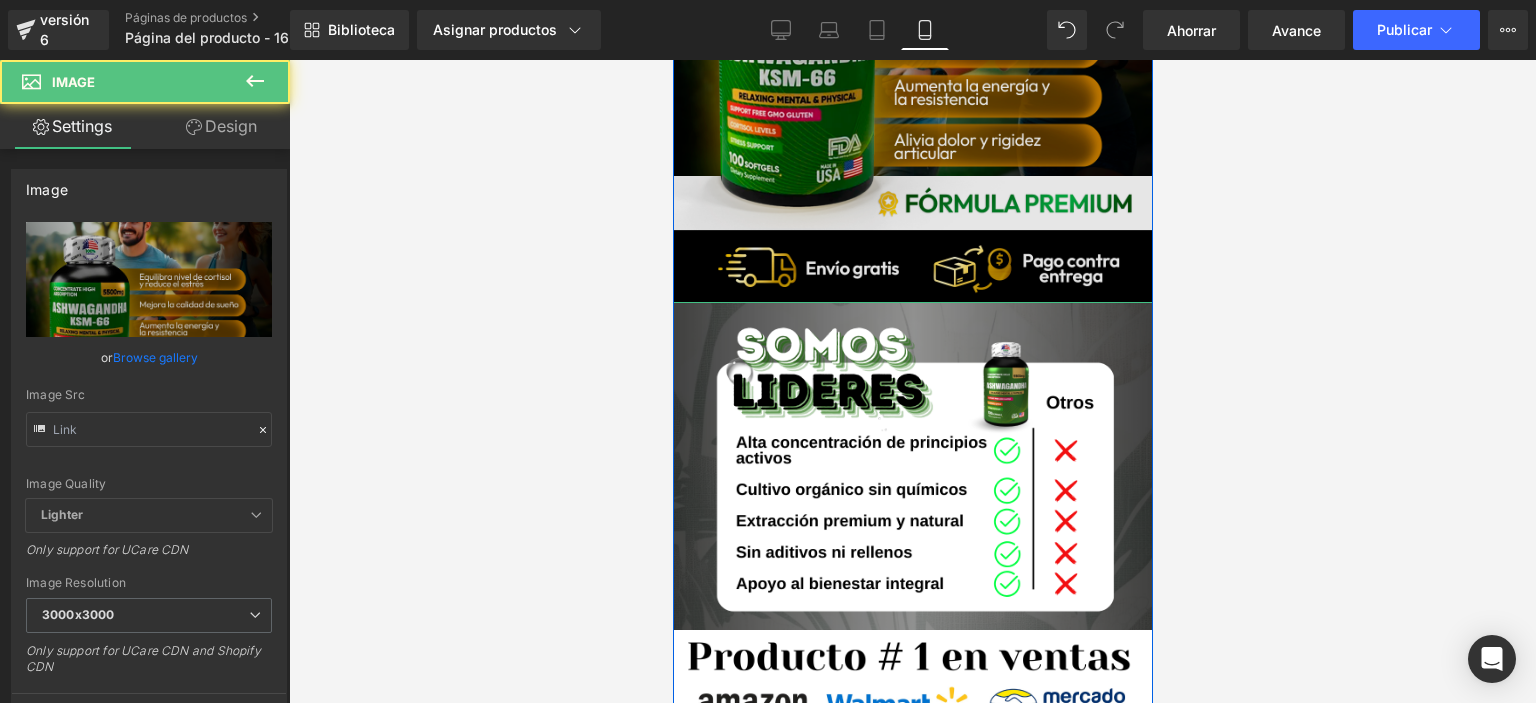 type on "[URL][DOMAIN_NAME]" 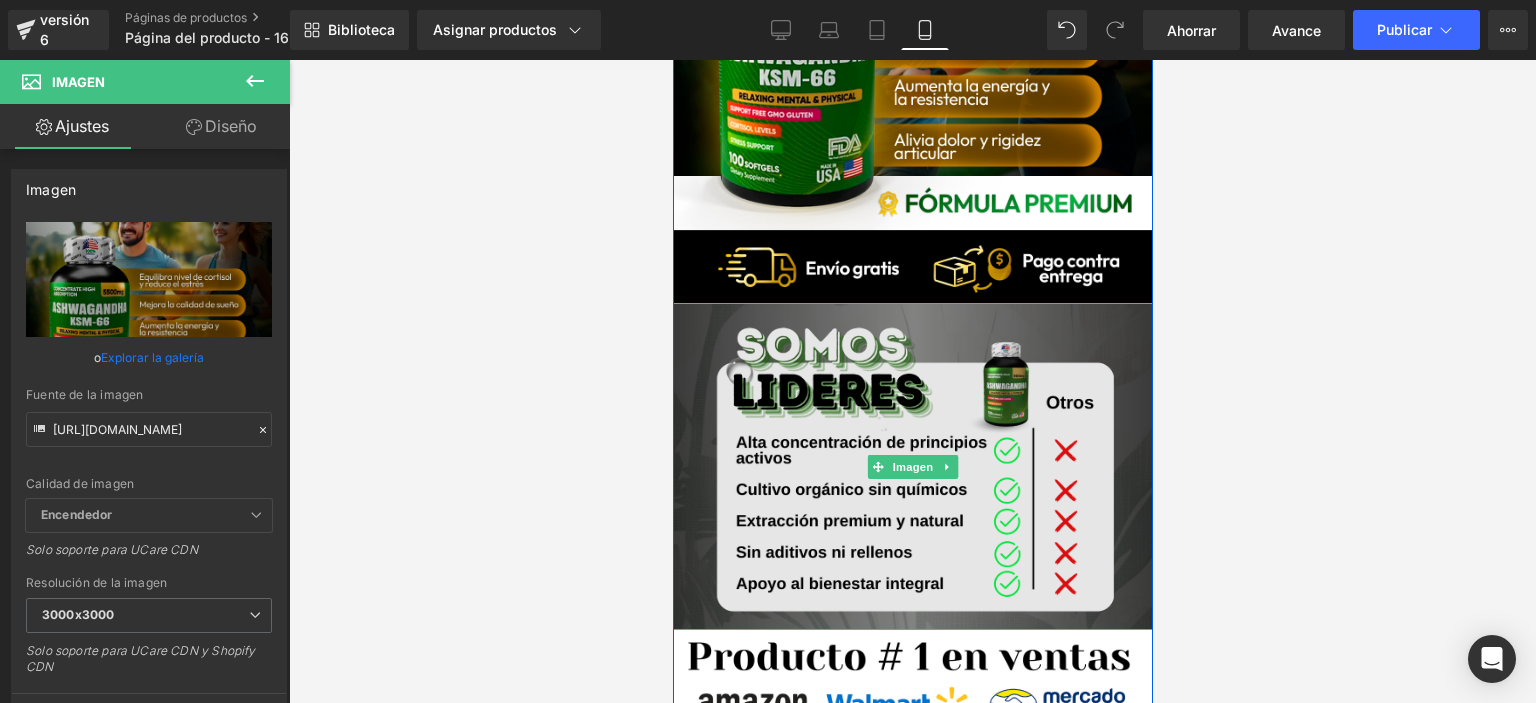 click at bounding box center [912, 466] 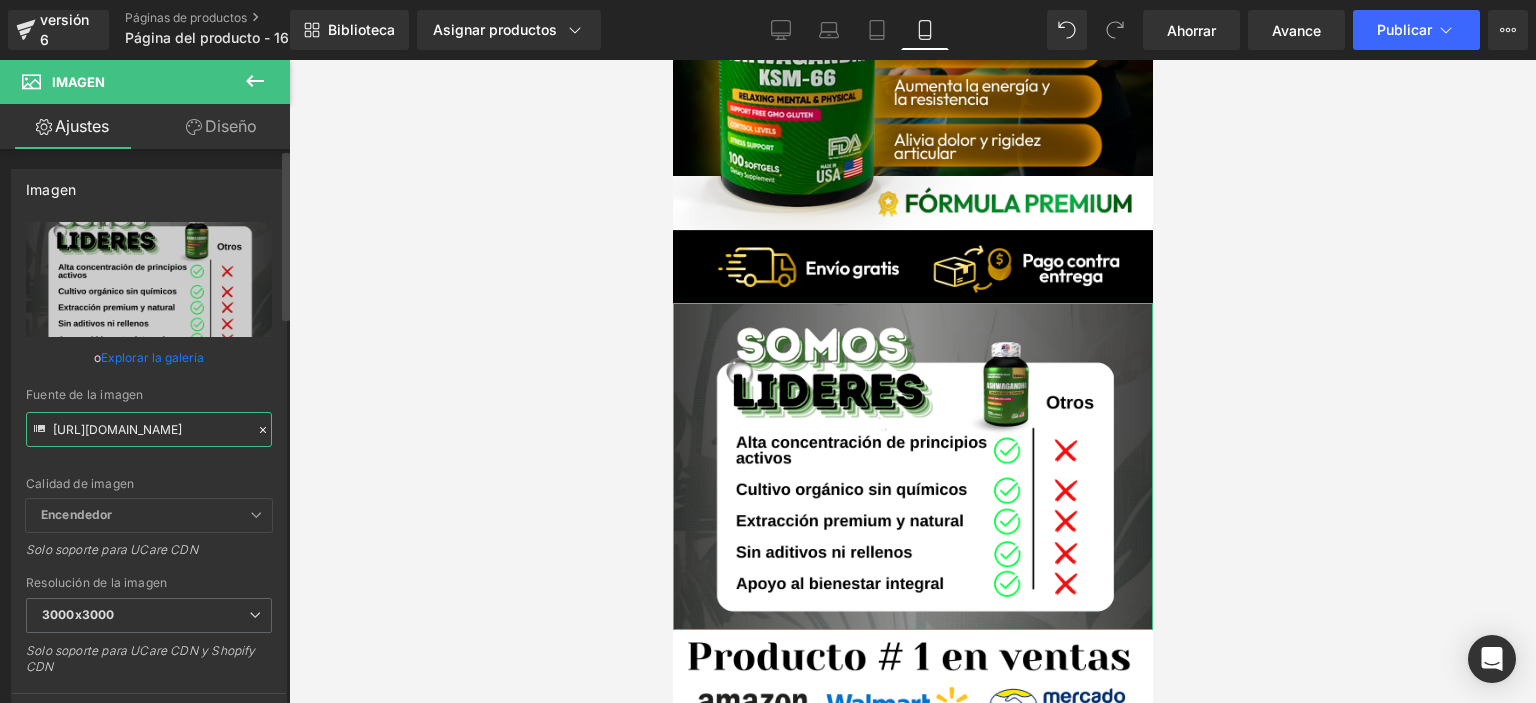 scroll, scrollTop: 0, scrollLeft: 46, axis: horizontal 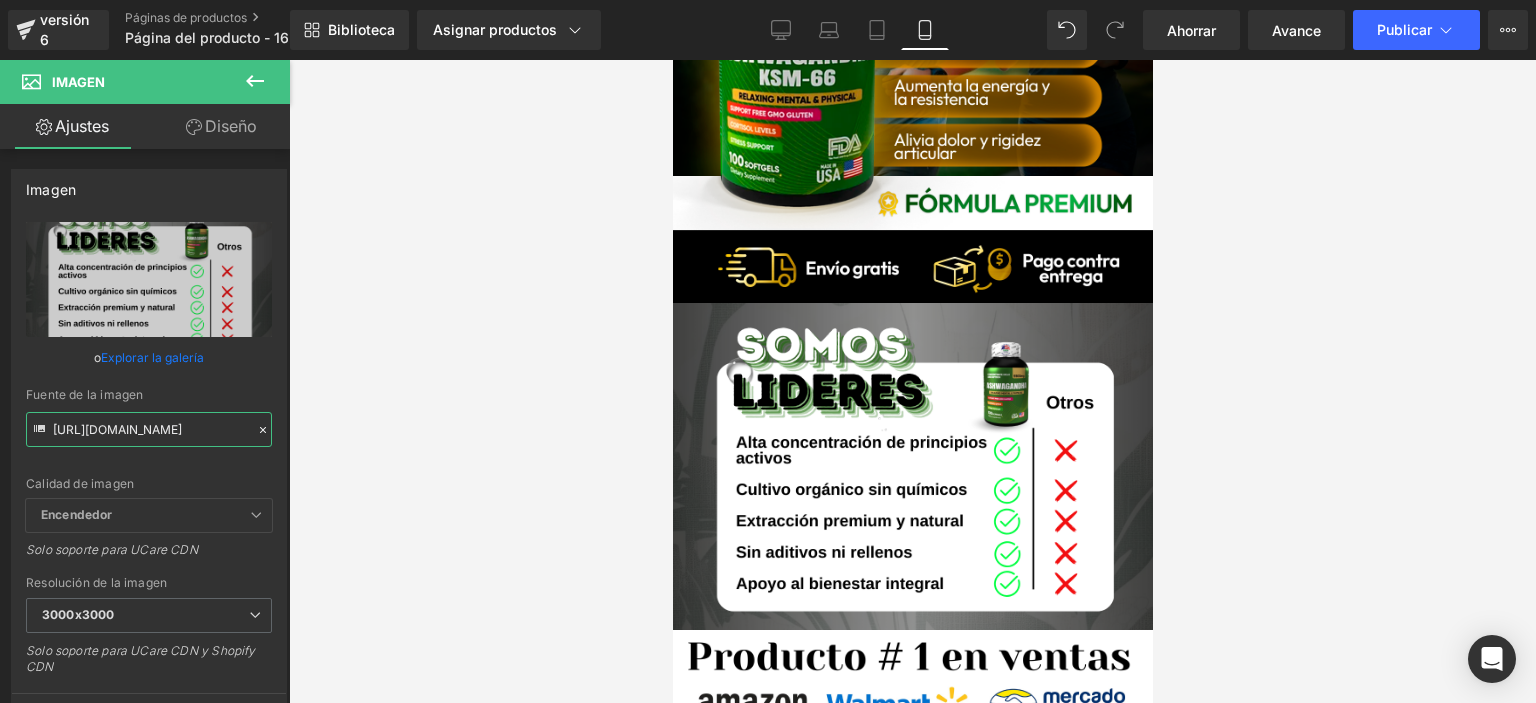 drag, startPoint x: 52, startPoint y: 427, endPoint x: 310, endPoint y: 427, distance: 258 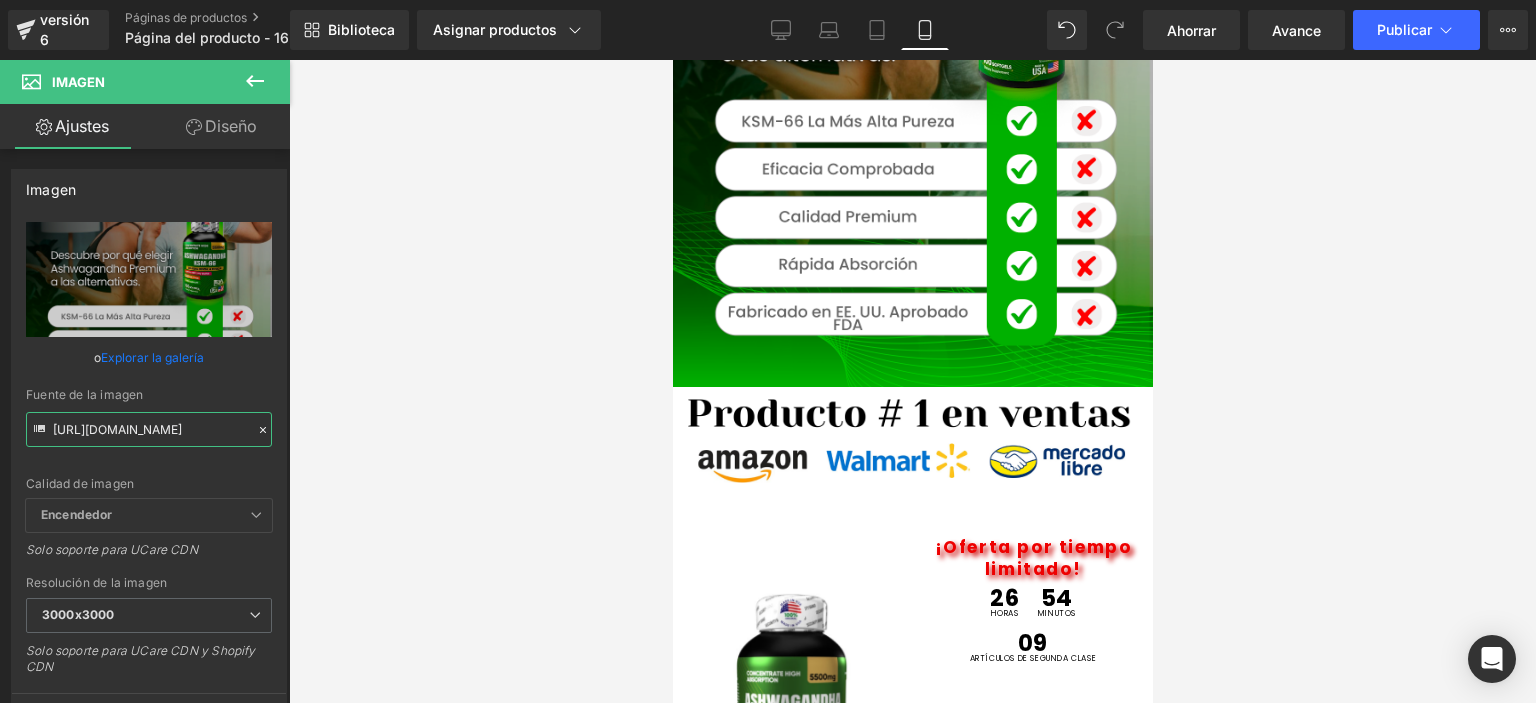 scroll, scrollTop: 3854, scrollLeft: 0, axis: vertical 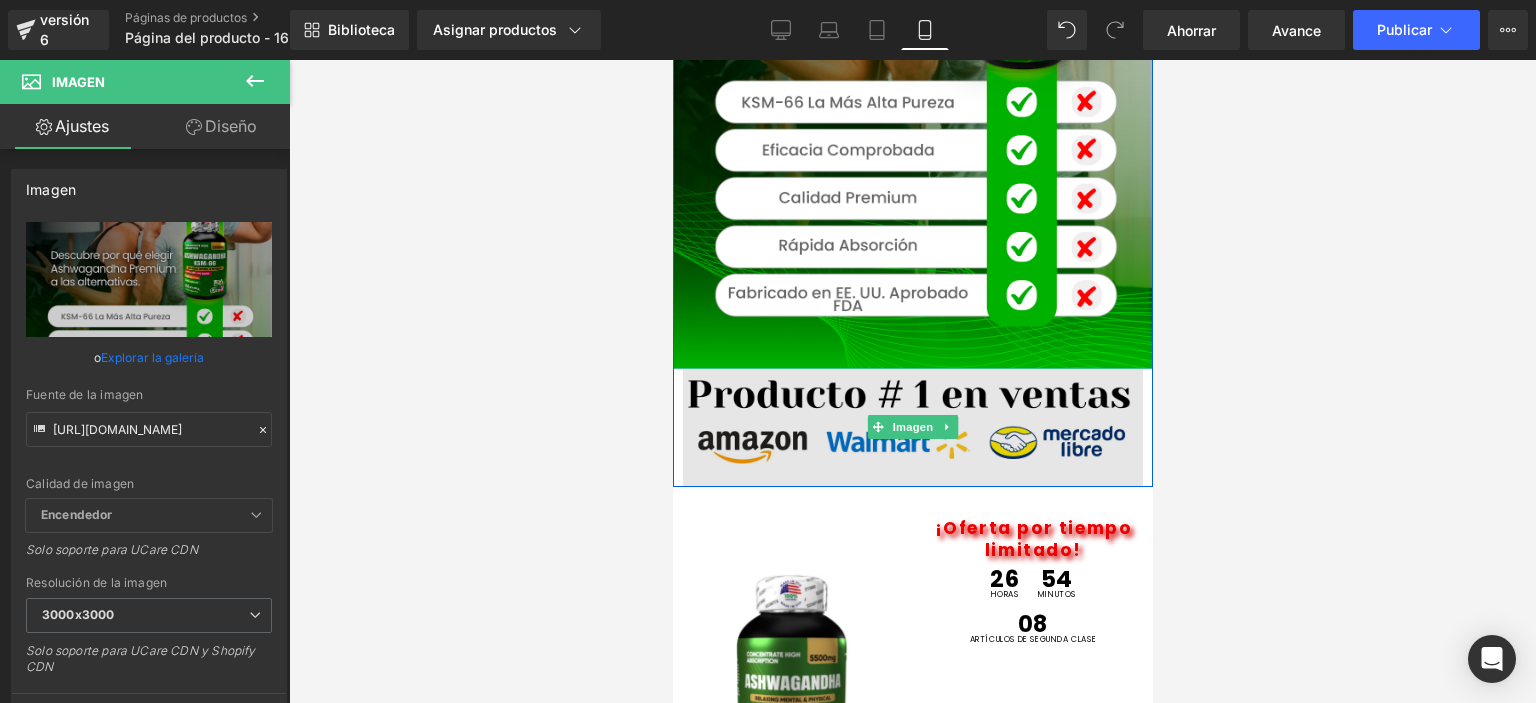 click at bounding box center (912, 427) 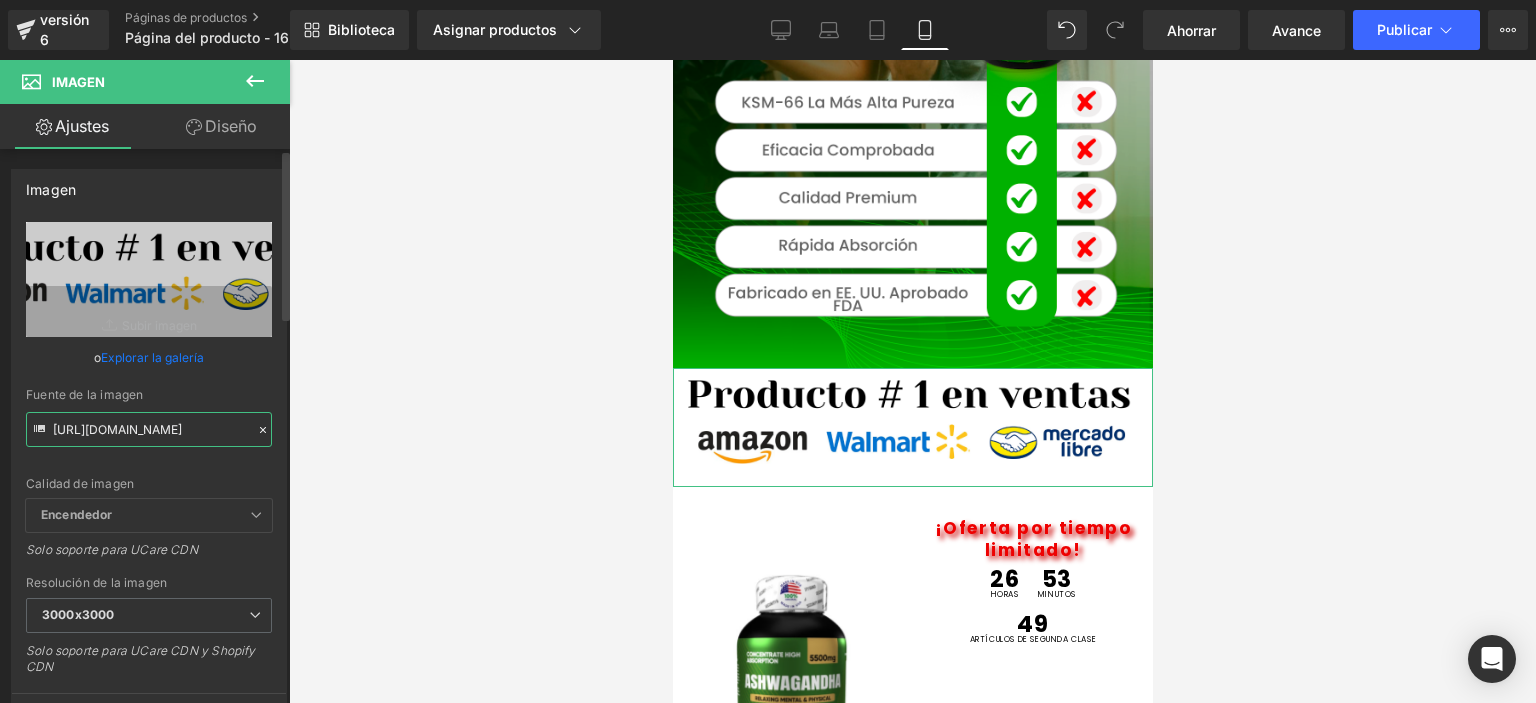 scroll, scrollTop: 0, scrollLeft: 40, axis: horizontal 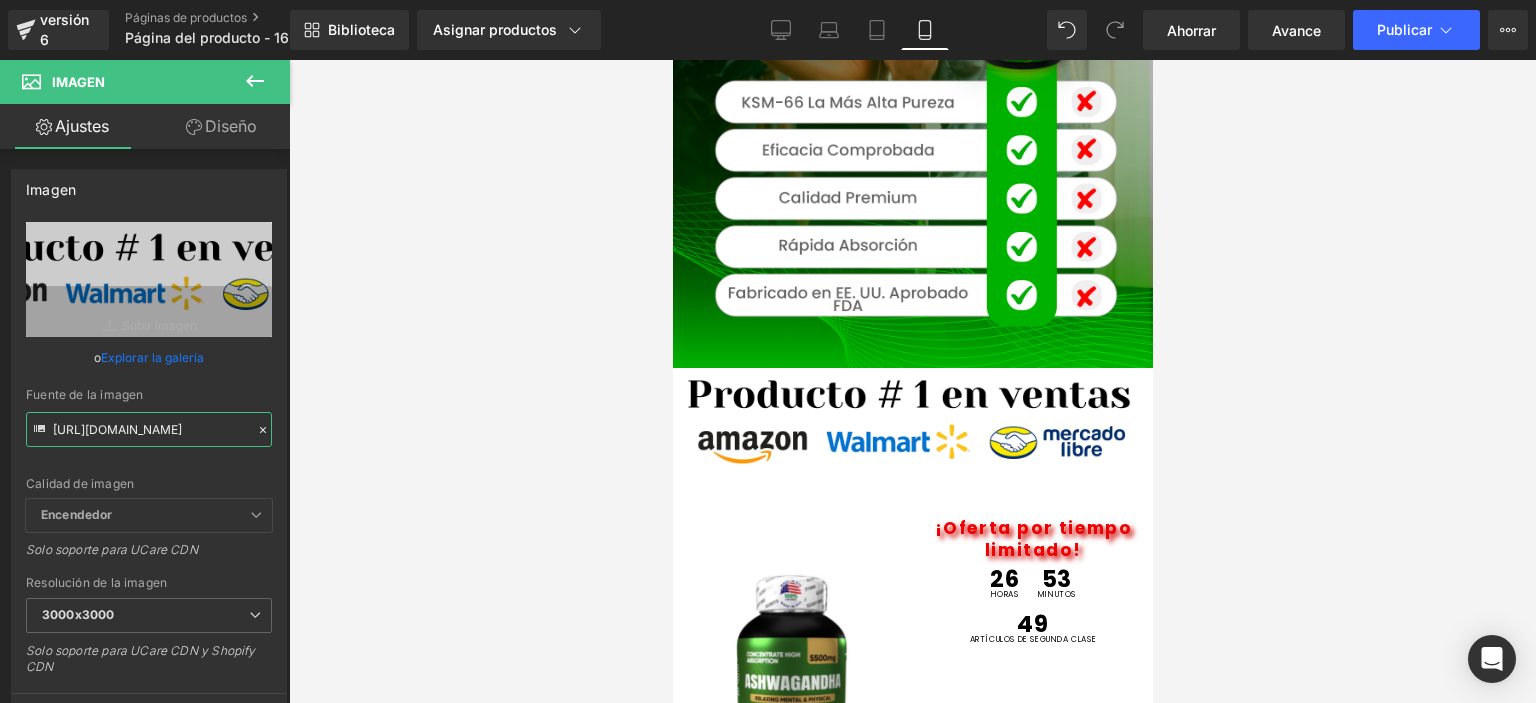 drag, startPoint x: 53, startPoint y: 424, endPoint x: 300, endPoint y: 427, distance: 247.01822 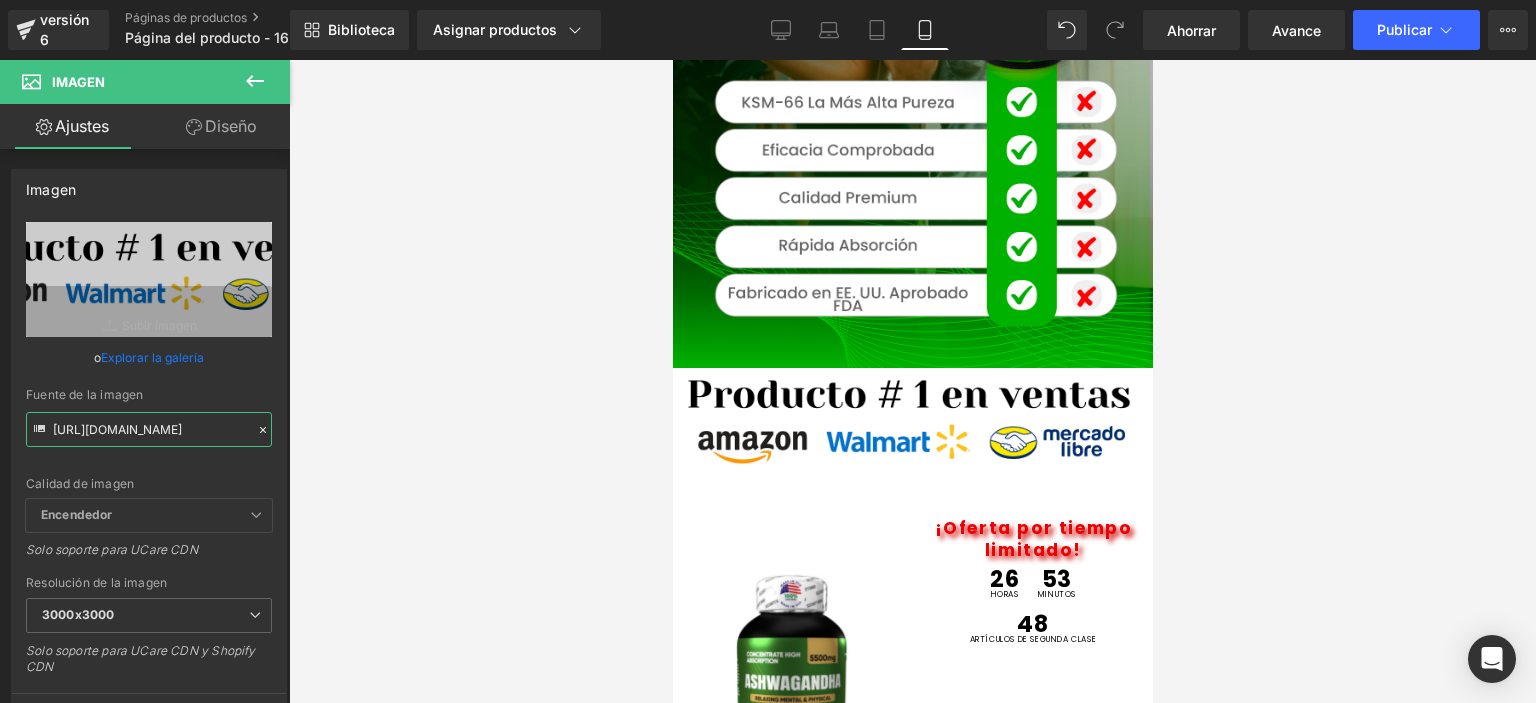 paste on "m5KpqPyP/POTS-04-06" 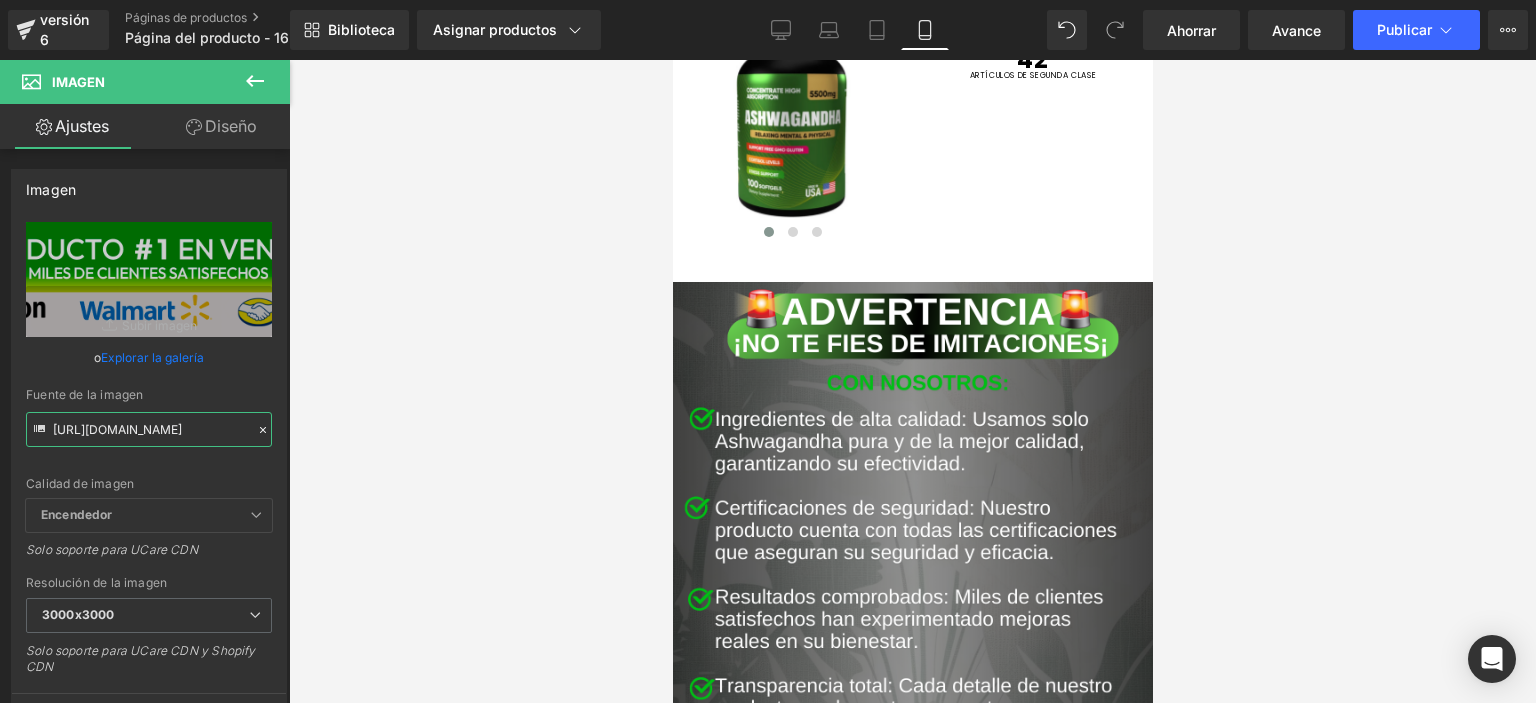 scroll, scrollTop: 4446, scrollLeft: 0, axis: vertical 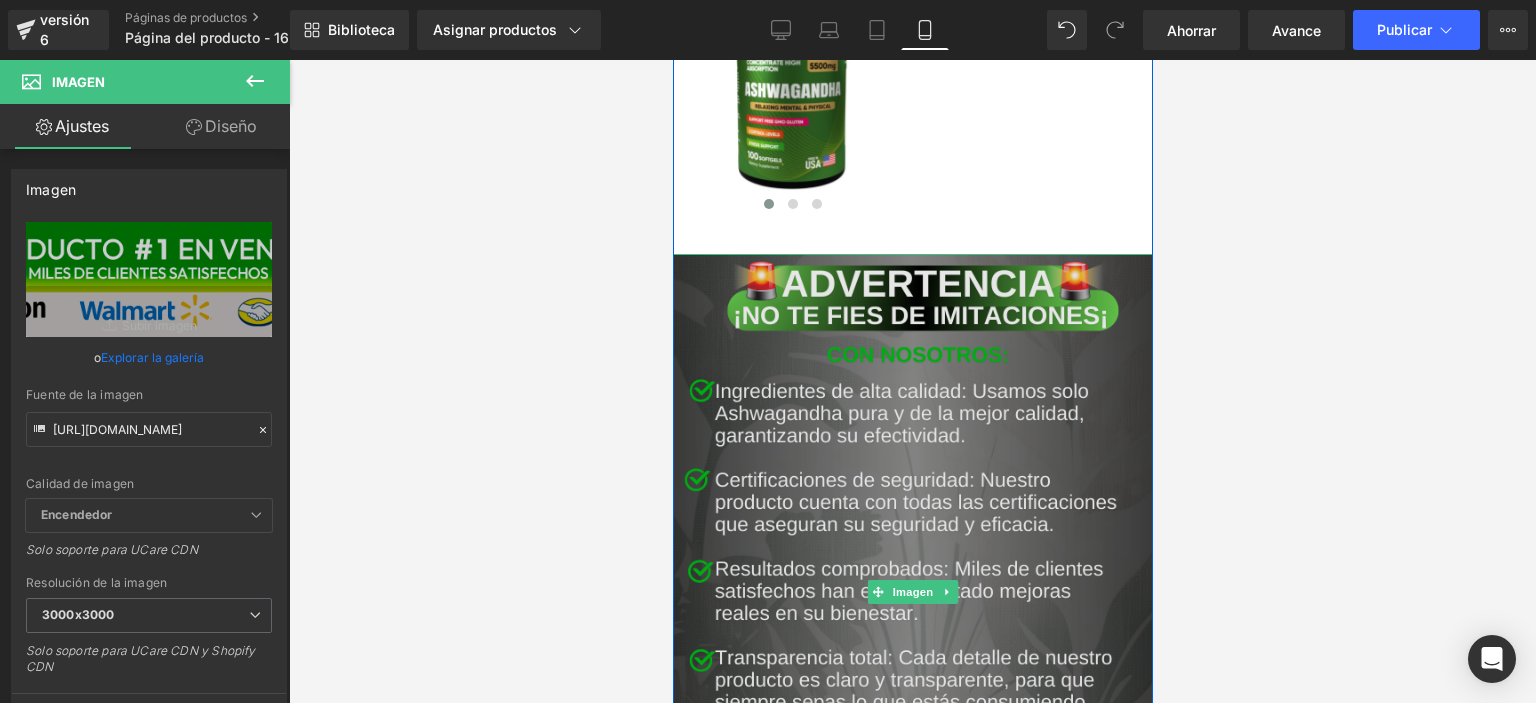 click at bounding box center (912, 592) 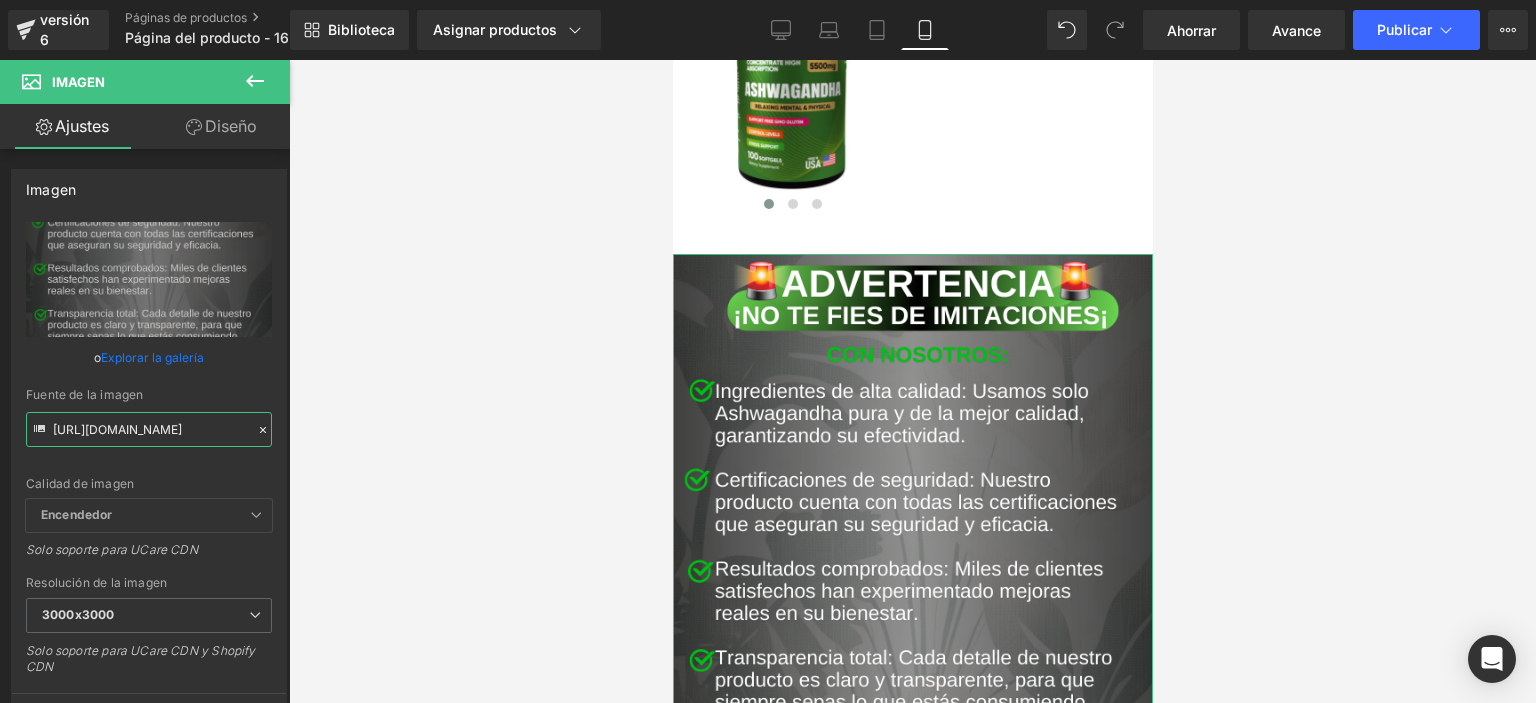 scroll, scrollTop: 0, scrollLeft: 88, axis: horizontal 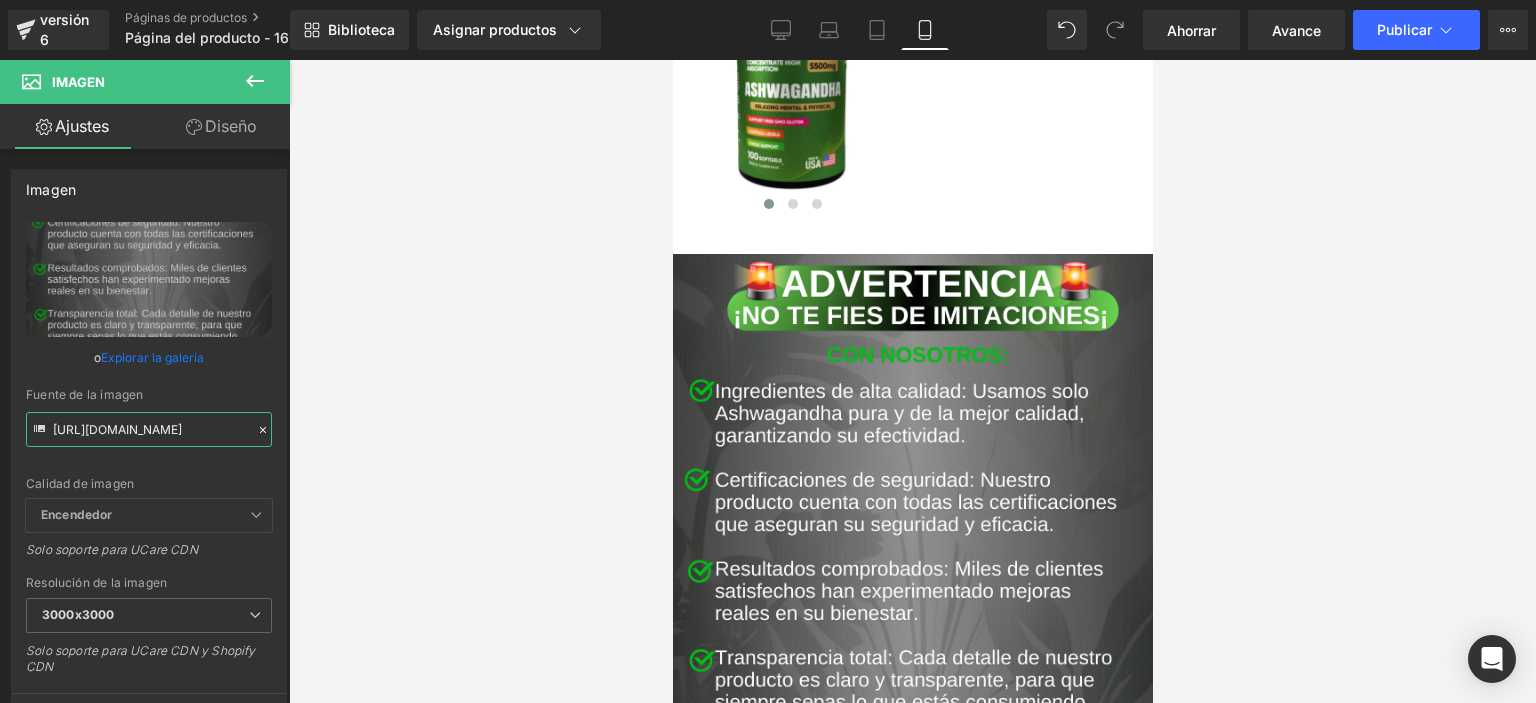 drag, startPoint x: 51, startPoint y: 425, endPoint x: 352, endPoint y: 427, distance: 301.00665 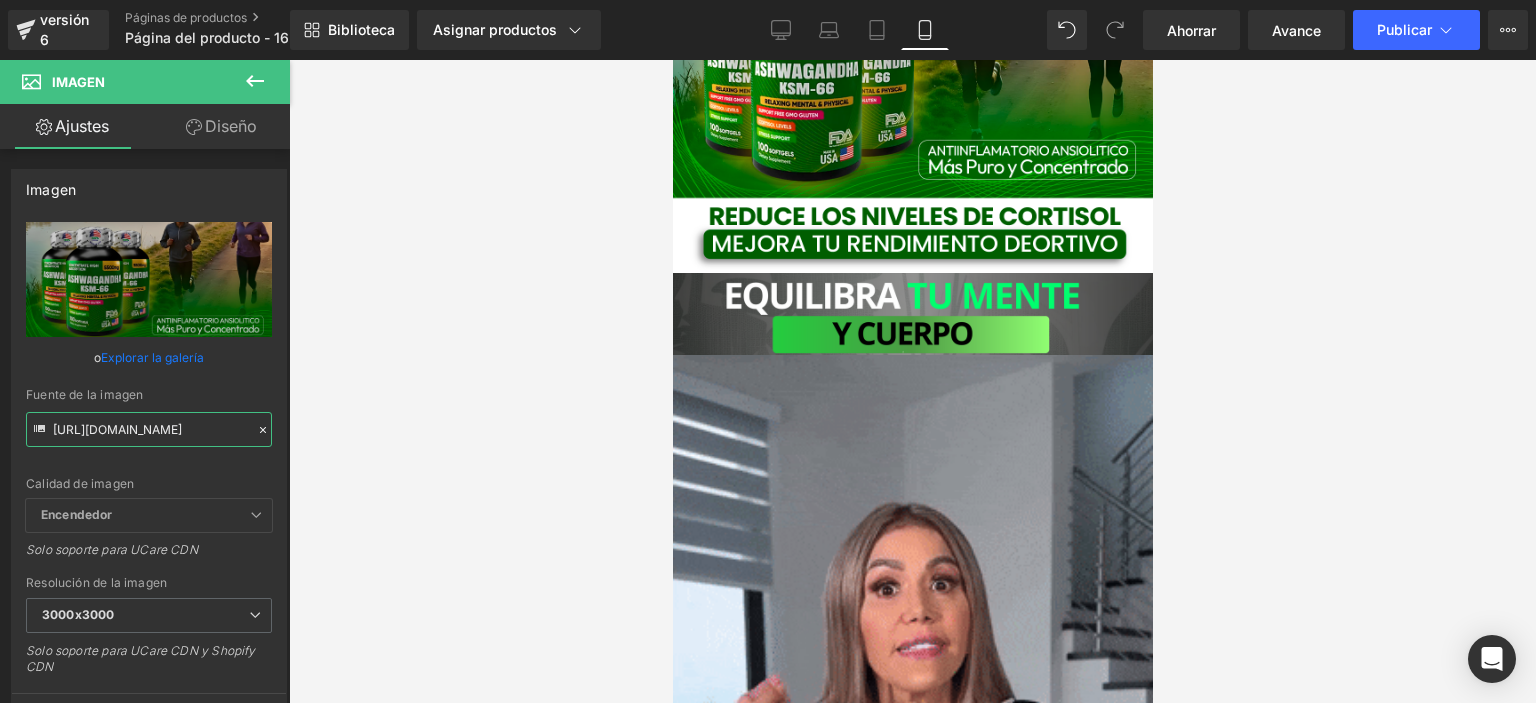 scroll, scrollTop: 4842, scrollLeft: 0, axis: vertical 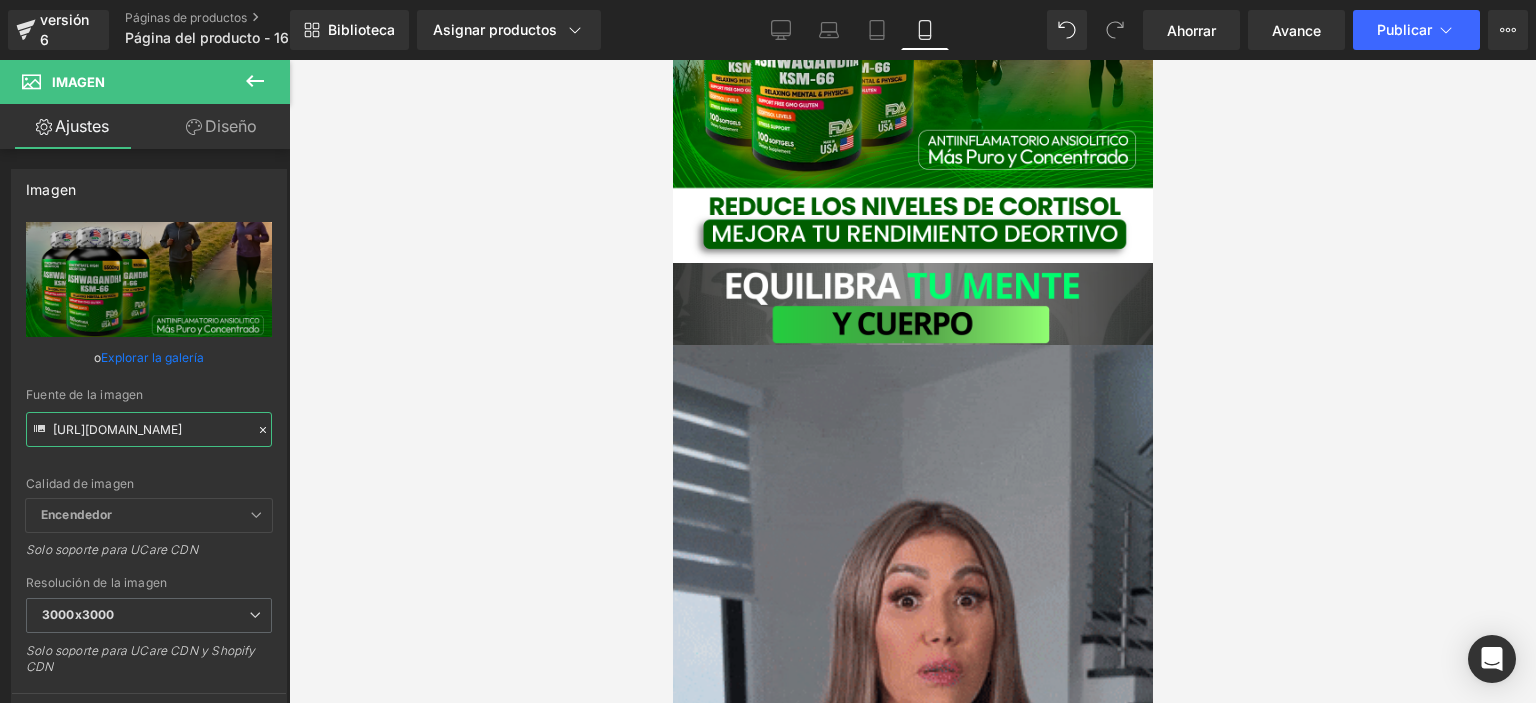 type on "[URL][DOMAIN_NAME]" 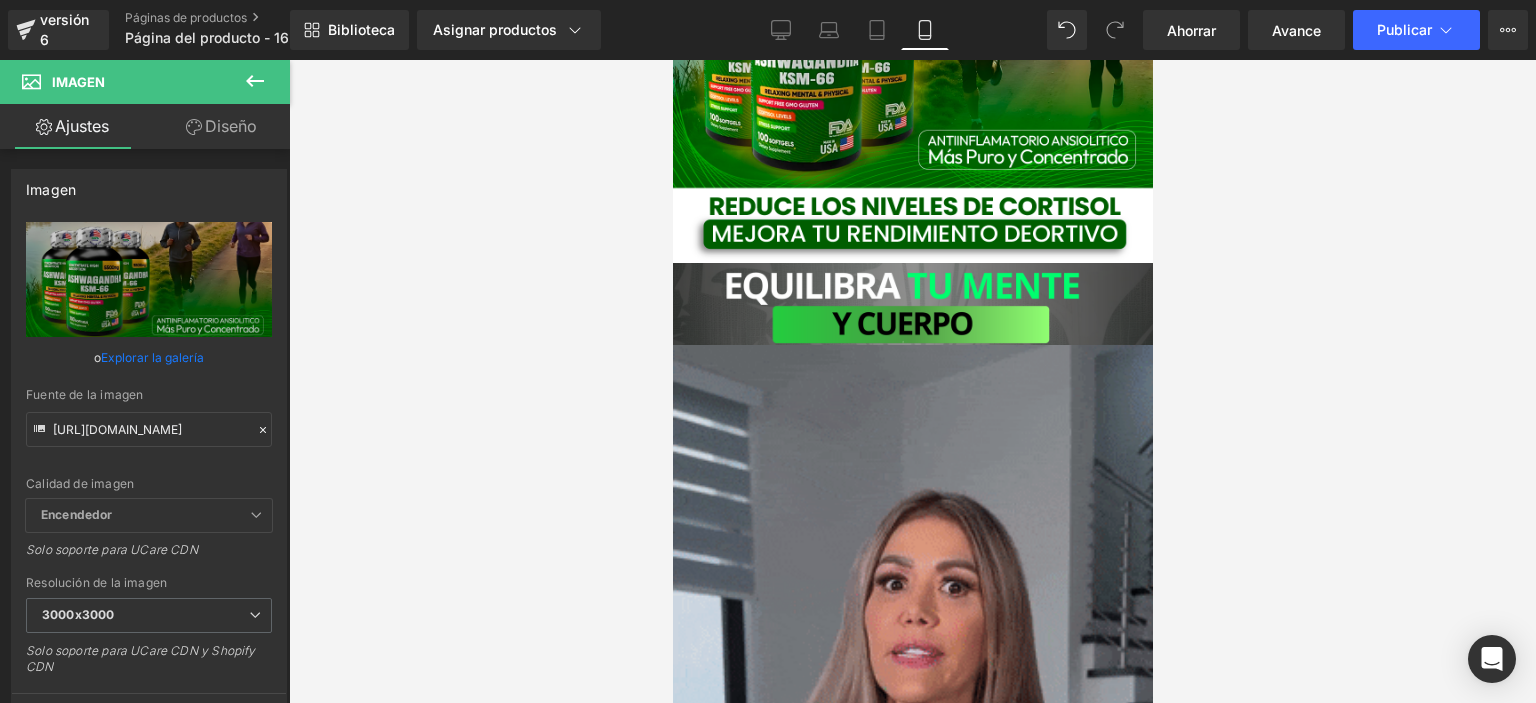 scroll, scrollTop: 0, scrollLeft: 0, axis: both 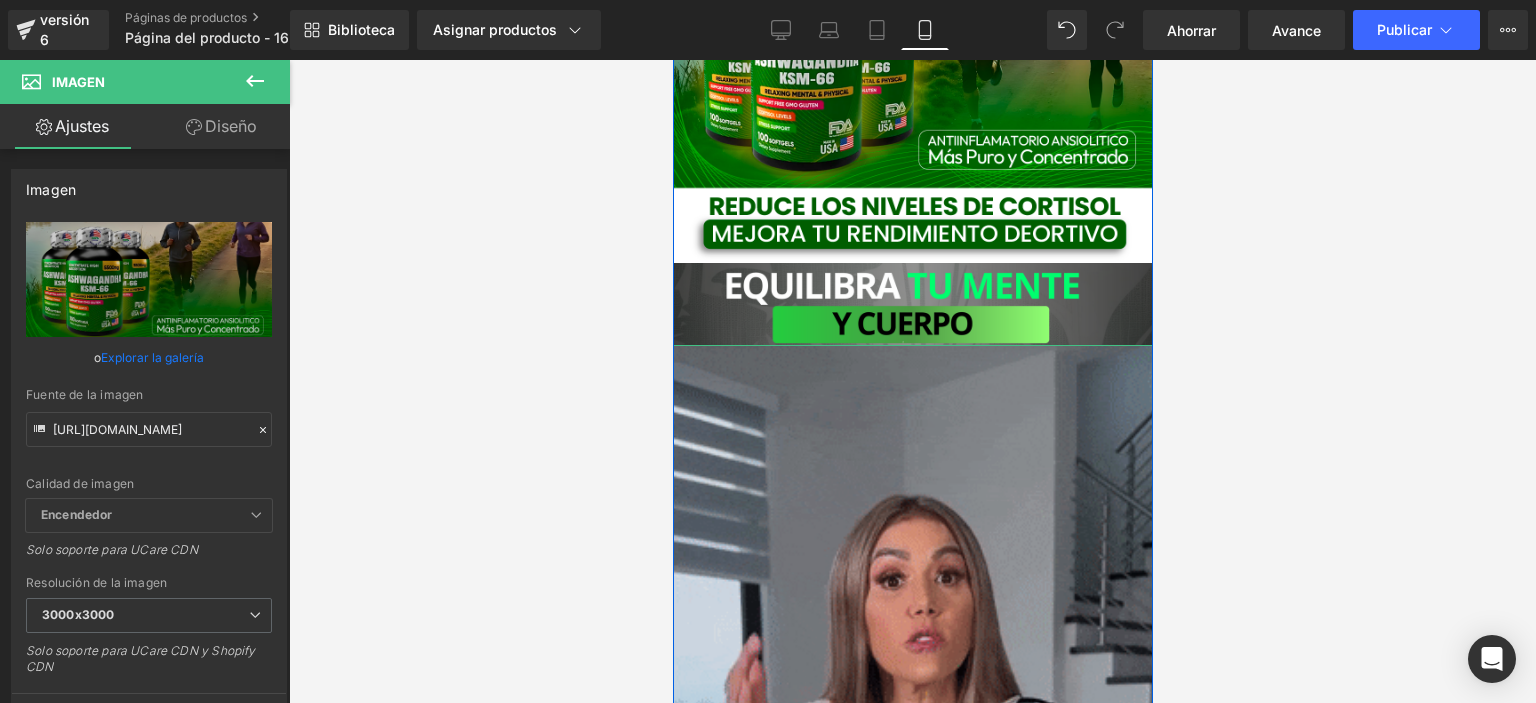click at bounding box center (912, 771) 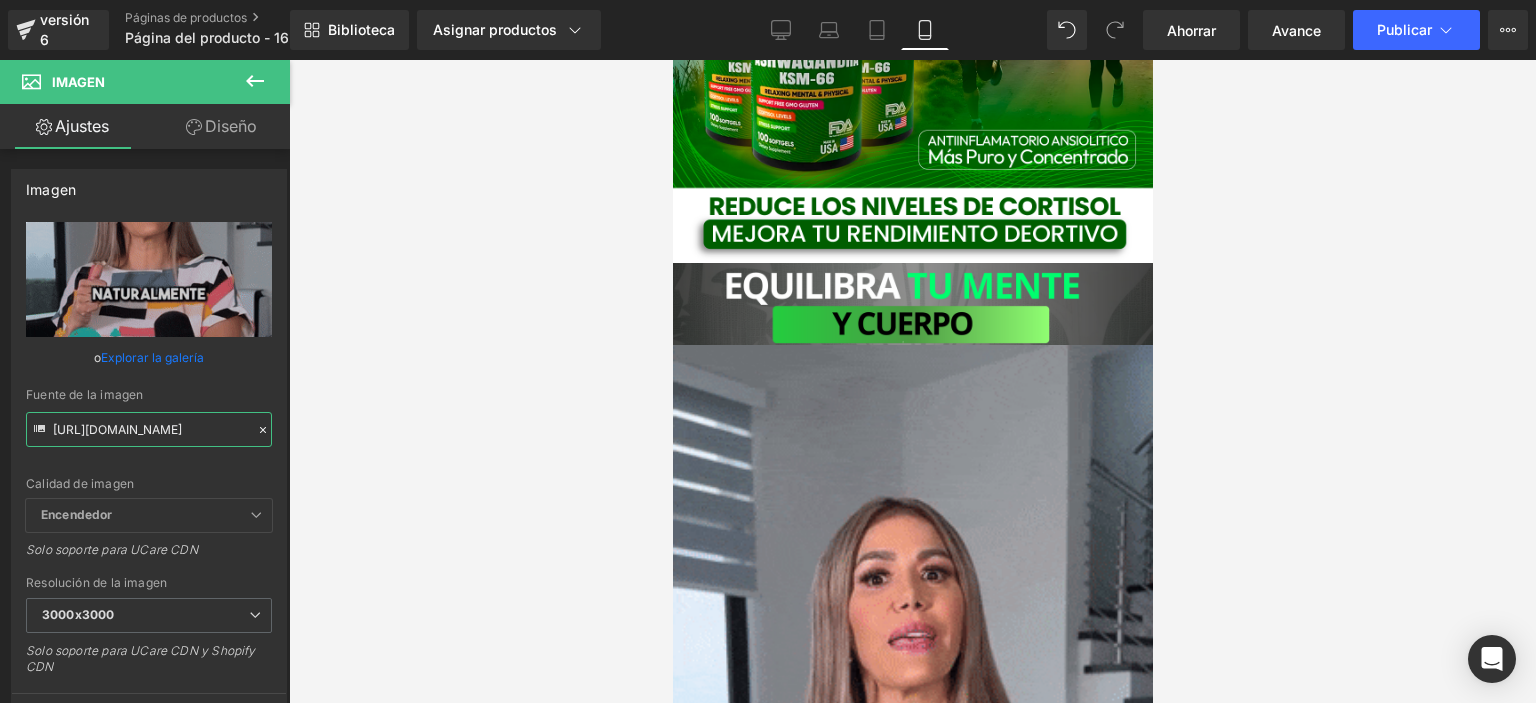 scroll, scrollTop: 0, scrollLeft: 174, axis: horizontal 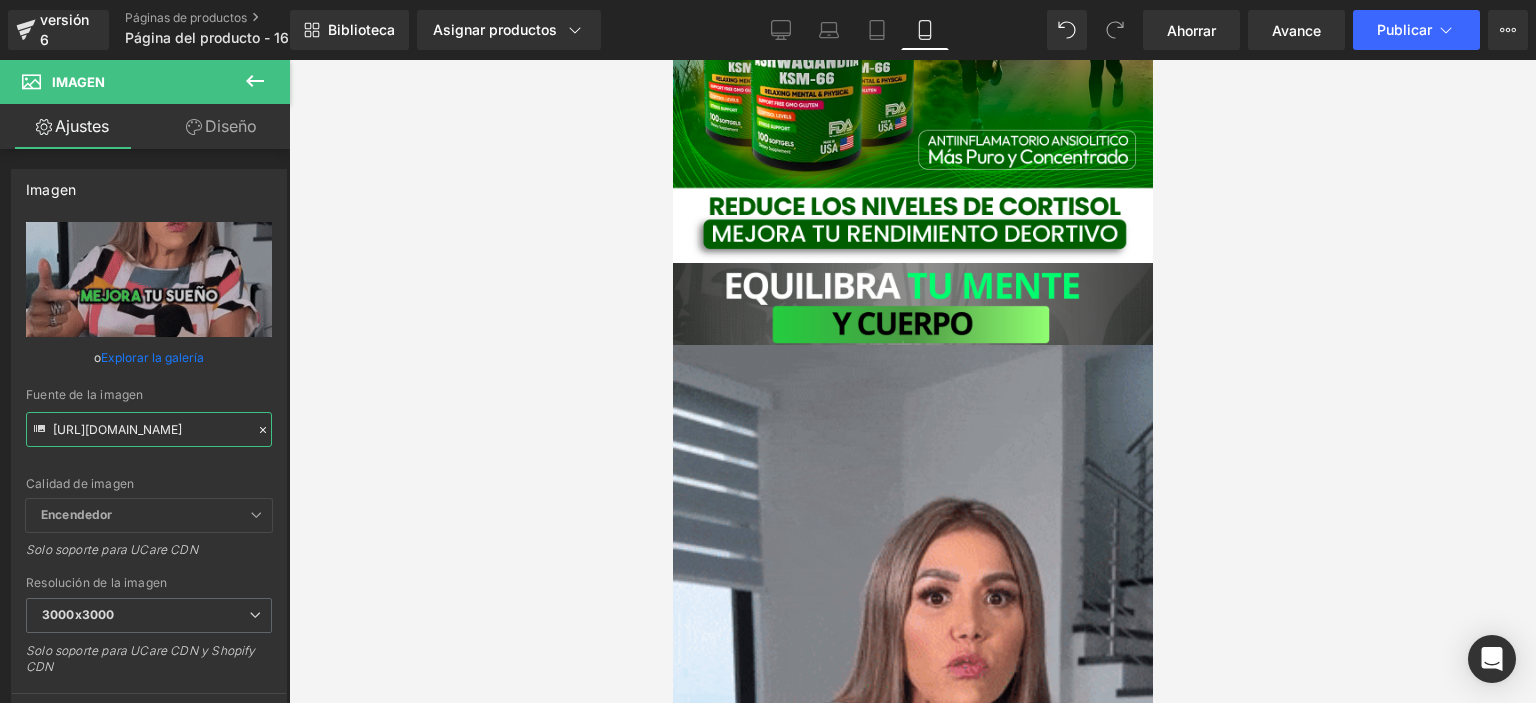 drag, startPoint x: 52, startPoint y: 423, endPoint x: 347, endPoint y: 421, distance: 295.00677 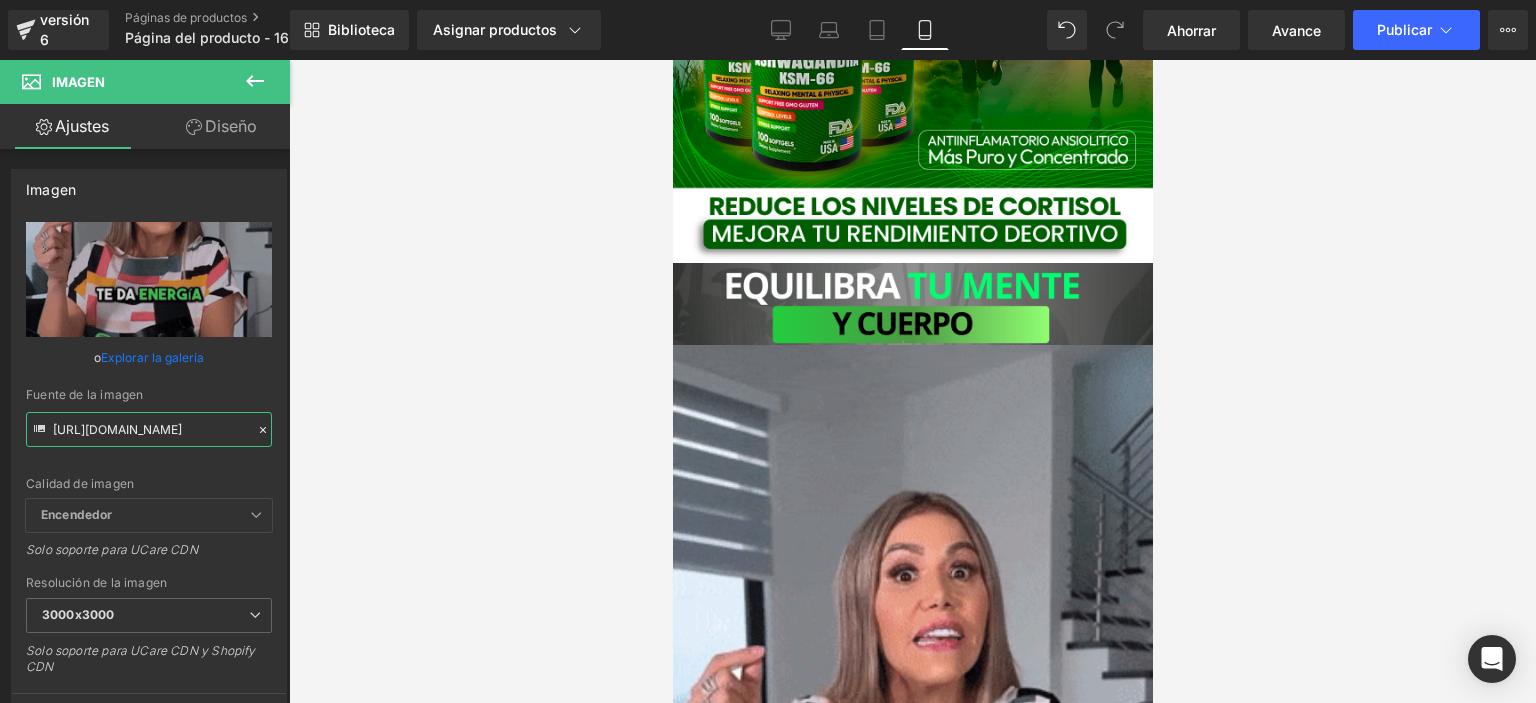 click on "Estás previsualizando cómo funciona el Reestilizará tu página. No puedes editar elementos en el modo de vista previa preestablecida. versión 6 Páginas de productos Página del producto - 16 de [PERSON_NAME], 14:08:21 Biblioteca Asignar productos Vista previa del producto
Ashwagandha Administrar productos asignados Móvil De oficina Computadora portátil Tableta Móvil Ahorrar Avance Publicar Programado Plan de actualización Ver página en vivo Ver con plantilla actual Guardar plantilla en la biblioteca Programar publicación Optimizar Configuración de publicación Atajos Tu página no se puede publicar Has alcanzado el número máximo de páginas publicadas en tu plan  (1/1).  Necesitas mejorar tu plan o cancelar la publicación de todas tus páginas para obtener un espacio de publicación. Anular la publicación de páginas Plan de actualización Elementos Estilo global Base Fila [PERSON_NAME], columnas, diseños, div Título encabezados, títulos, h1,h2,h3,h4,h5,h6 Bloque de texto Imagen Icono Botón Pila" at bounding box center [768, 368] 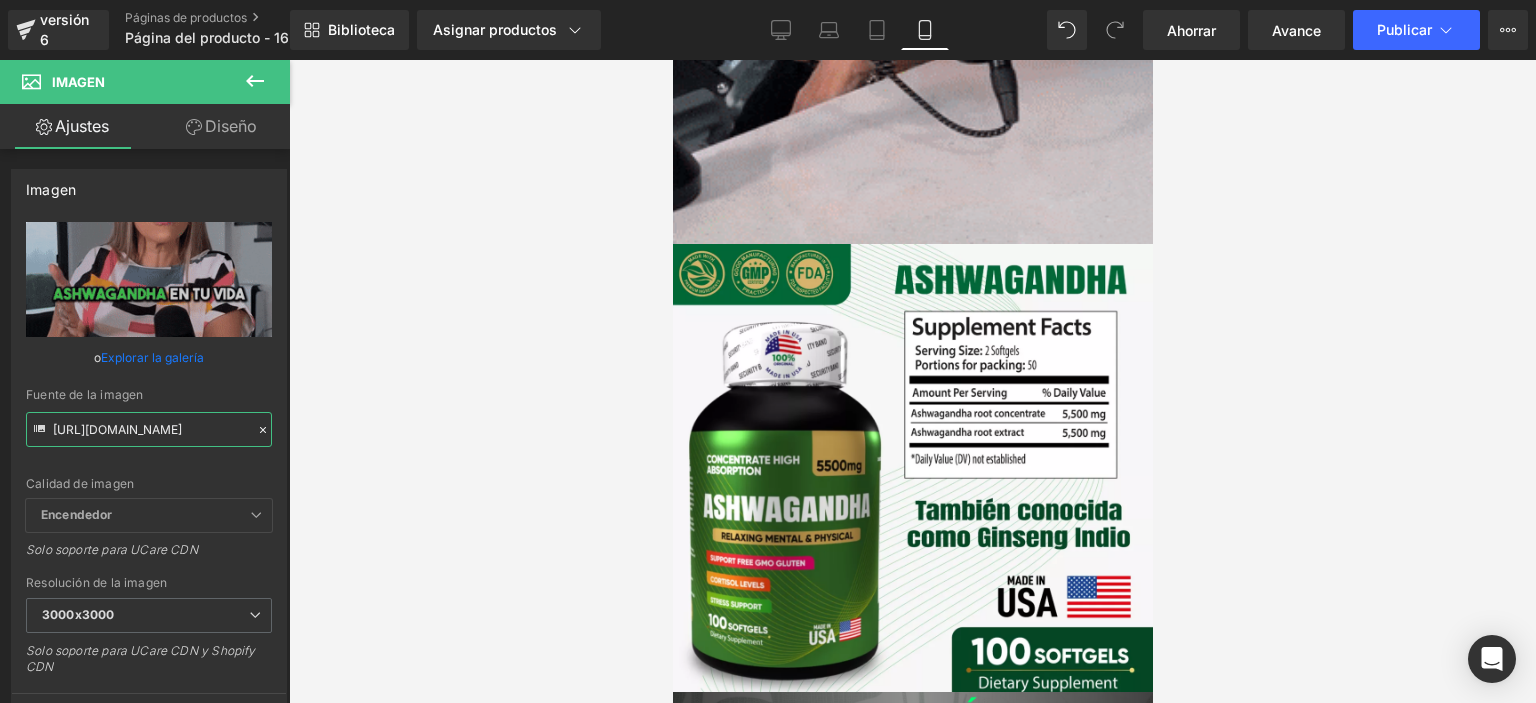 scroll, scrollTop: 5832, scrollLeft: 0, axis: vertical 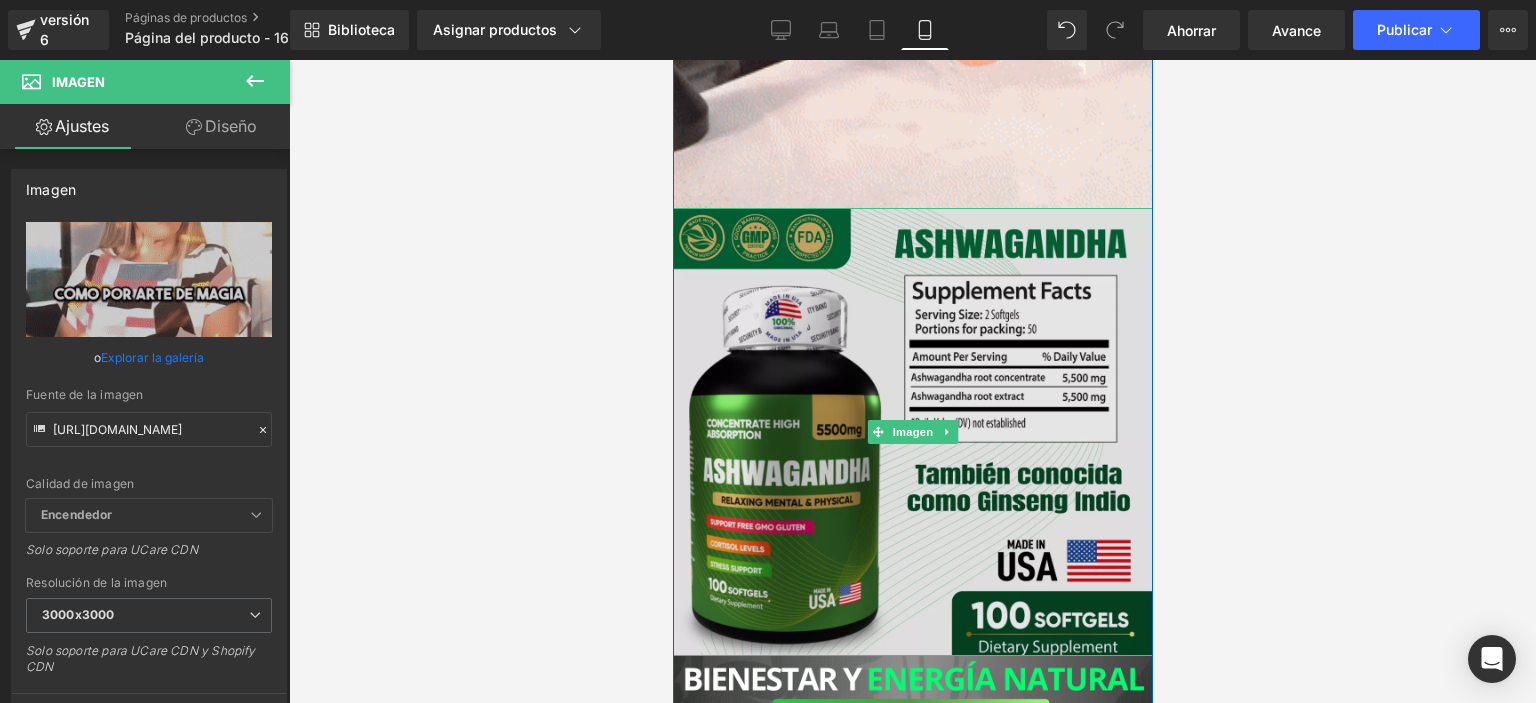 click at bounding box center [912, 432] 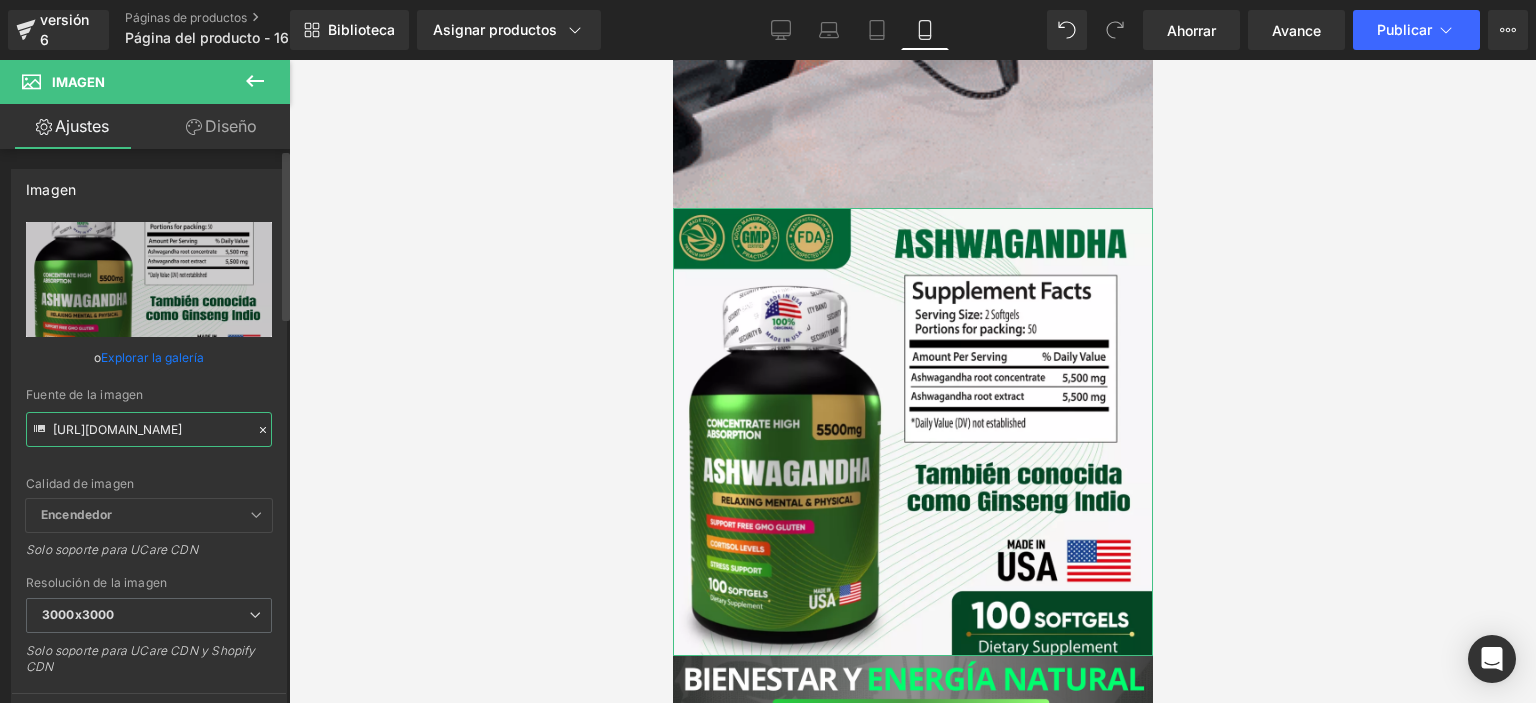 scroll, scrollTop: 0, scrollLeft: 122, axis: horizontal 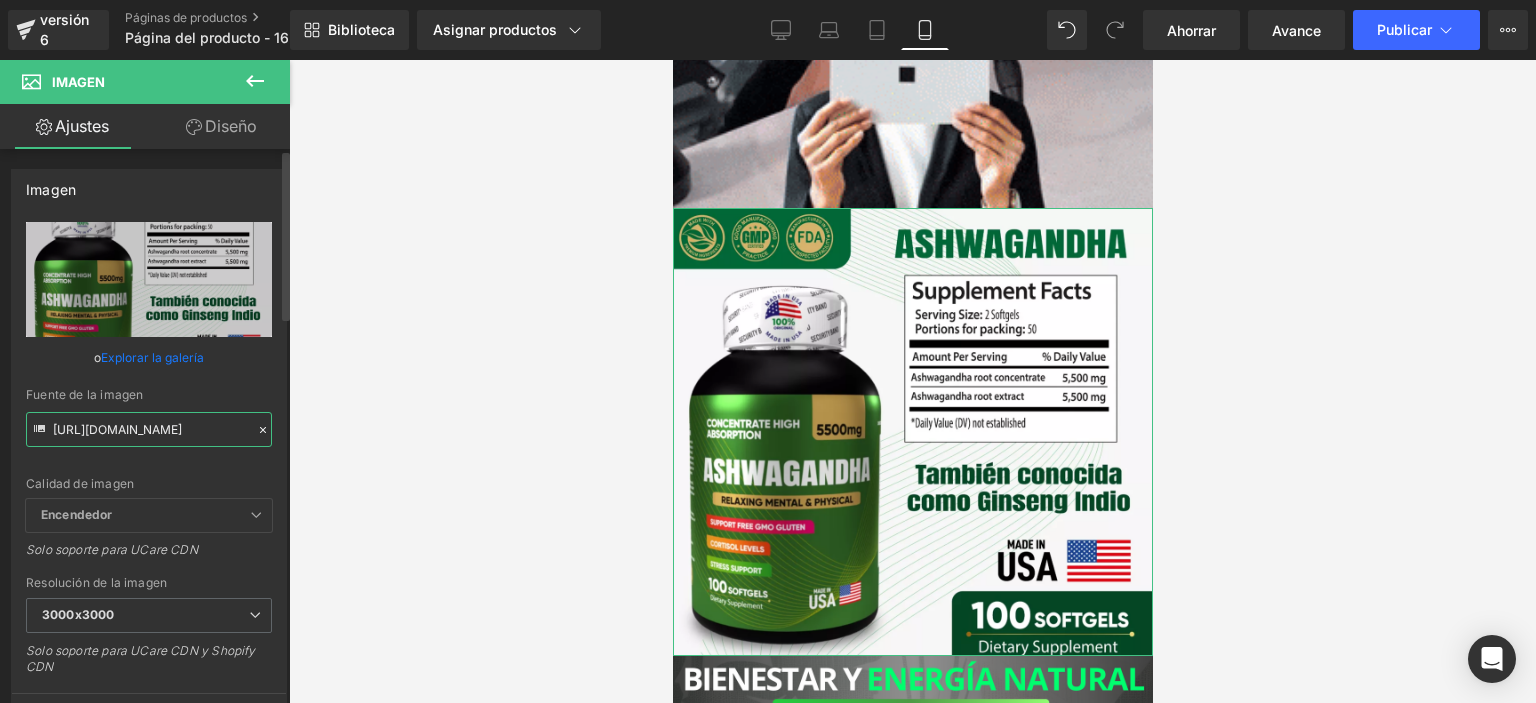 drag, startPoint x: 53, startPoint y: 427, endPoint x: 248, endPoint y: 426, distance: 195.00256 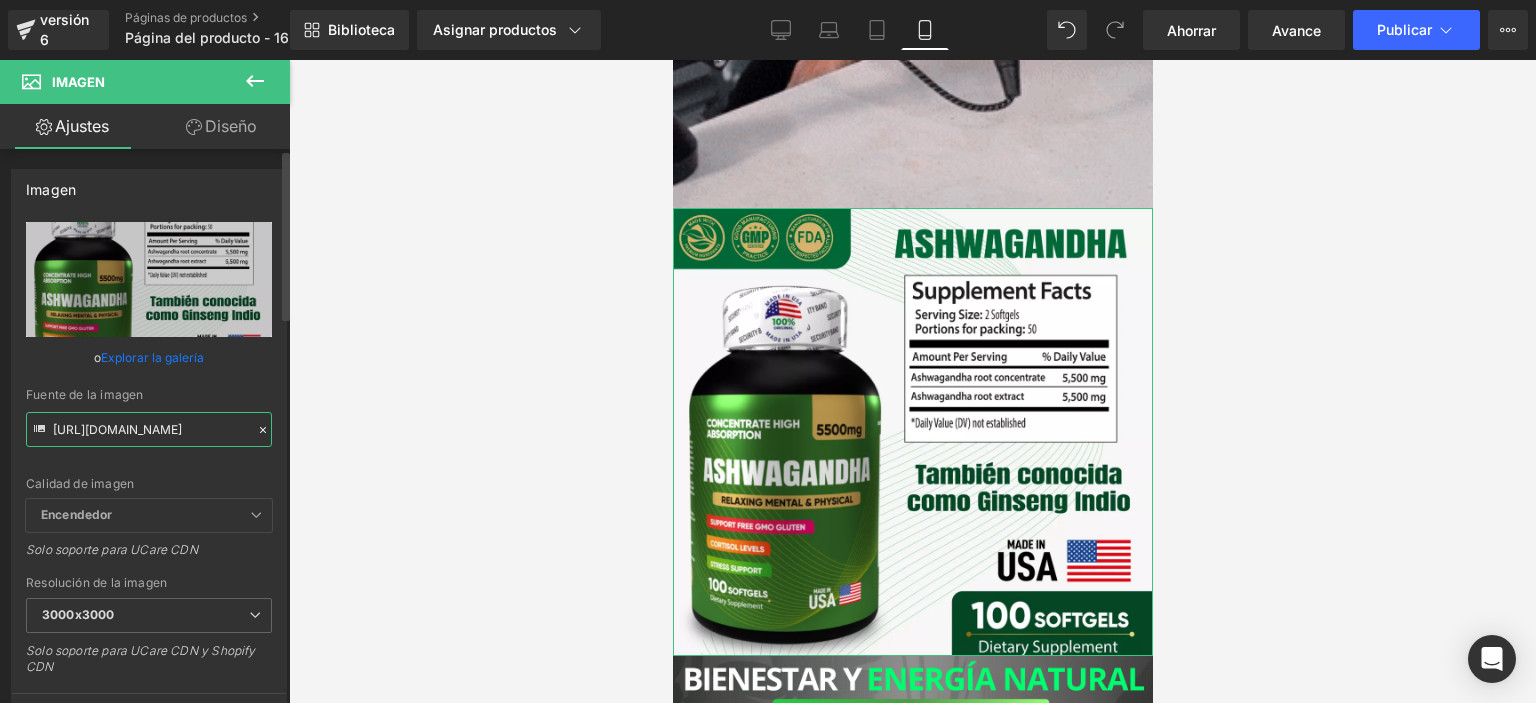 click on "Fuente de la imagen [URL][DOMAIN_NAME]" at bounding box center [149, 417] 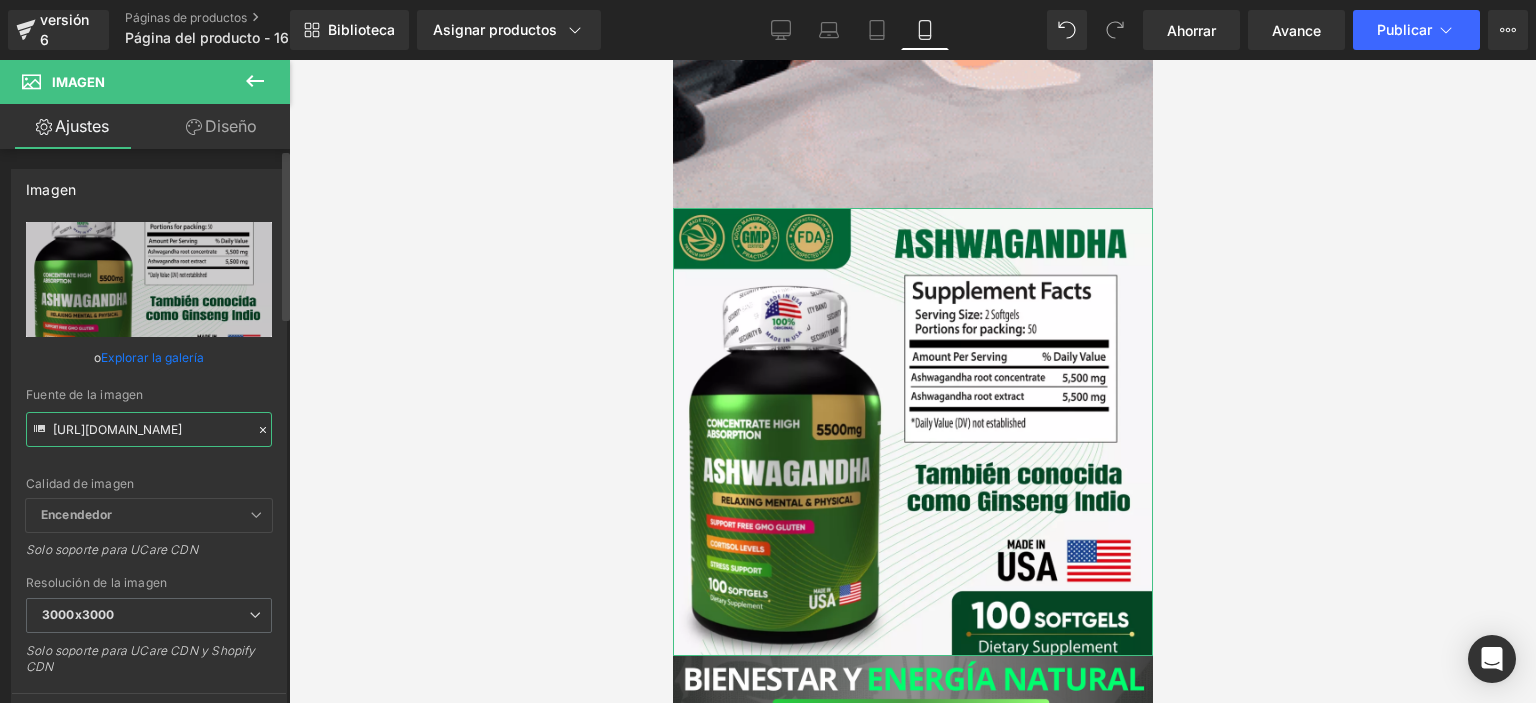 paste on "v0cQrp/POTS-04-07" 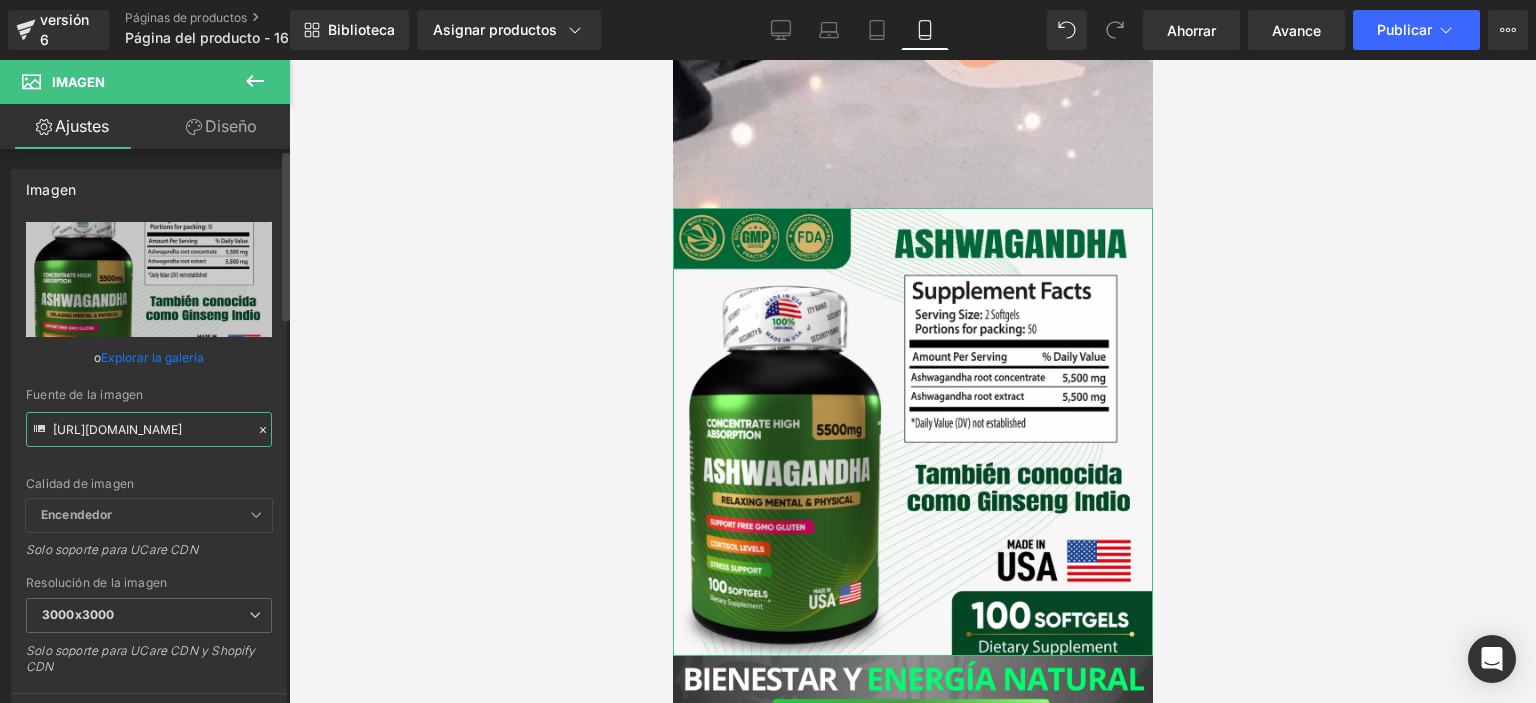 scroll, scrollTop: 0, scrollLeft: 58, axis: horizontal 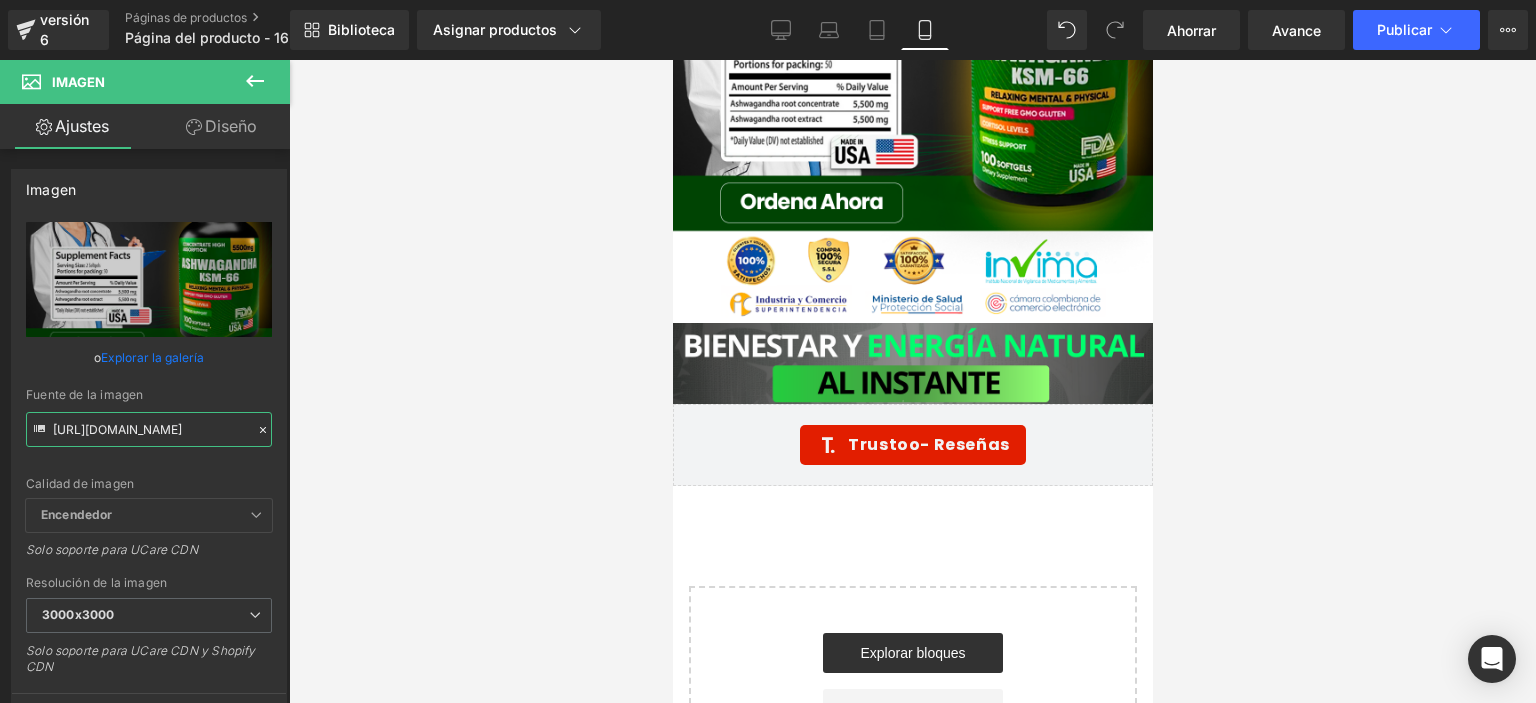 type on "[URL][DOMAIN_NAME]" 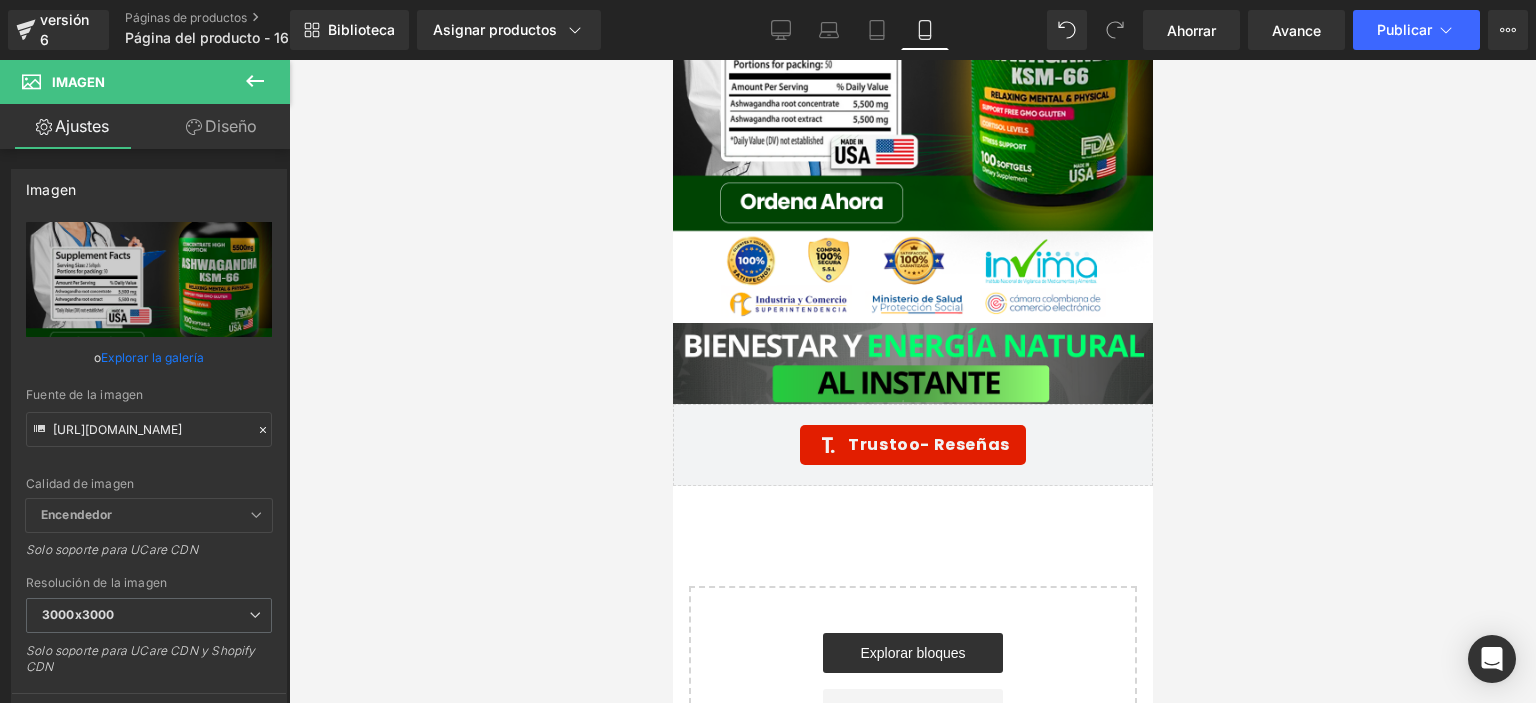 scroll, scrollTop: 0, scrollLeft: 0, axis: both 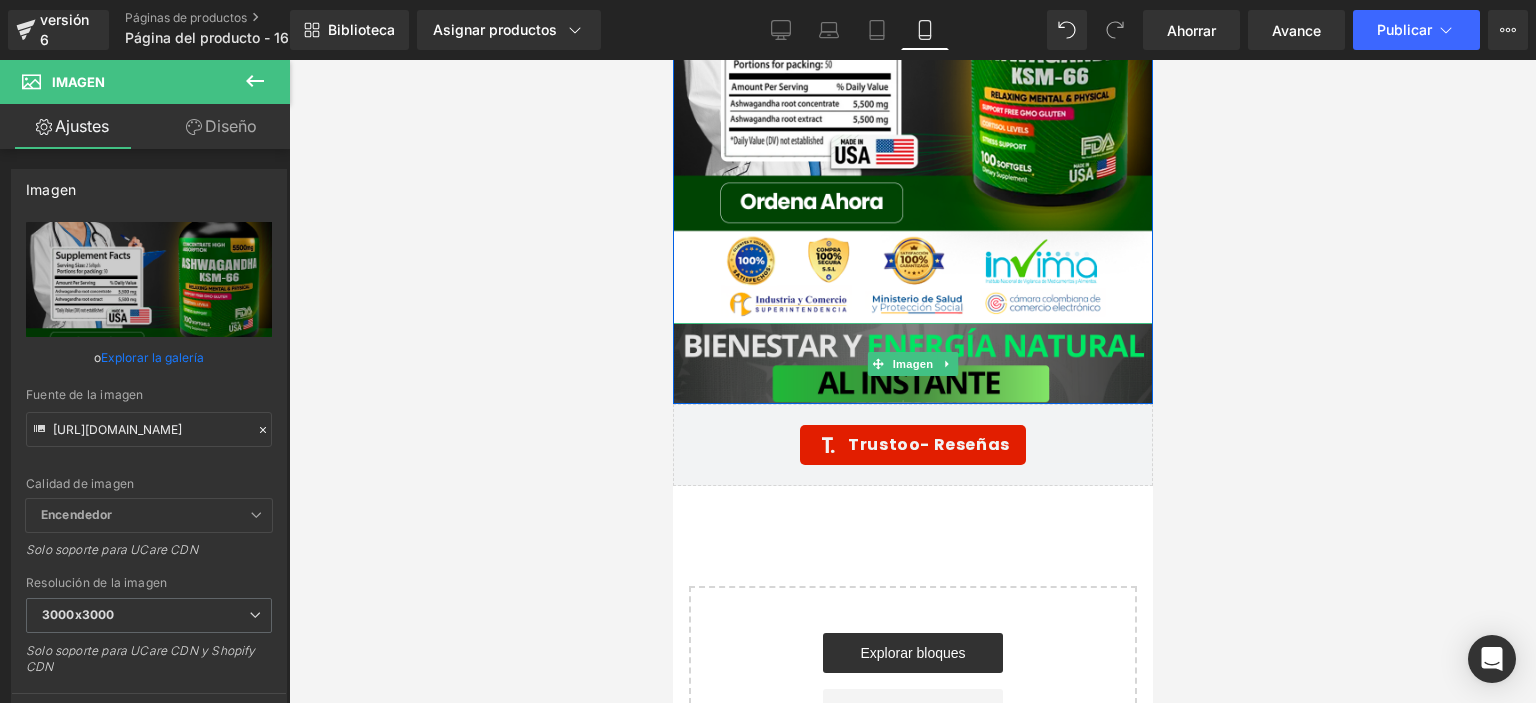 click at bounding box center [912, 364] 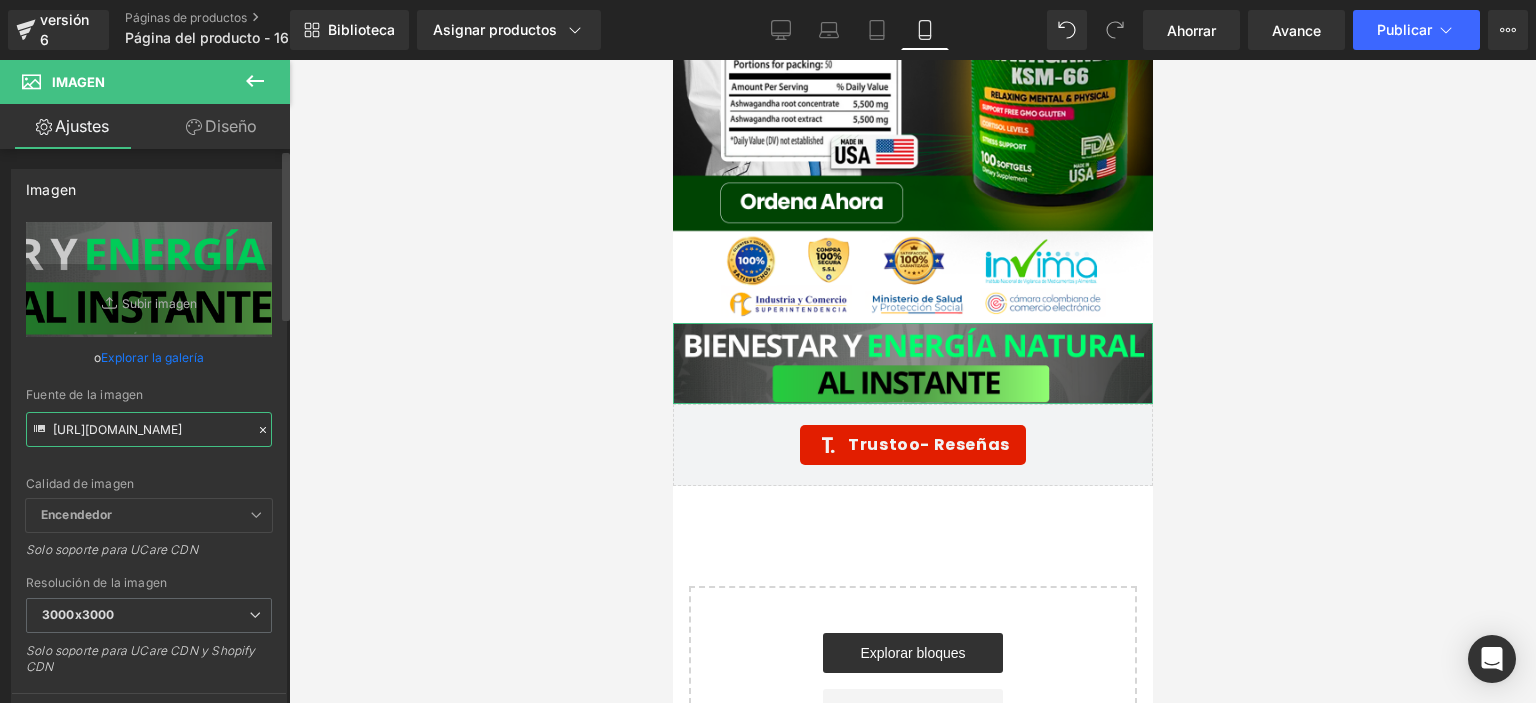 scroll, scrollTop: 0, scrollLeft: 34, axis: horizontal 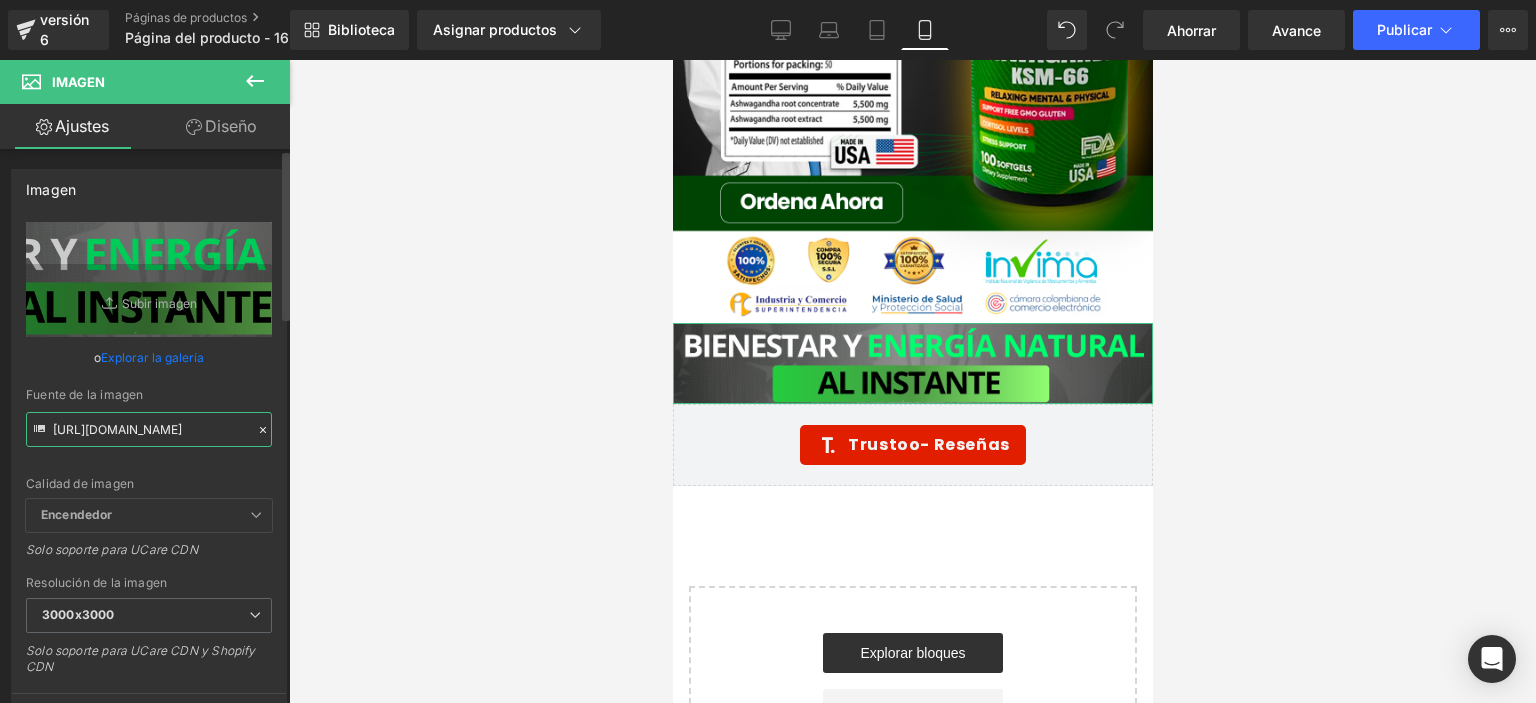 paste on "5WR7wFSP/POTS-04-0" 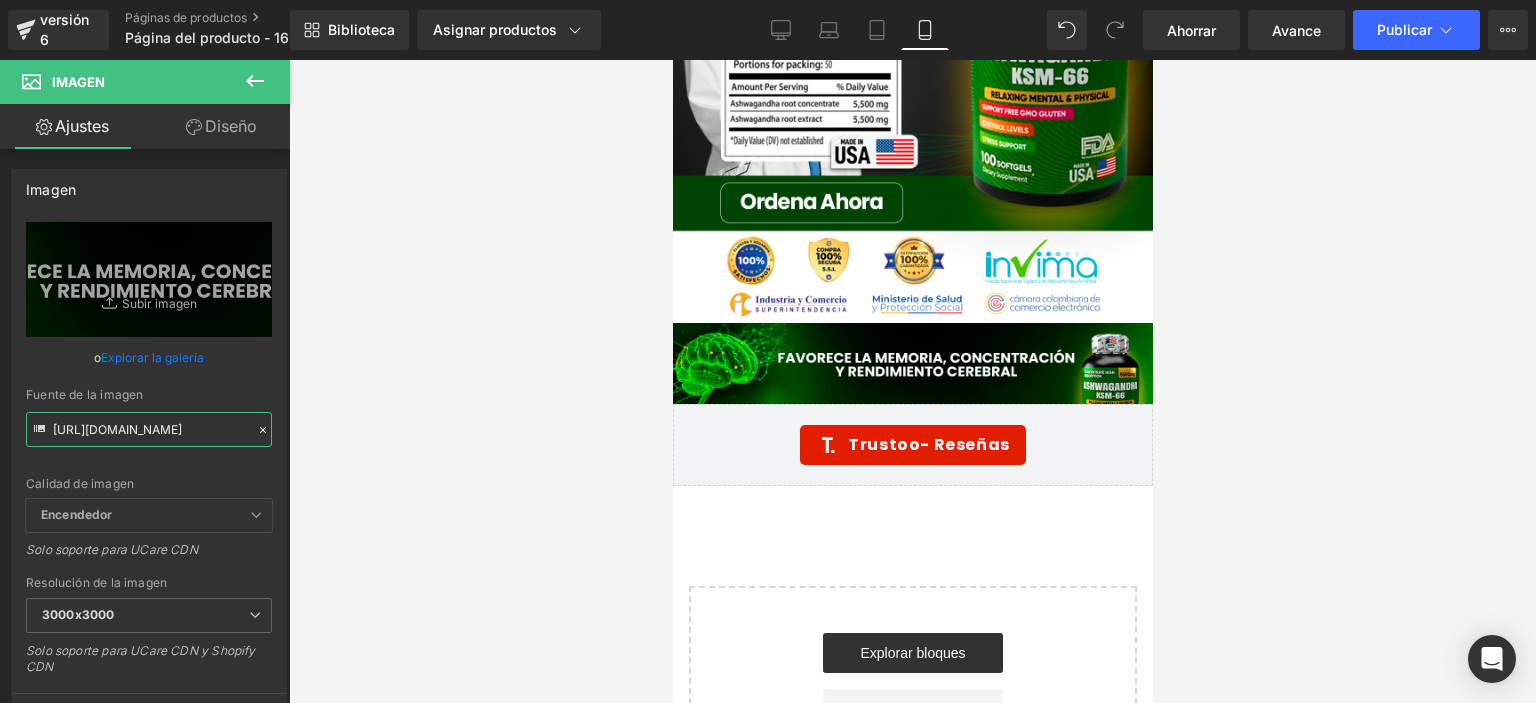 type on "[URL][DOMAIN_NAME]" 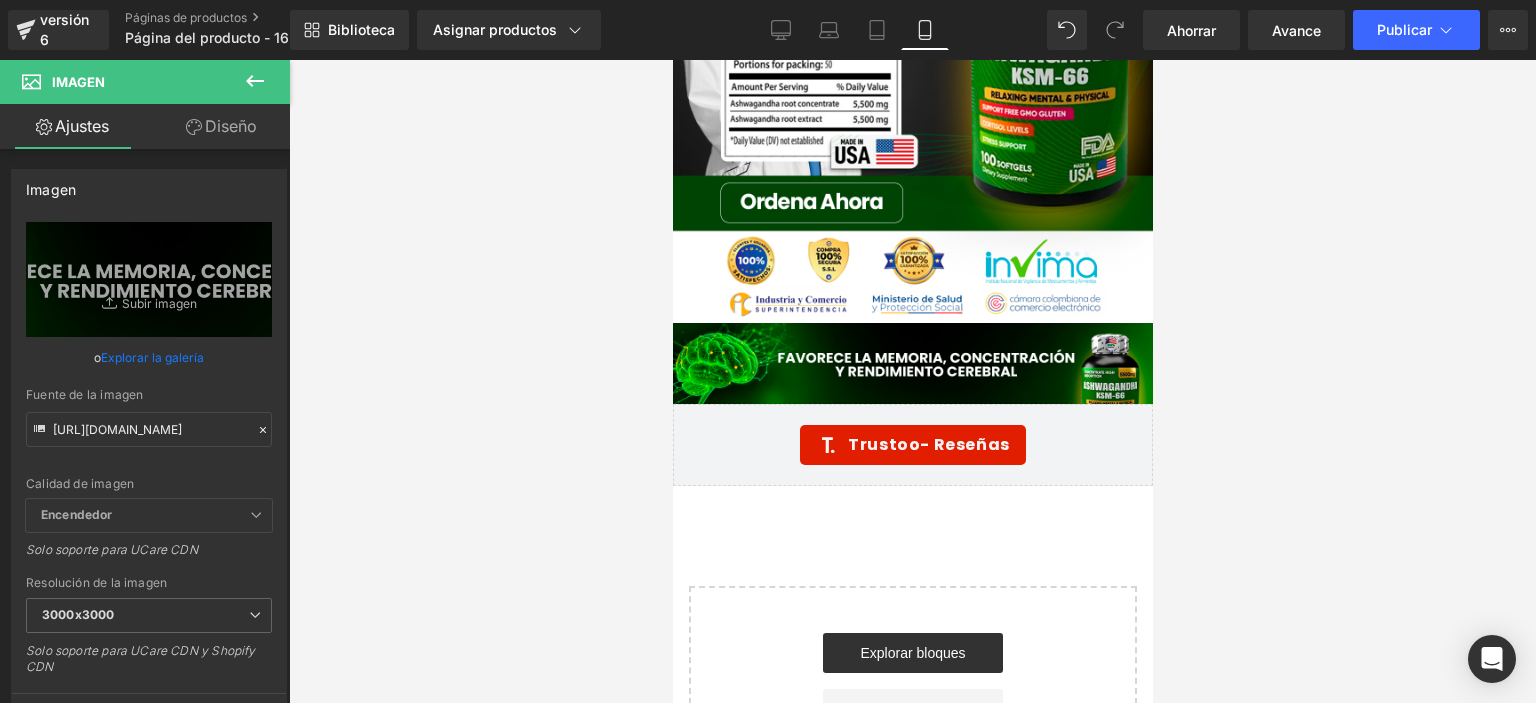 scroll, scrollTop: 0, scrollLeft: 0, axis: both 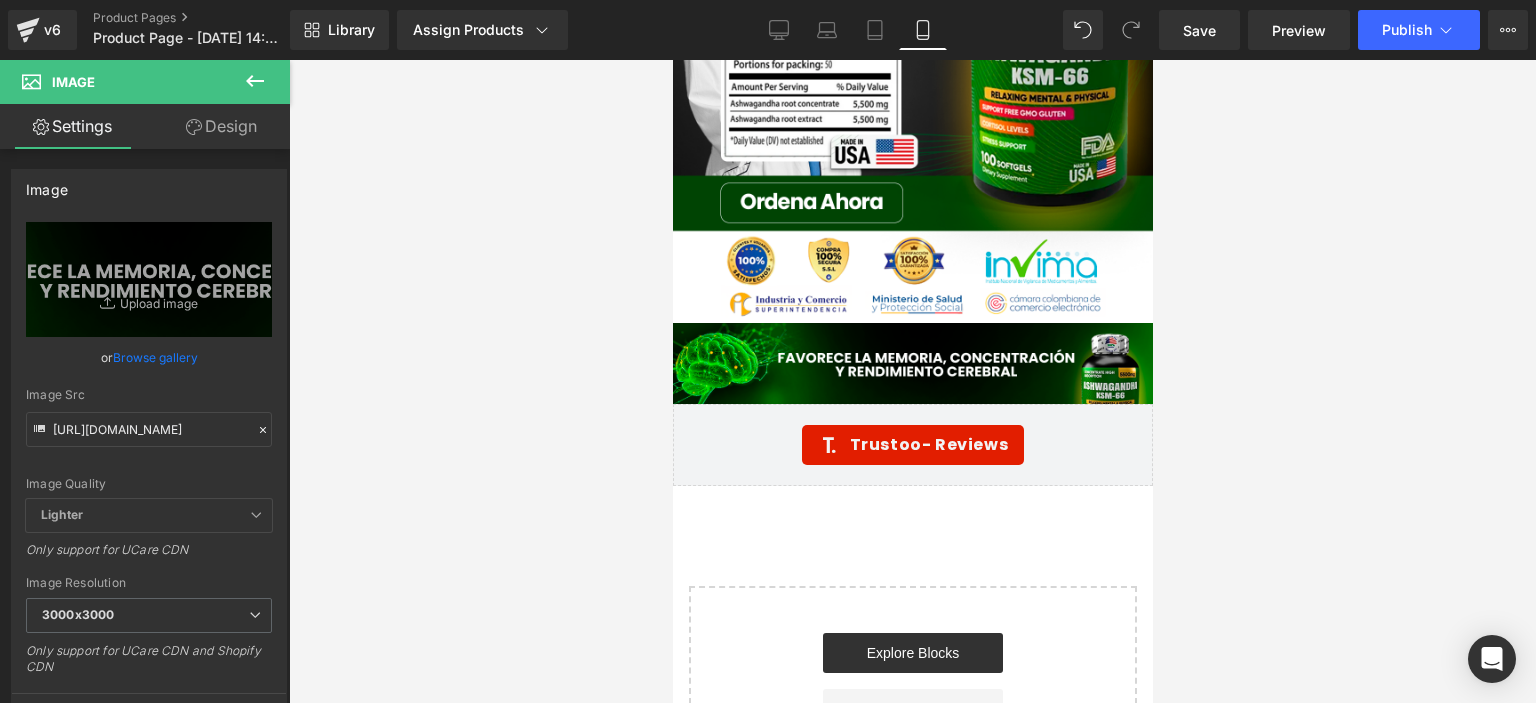click at bounding box center (912, 381) 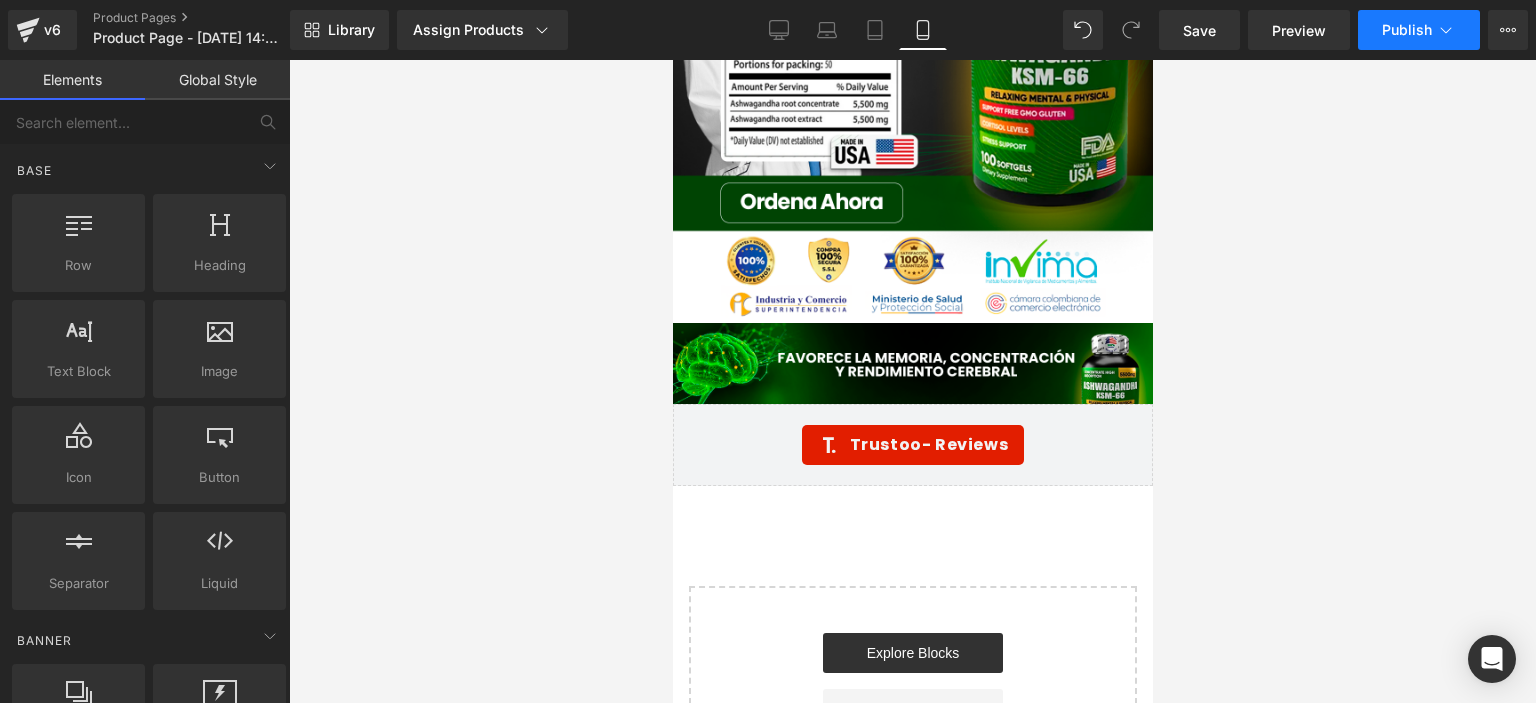 click 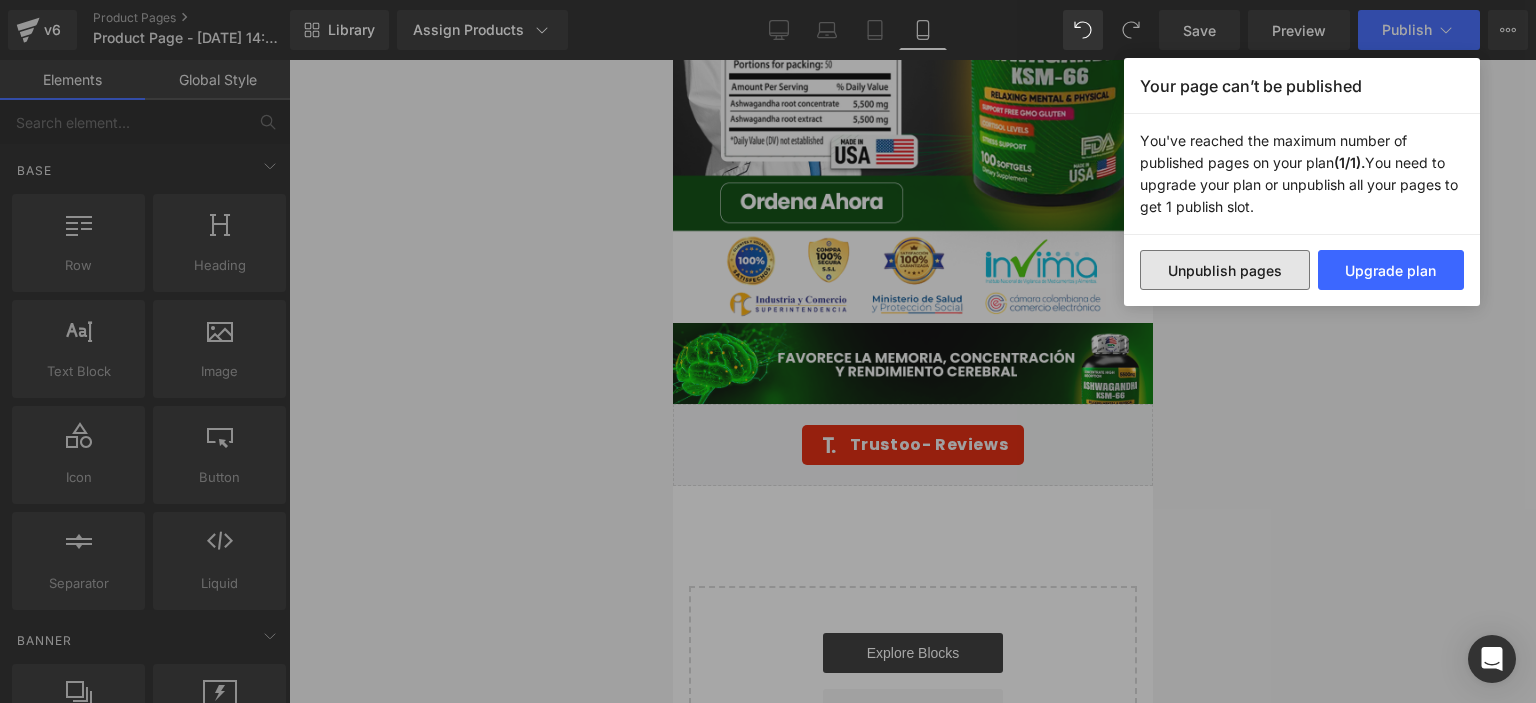 click on "Unpublish pages" at bounding box center (1225, 270) 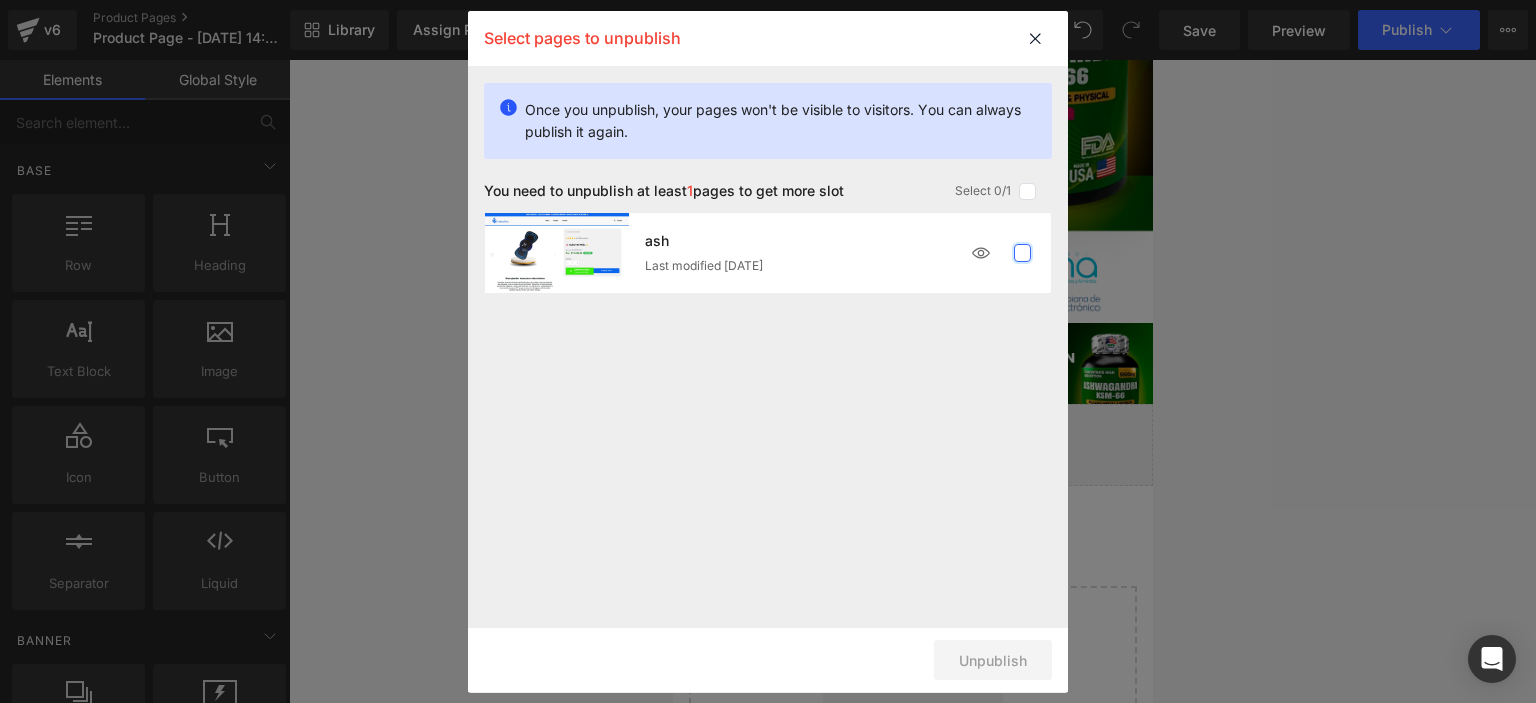 click at bounding box center (1023, 253) 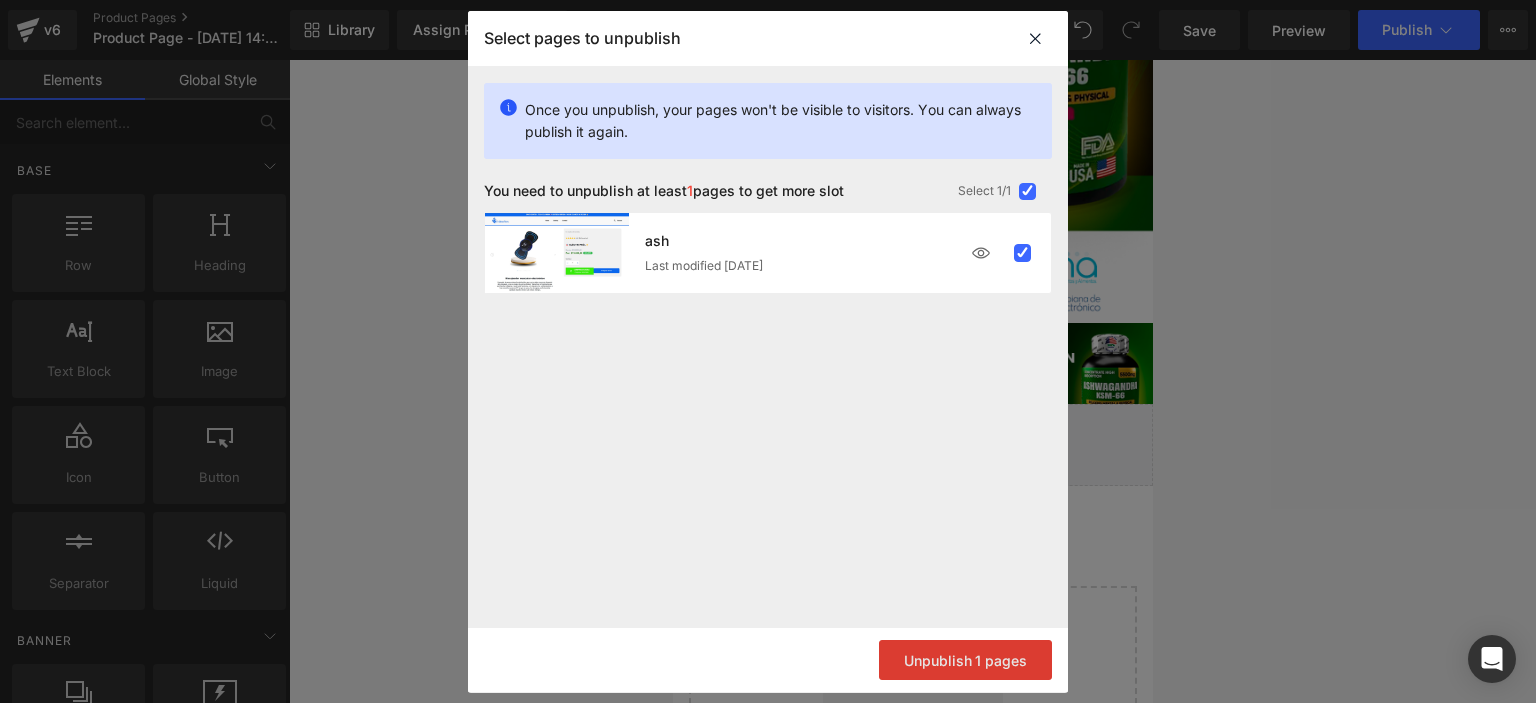 click on "Unpublish  1 pages" at bounding box center [965, 660] 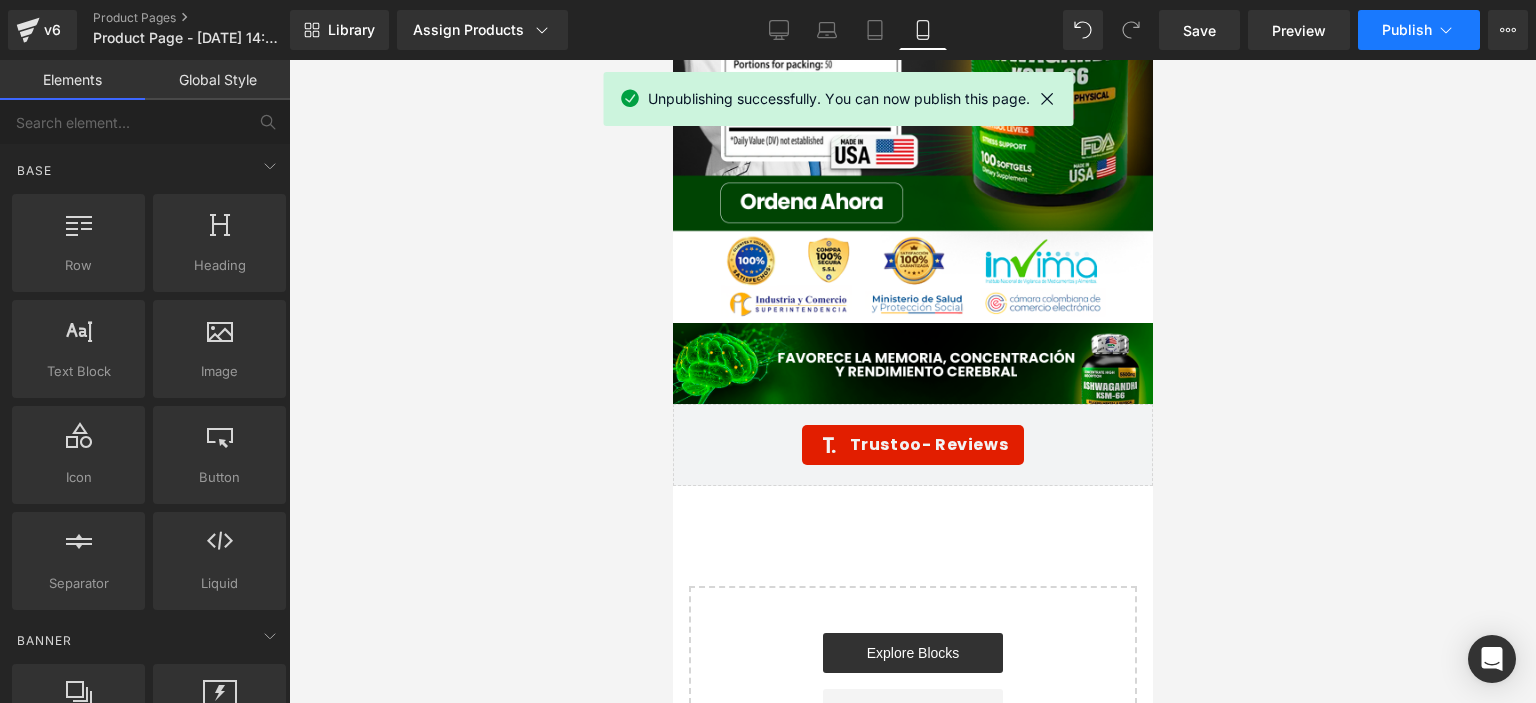 click 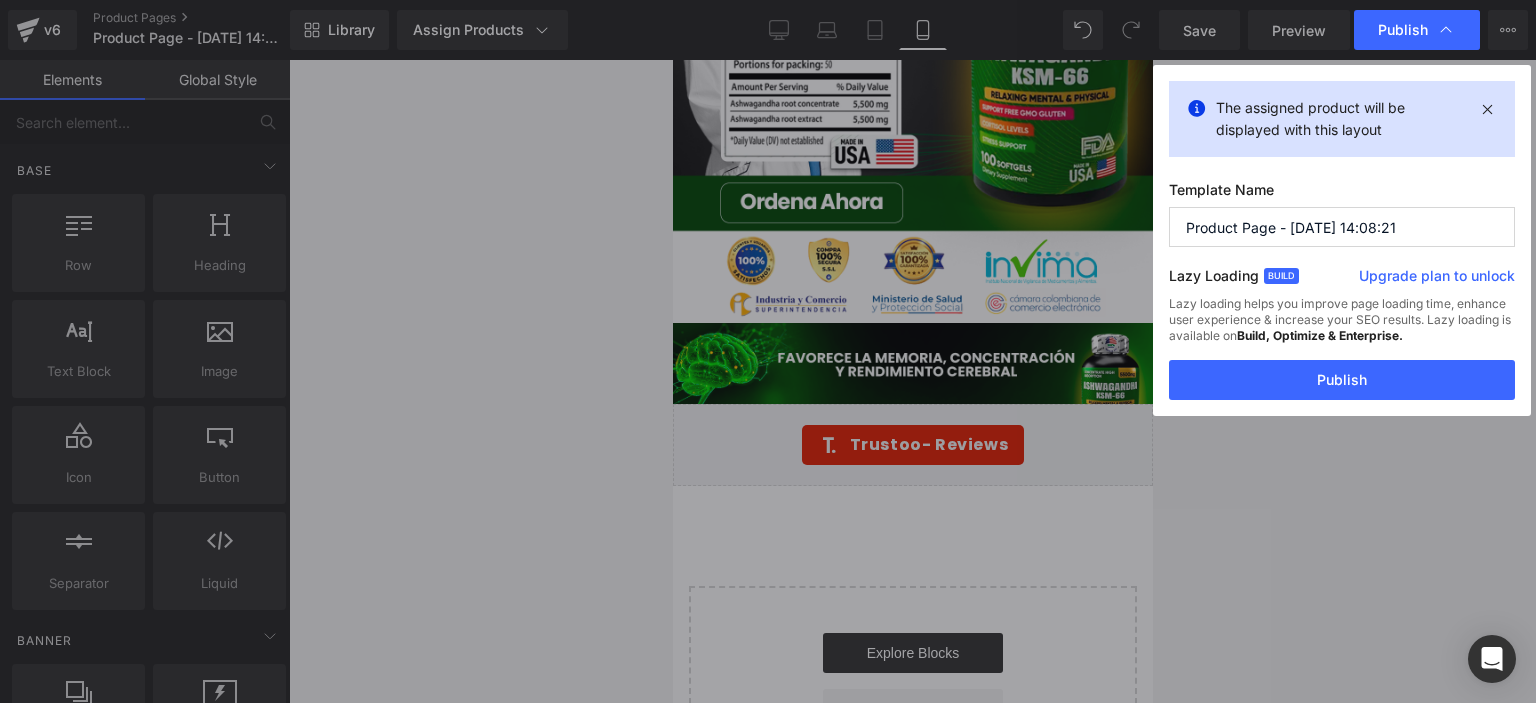 click on "Product Page - [DATE] 14:08:21" at bounding box center [1342, 227] 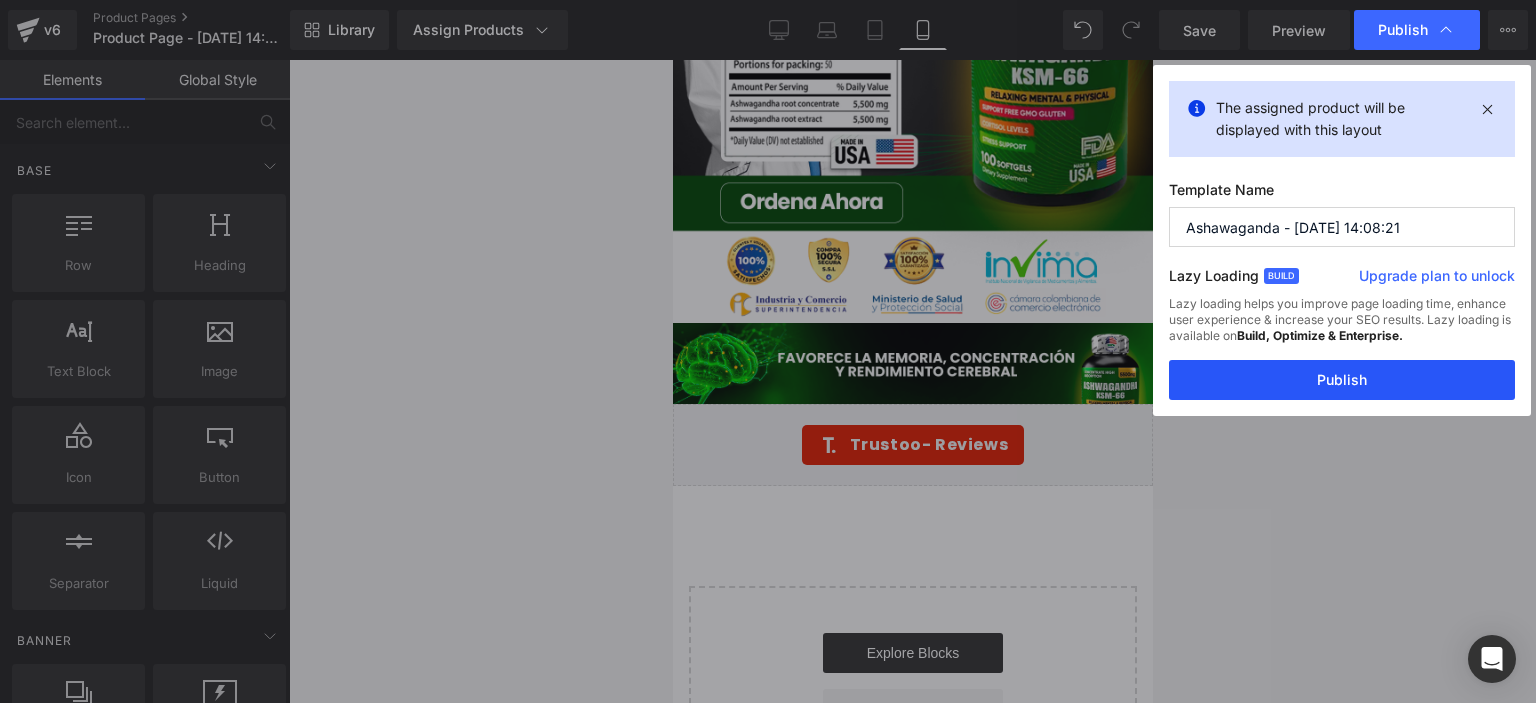 type on "Ashawaganda - [DATE] 14:08:21" 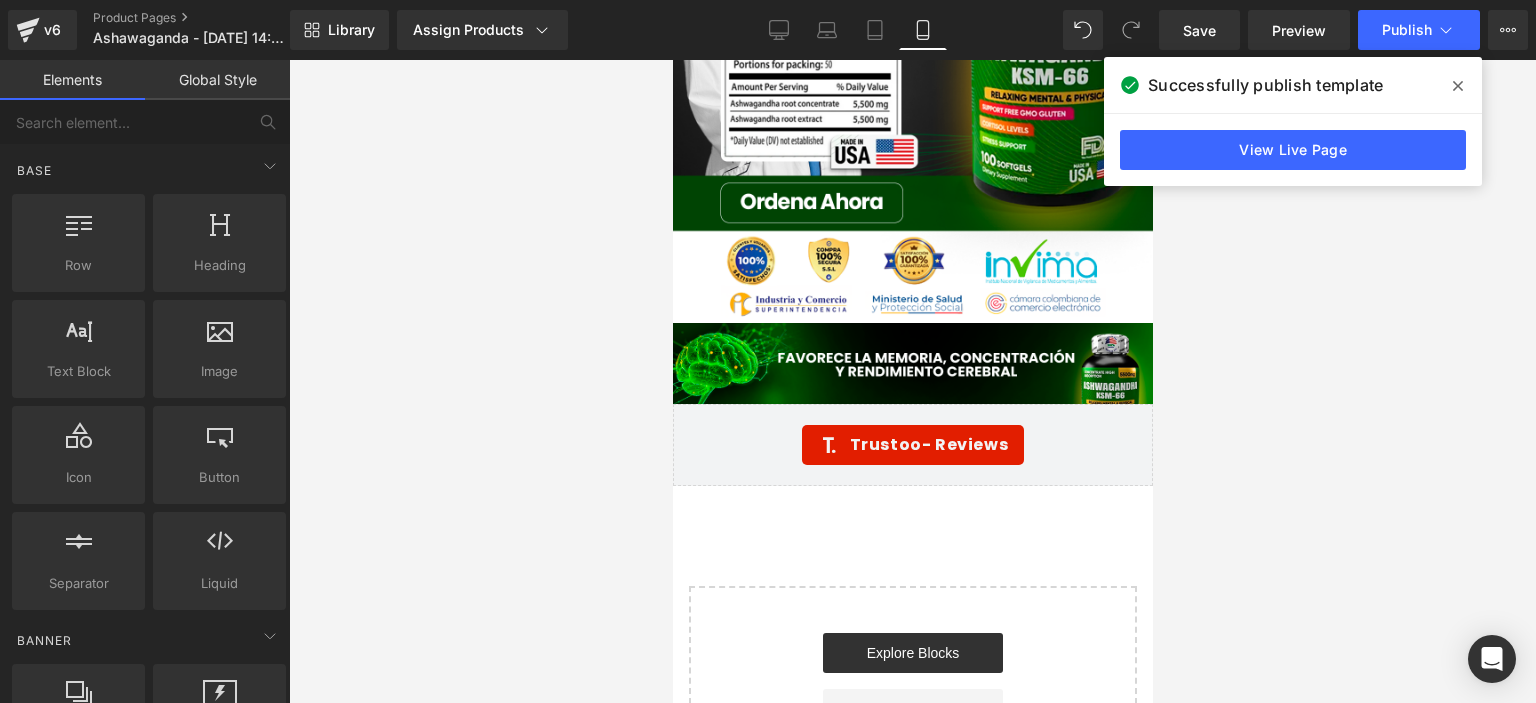 click 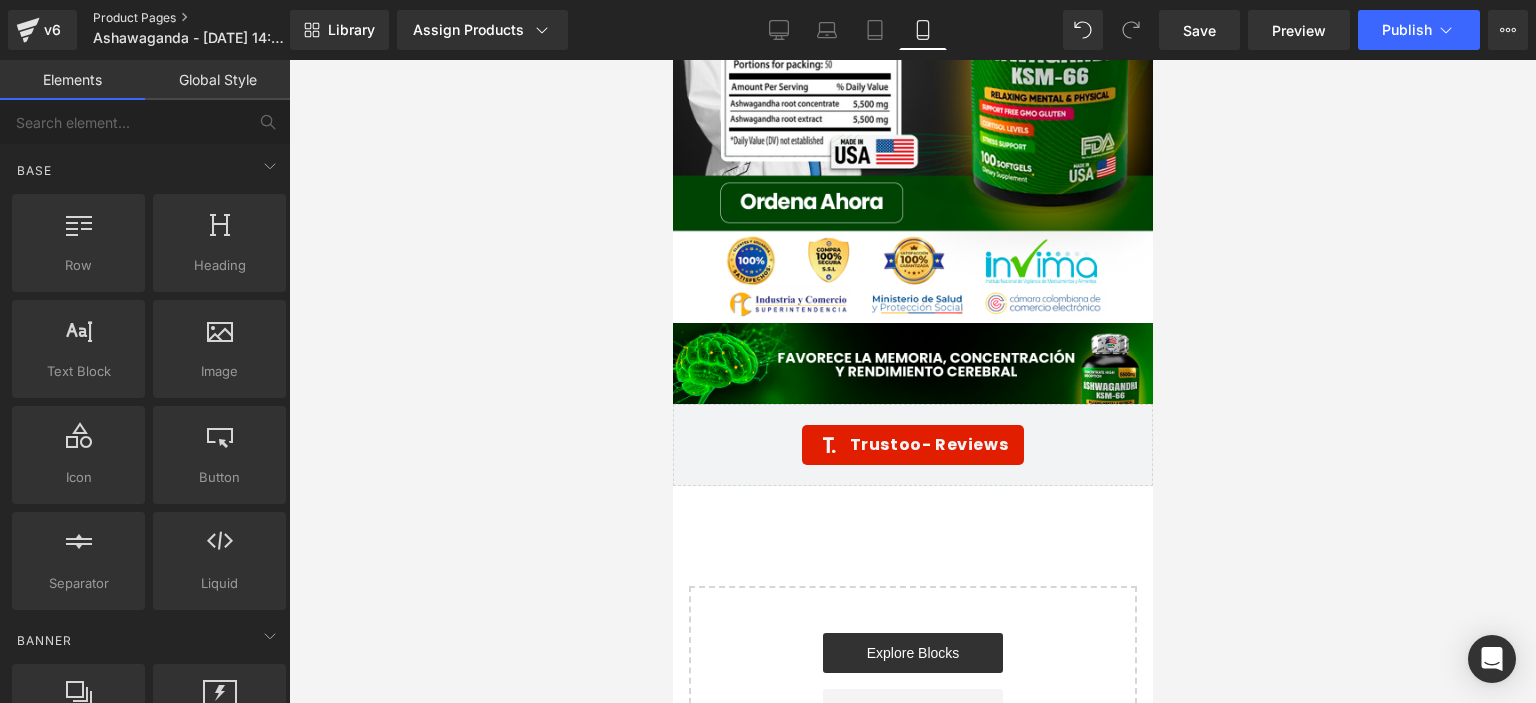 click on "Product Pages" at bounding box center (208, 18) 